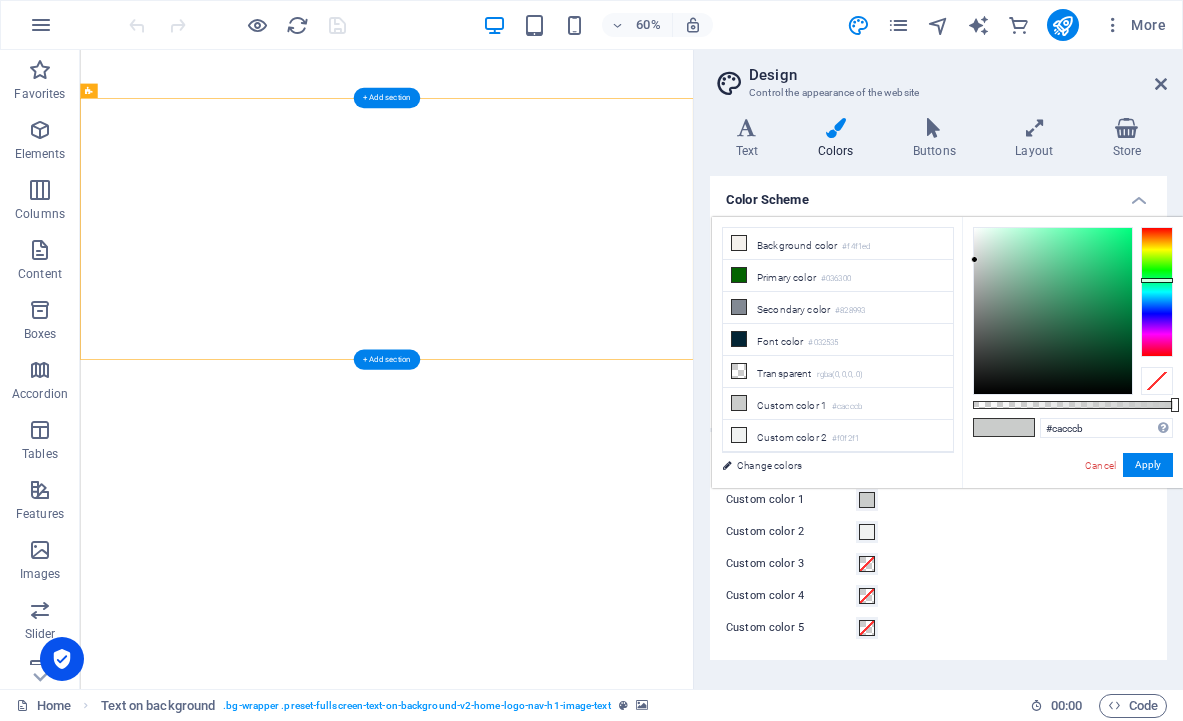 scroll, scrollTop: 0, scrollLeft: 0, axis: both 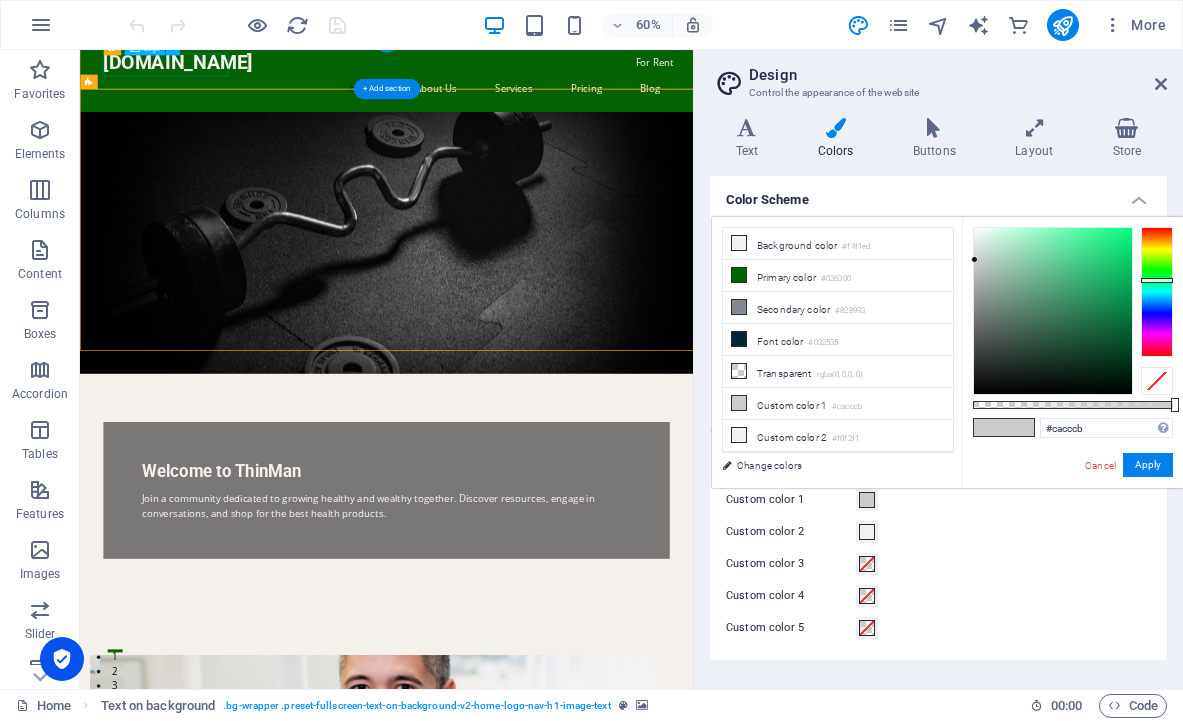 click on "[DOMAIN_NAME]" at bounding box center (591, 70) 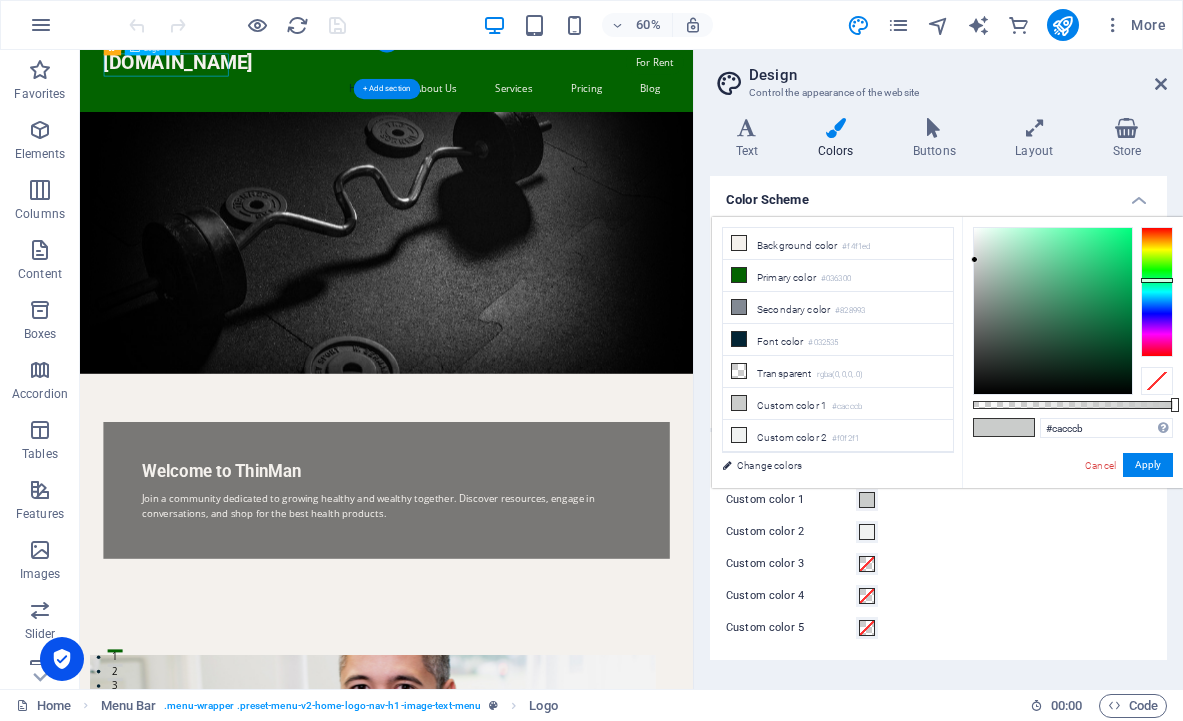 click on "[DOMAIN_NAME]" at bounding box center [591, 70] 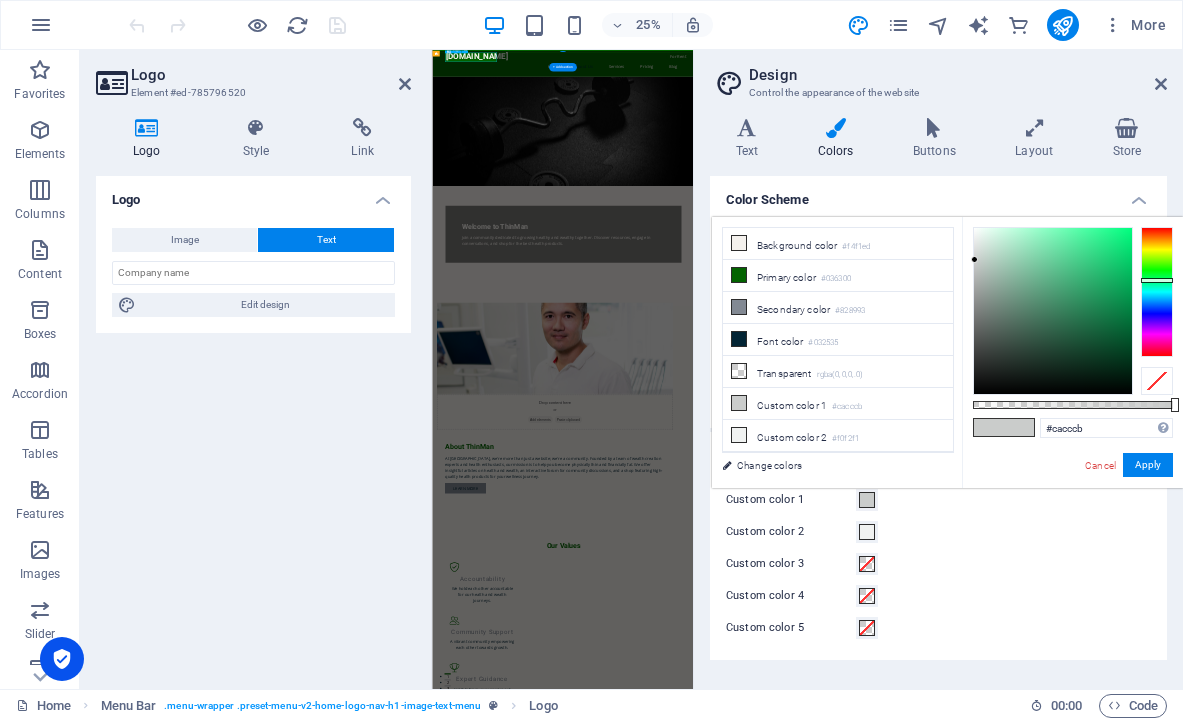 scroll, scrollTop: 13, scrollLeft: 0, axis: vertical 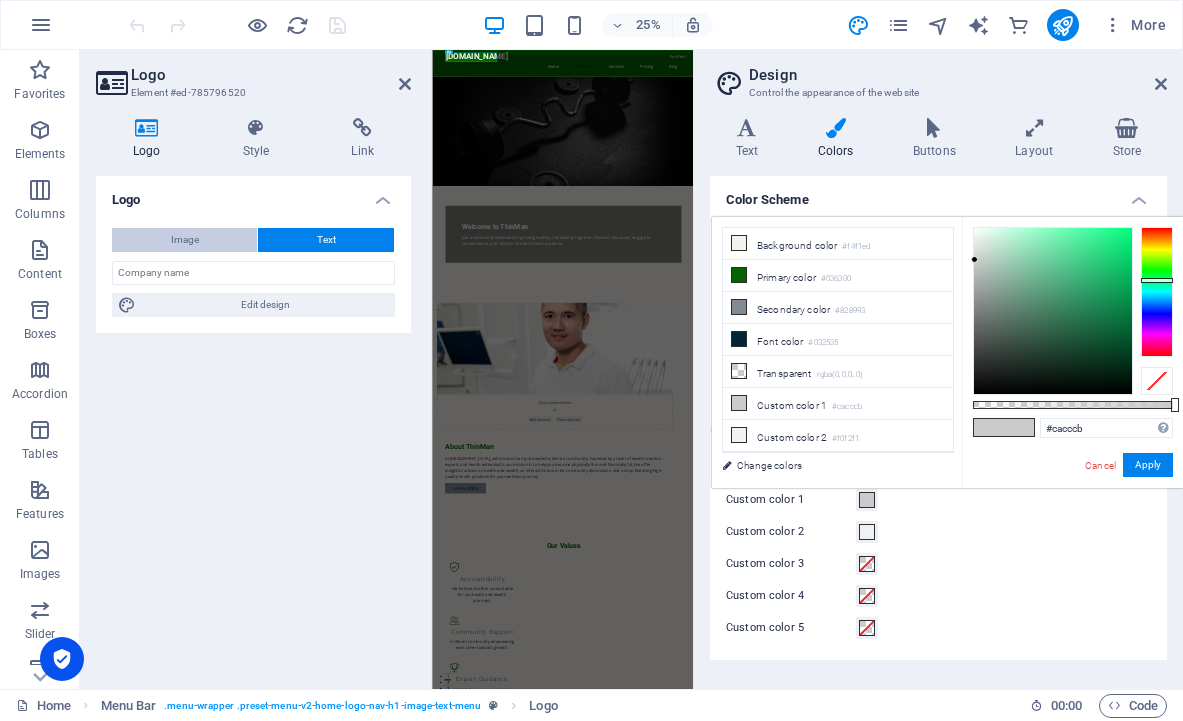 click on "Image" at bounding box center (185, 240) 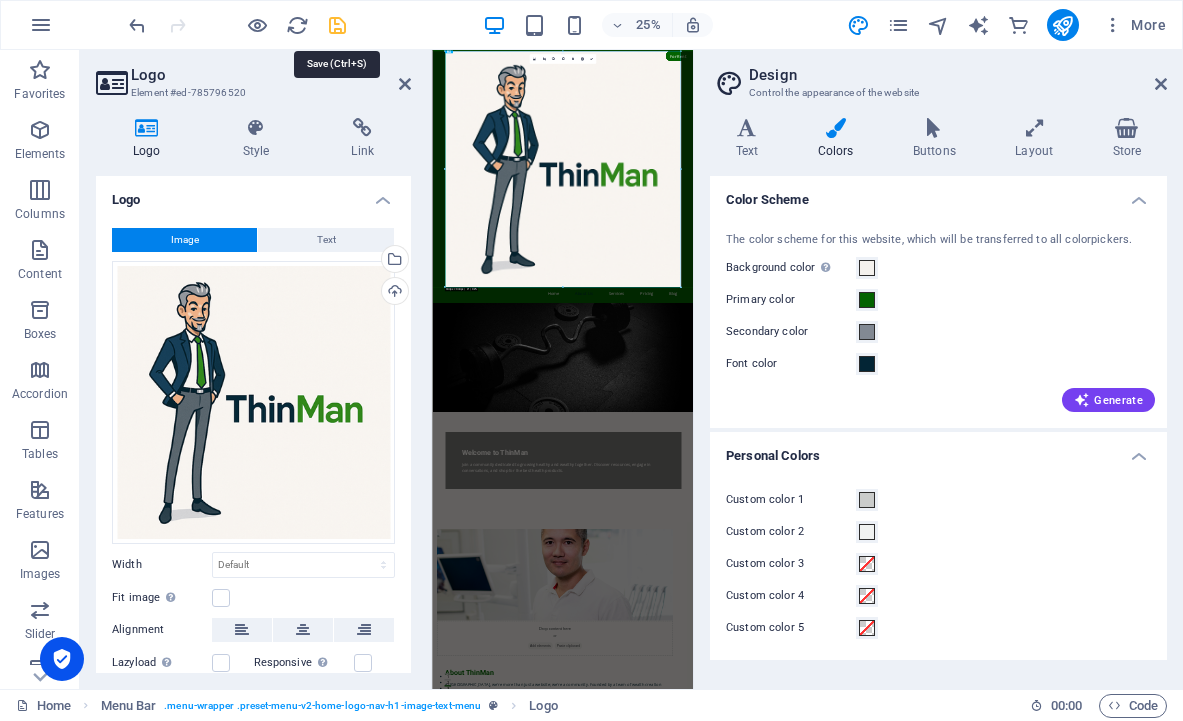 click at bounding box center (337, 25) 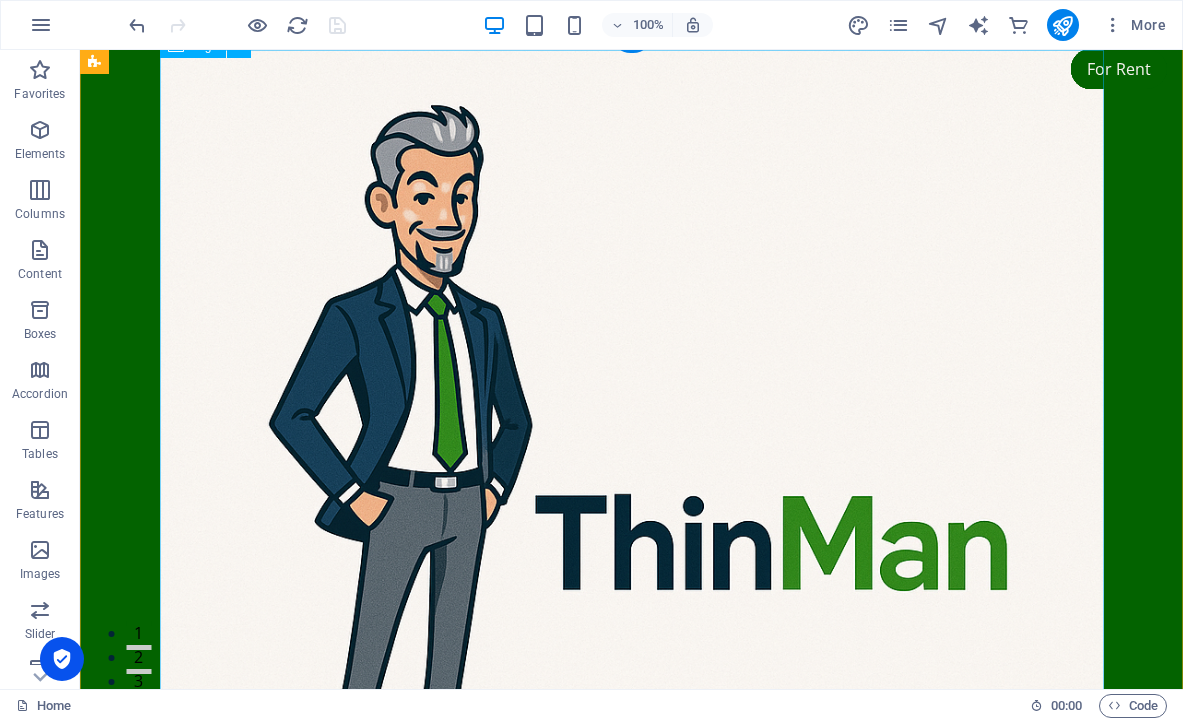 click at bounding box center (632, 521) 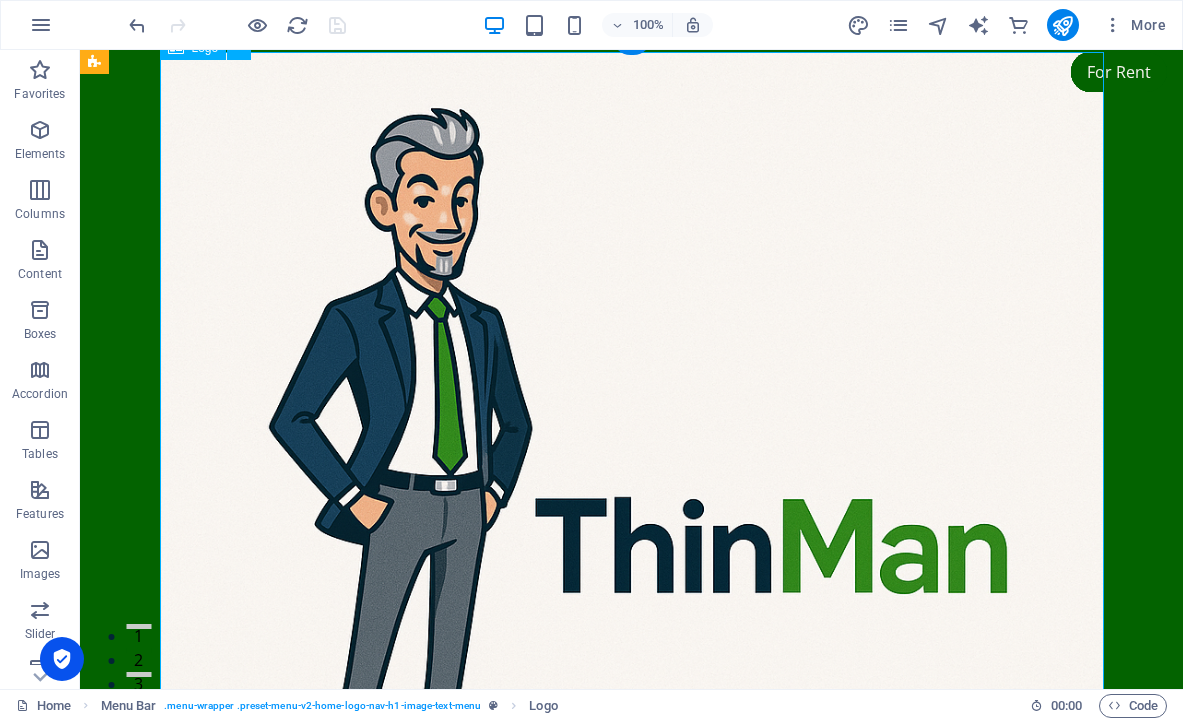 scroll, scrollTop: 8, scrollLeft: 0, axis: vertical 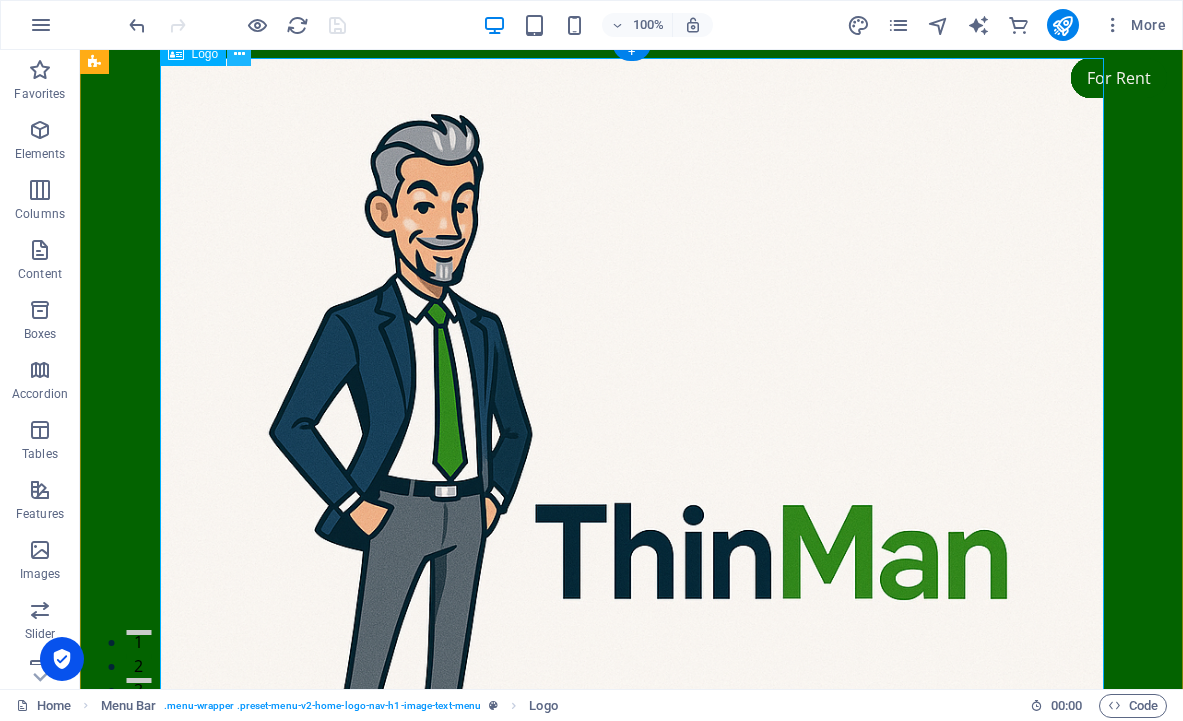 click at bounding box center (239, 54) 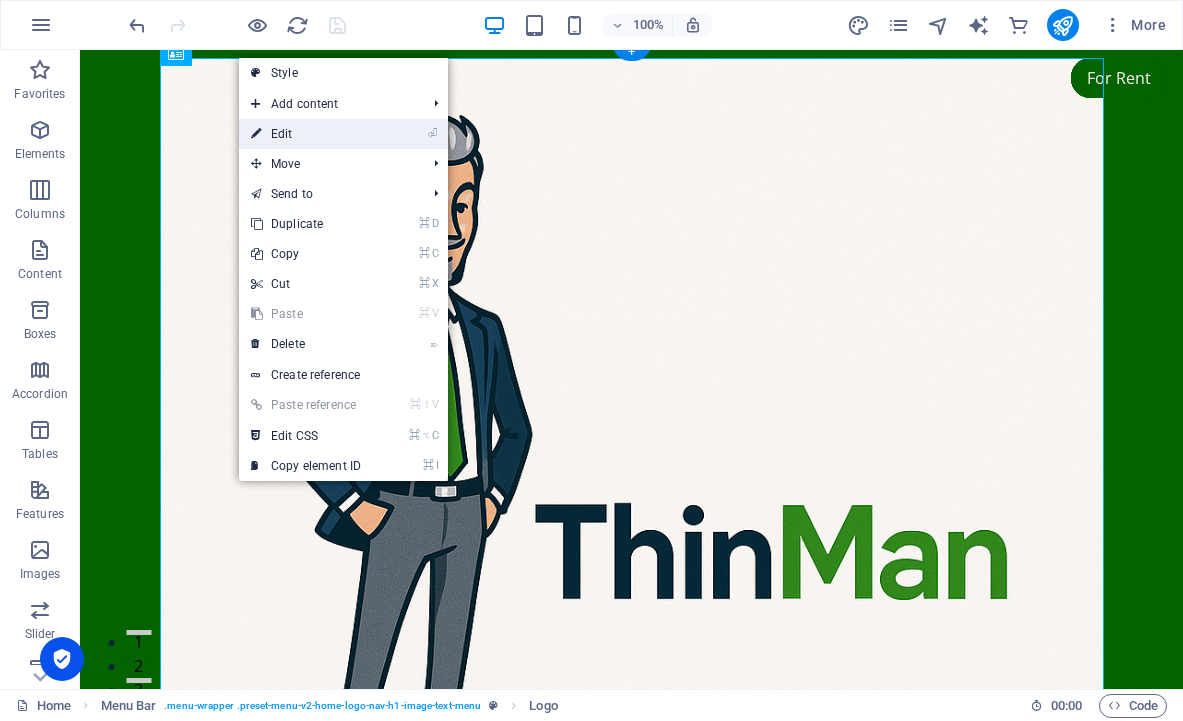 click on "⏎  Edit" at bounding box center [306, 134] 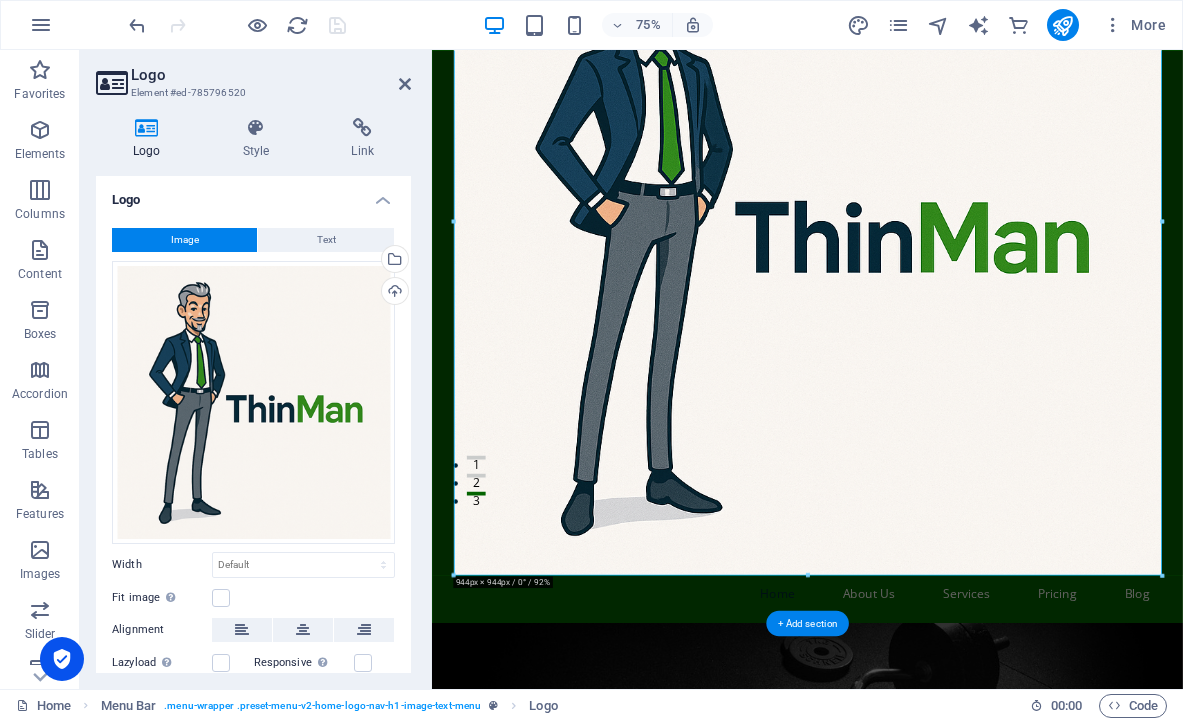 scroll, scrollTop: 257, scrollLeft: 0, axis: vertical 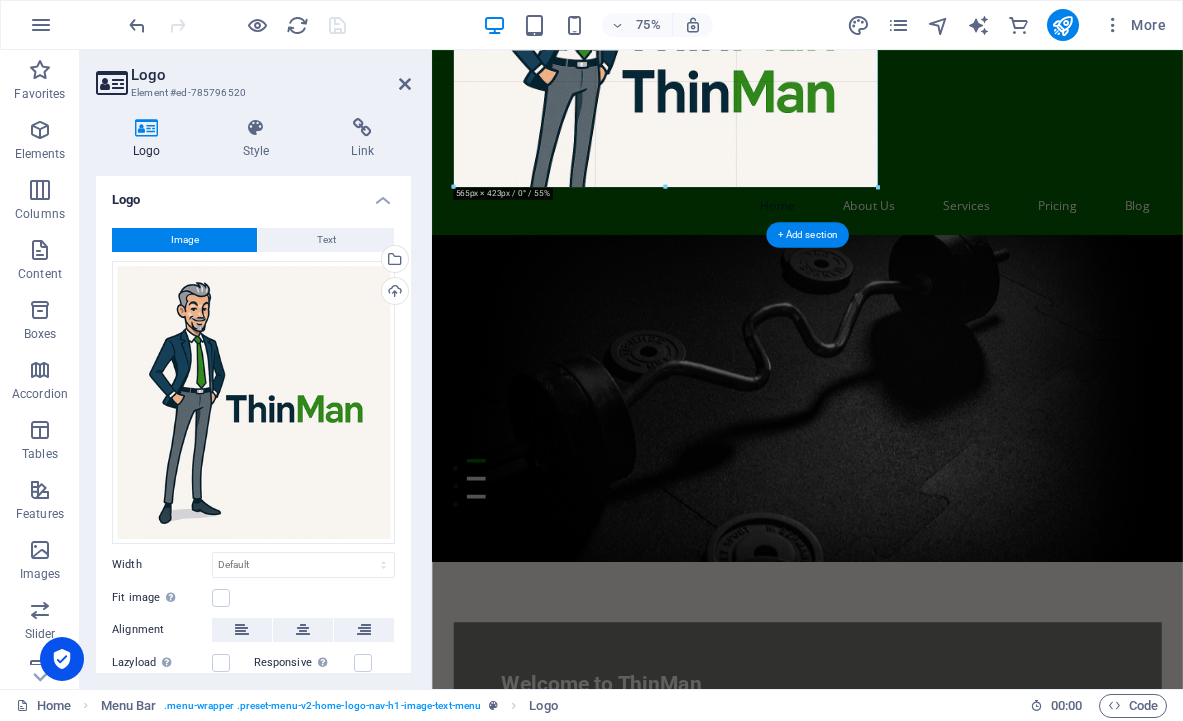 drag, startPoint x: 1161, startPoint y: 576, endPoint x: 437, endPoint y: 55, distance: 891.97363 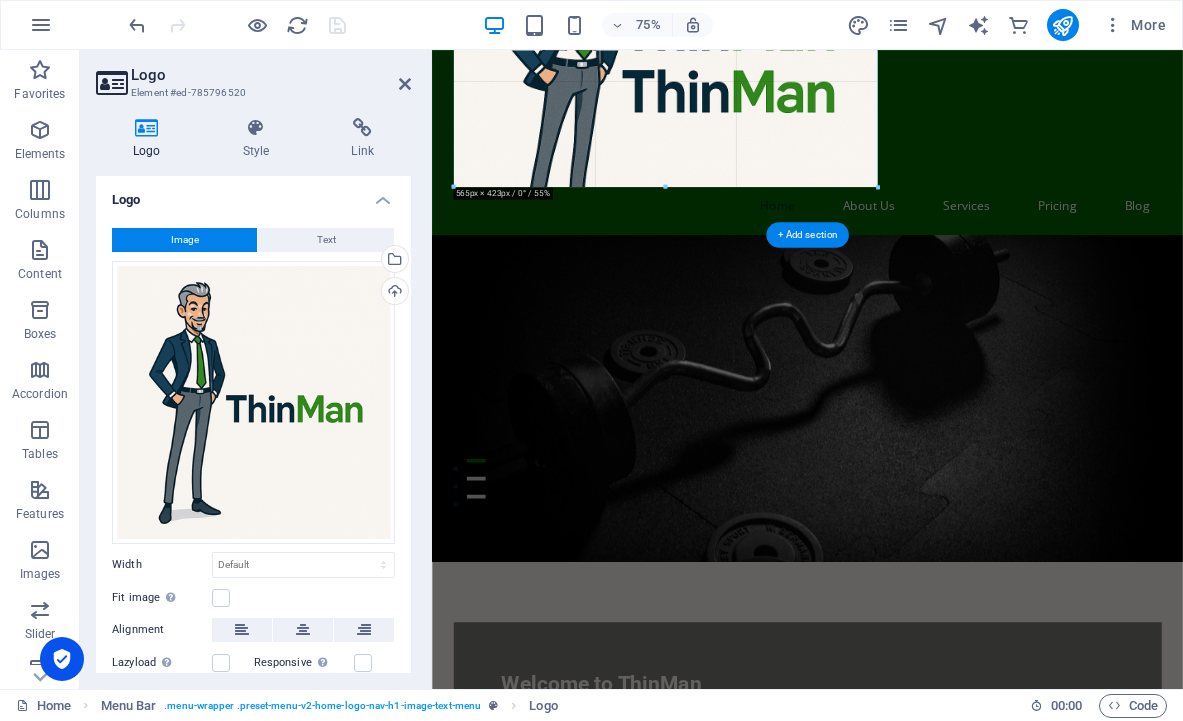 type on "565" 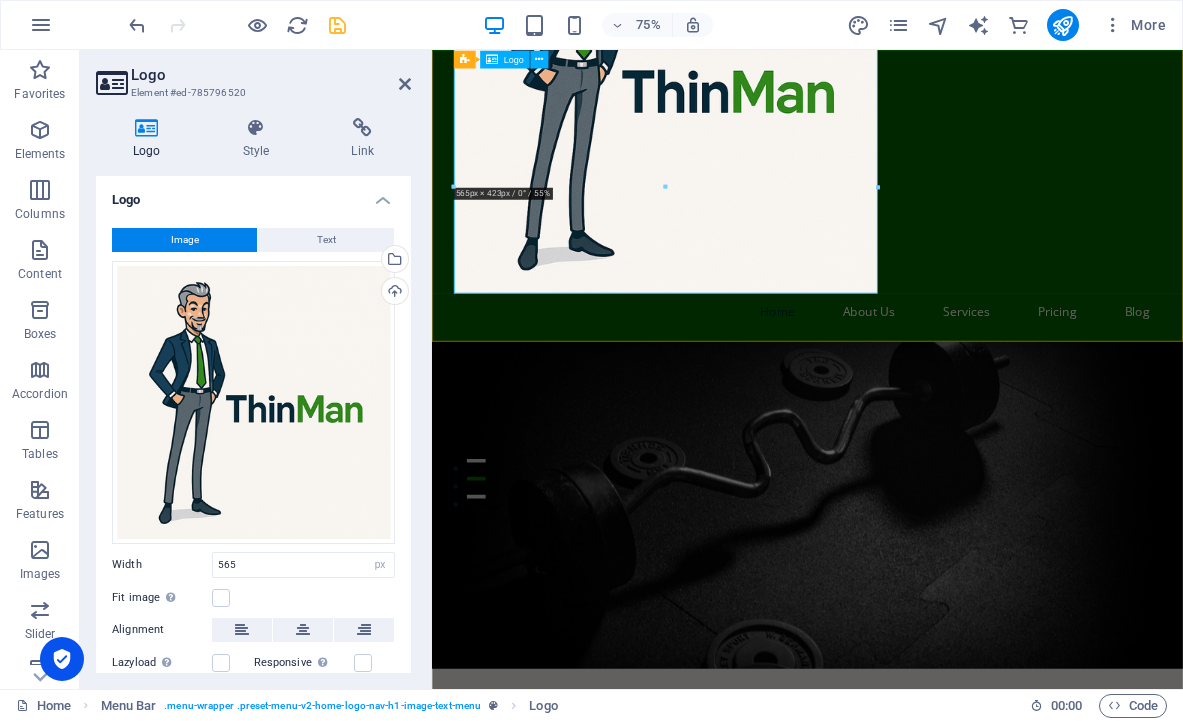 click at bounding box center (933, 91) 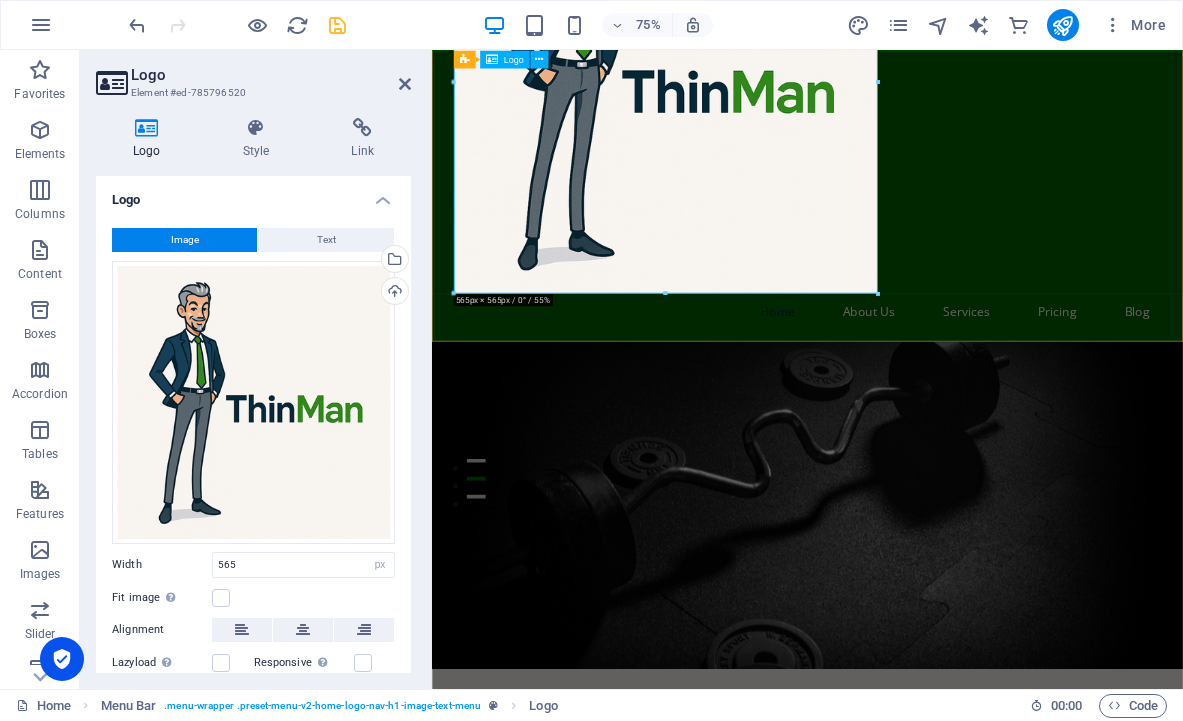click at bounding box center (933, 91) 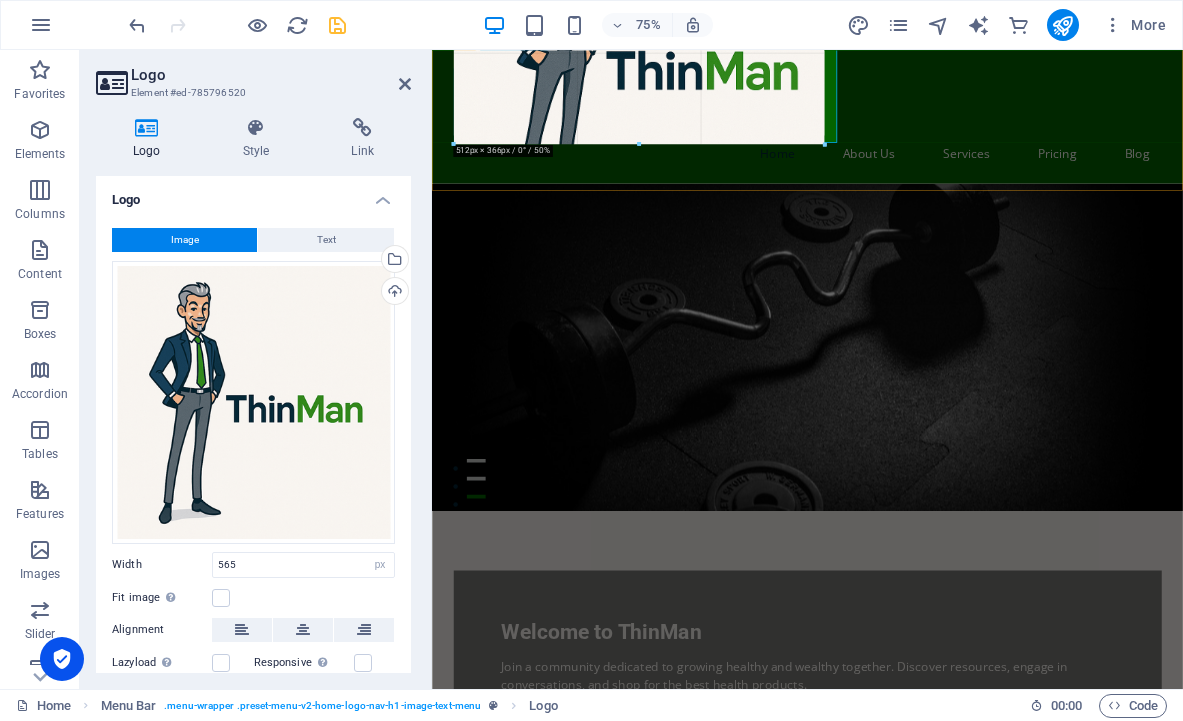 drag, startPoint x: 875, startPoint y: 292, endPoint x: 439, endPoint y: 81, distance: 484.3728 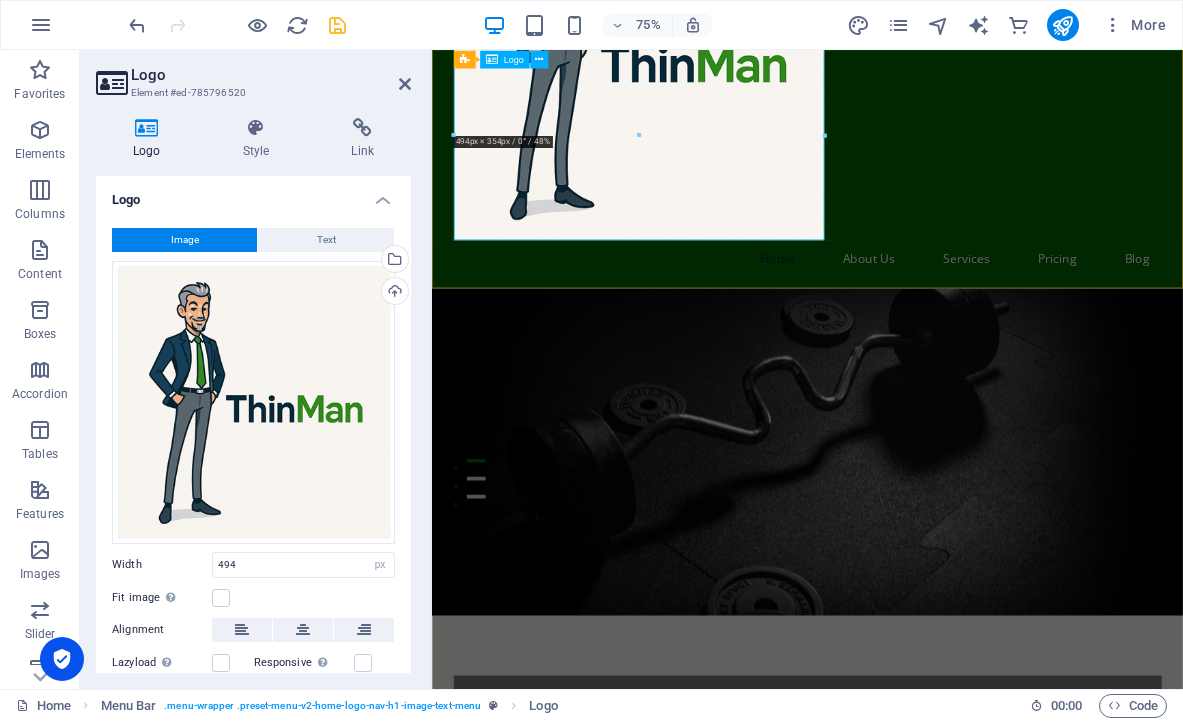 click at bounding box center [933, 56] 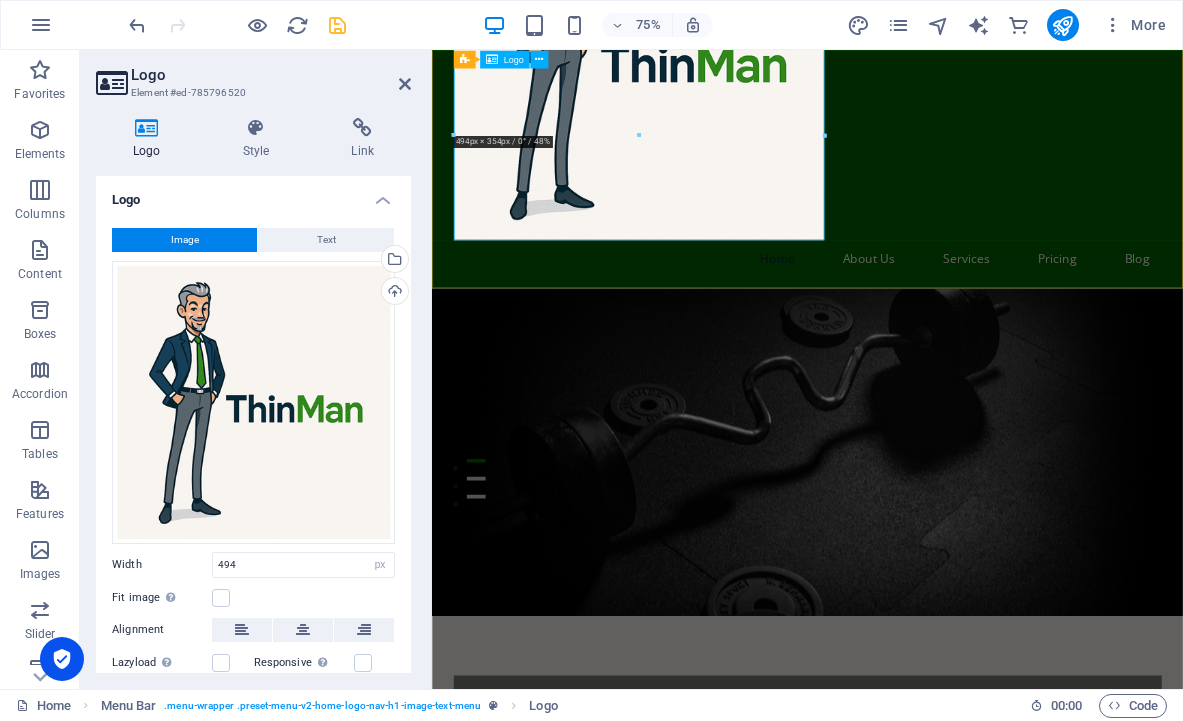 click at bounding box center [933, 56] 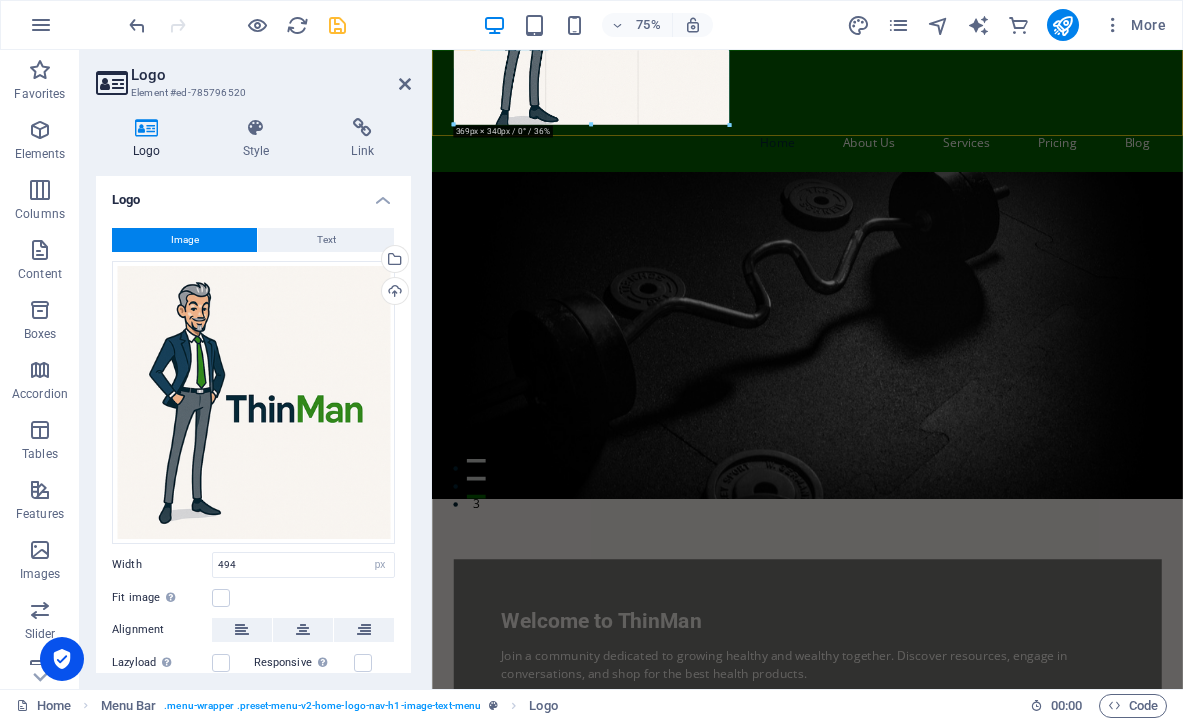 drag, startPoint x: 821, startPoint y: 237, endPoint x: 550, endPoint y: 82, distance: 312.19547 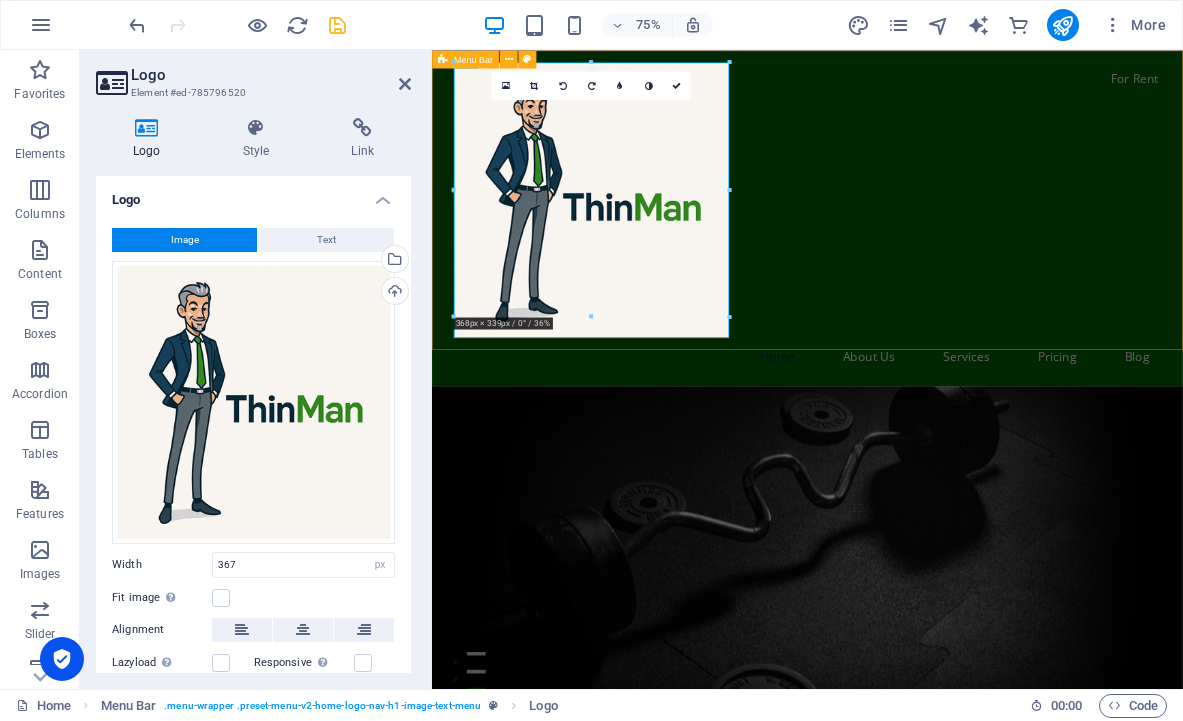 scroll, scrollTop: 0, scrollLeft: 0, axis: both 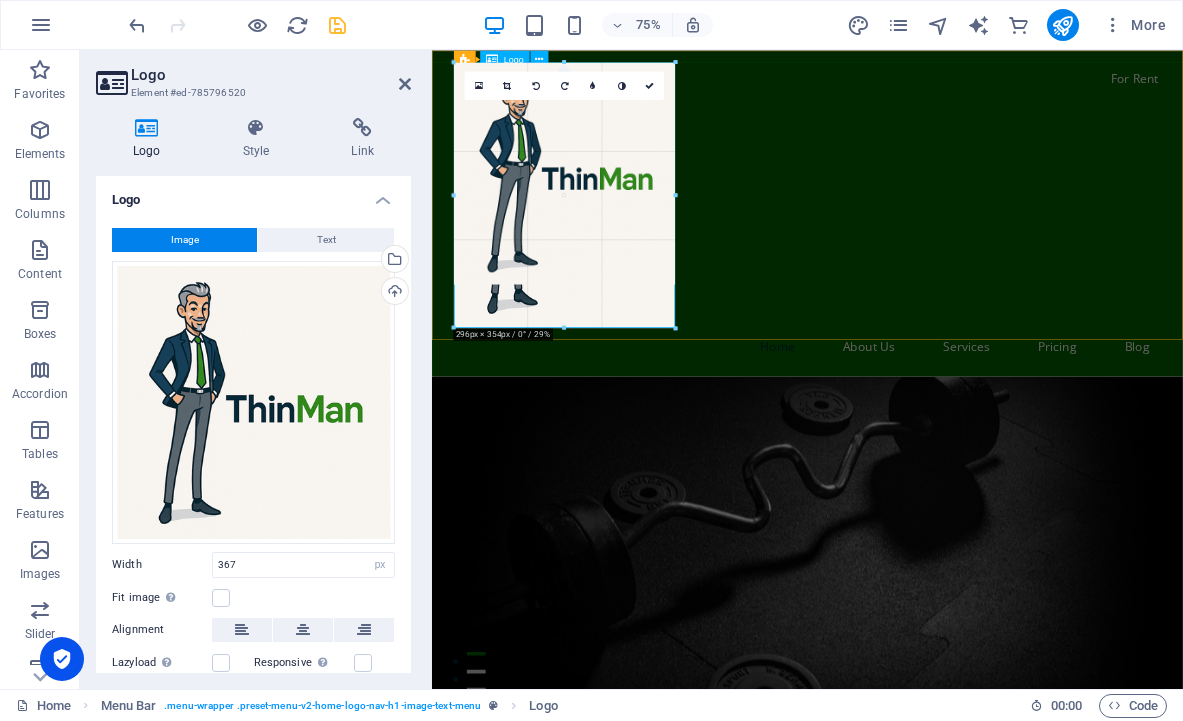 drag, startPoint x: 726, startPoint y: 331, endPoint x: 650, endPoint y: 117, distance: 227.0947 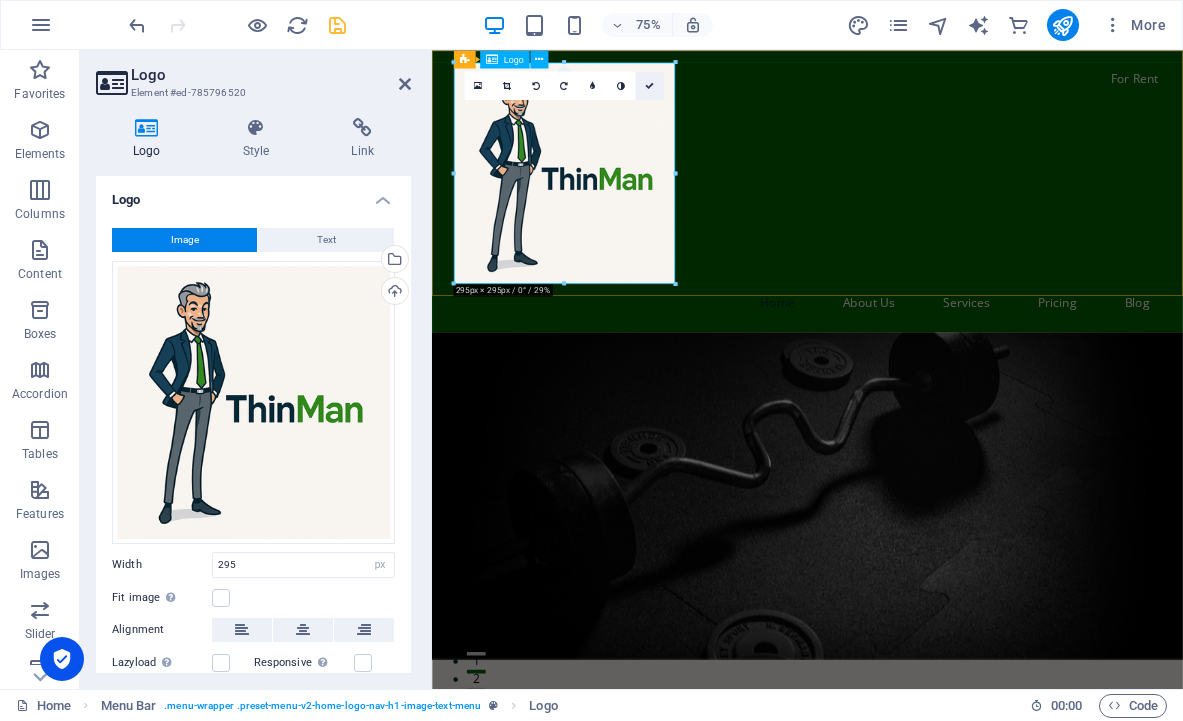 click at bounding box center (649, 85) 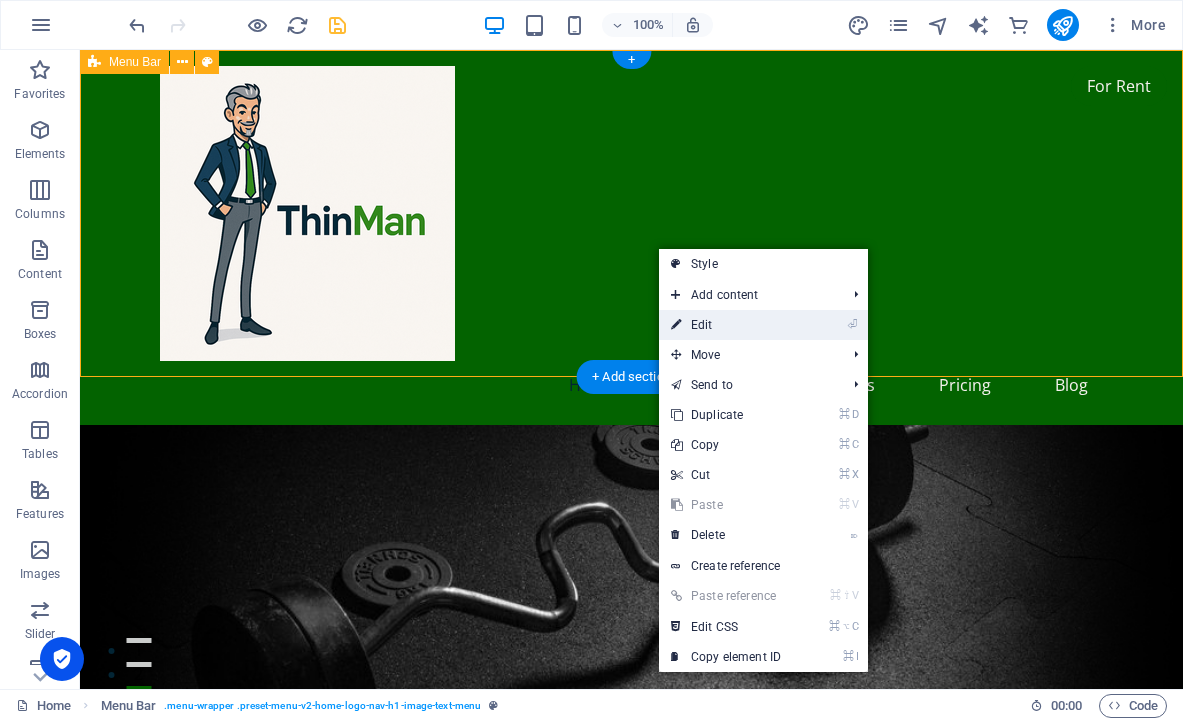 click on "⏎  Edit" at bounding box center (726, 325) 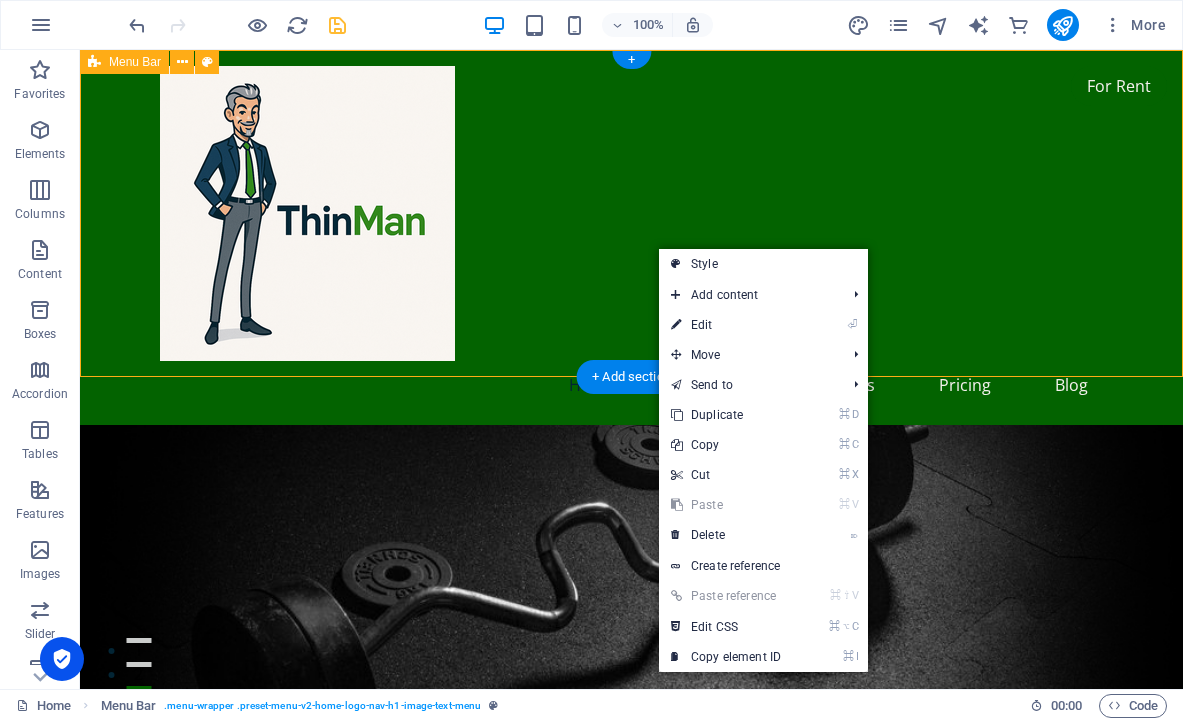 select on "header" 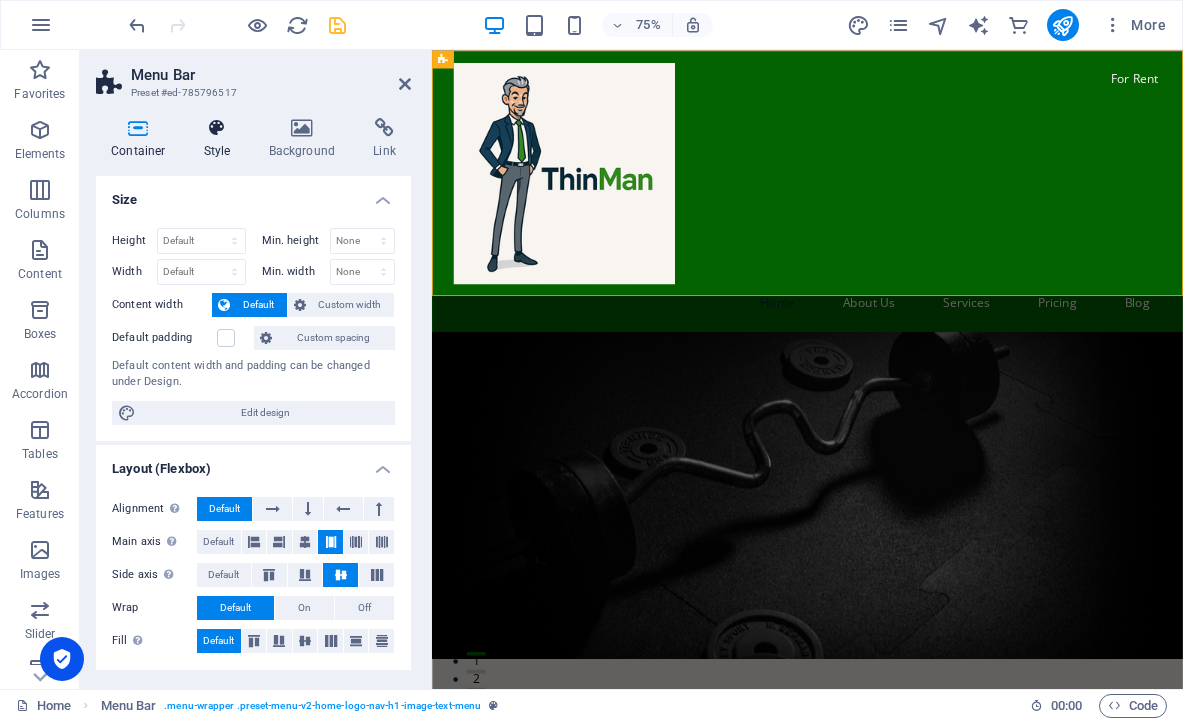 click at bounding box center (217, 128) 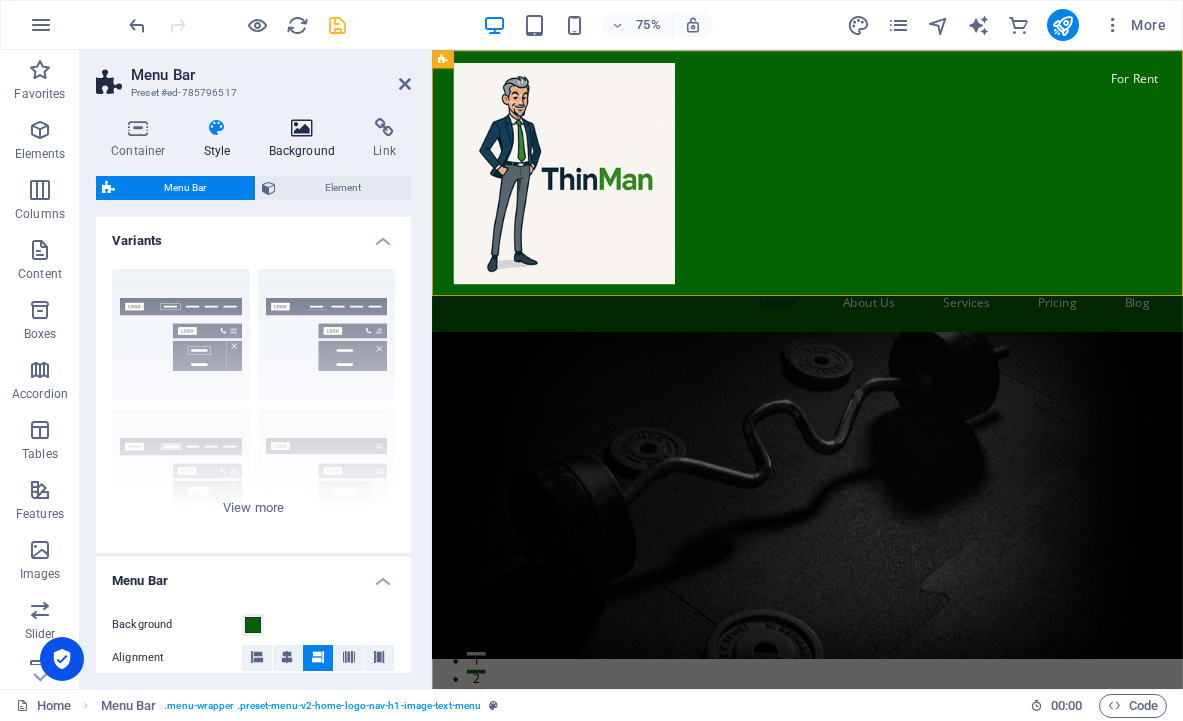 click at bounding box center [302, 128] 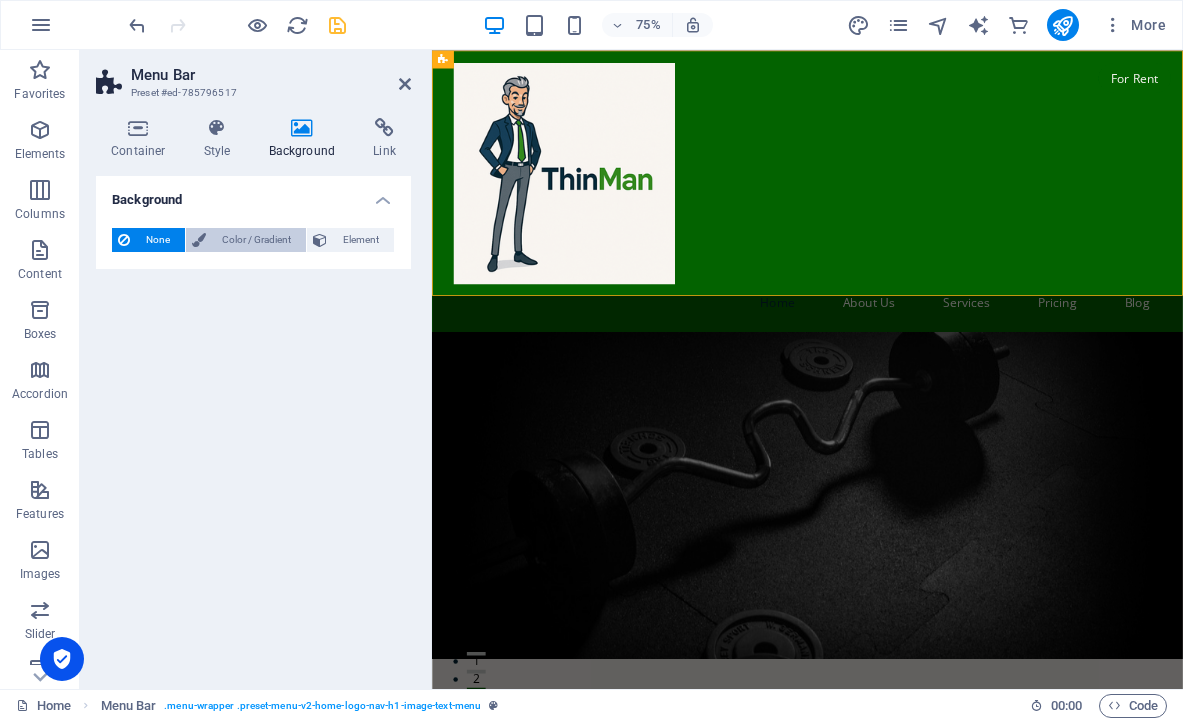 click on "Color / Gradient" at bounding box center [256, 240] 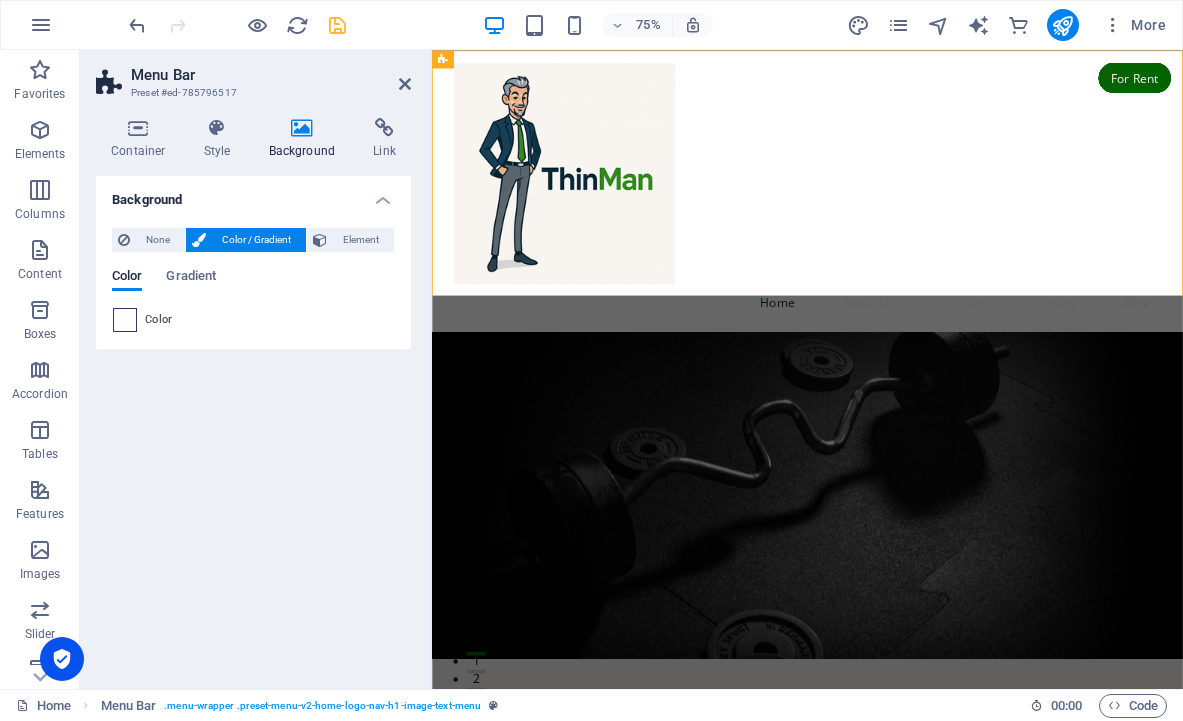 click at bounding box center [125, 320] 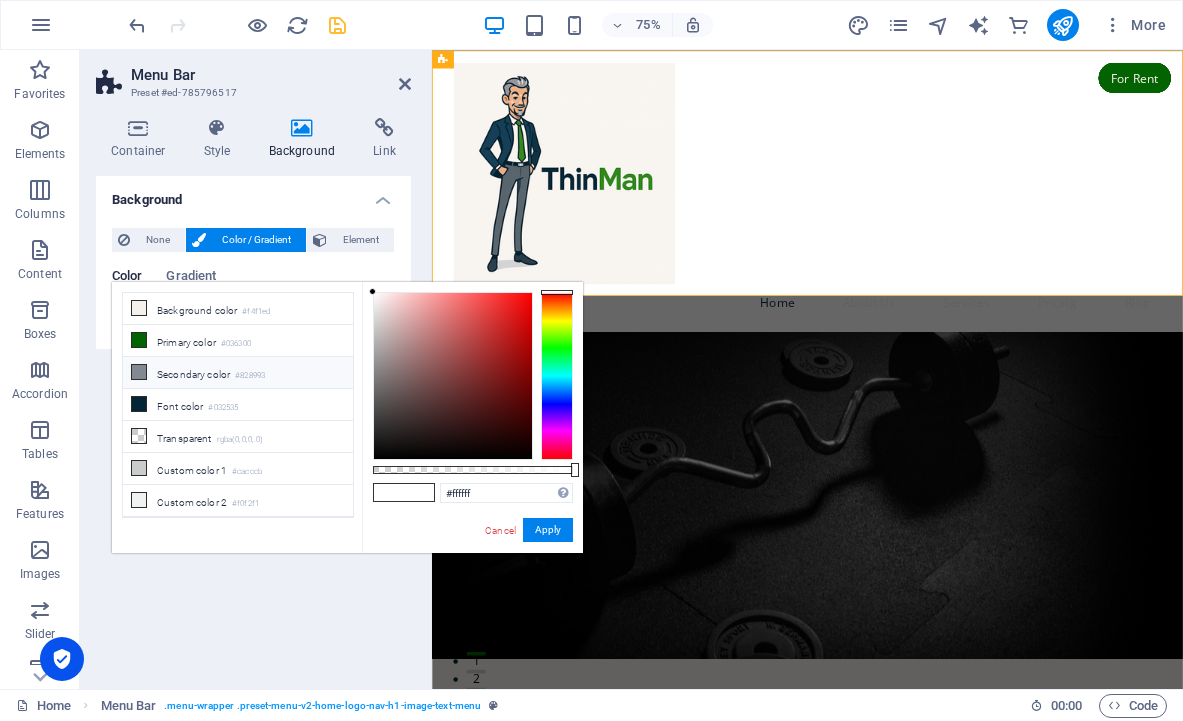 click at bounding box center [139, 372] 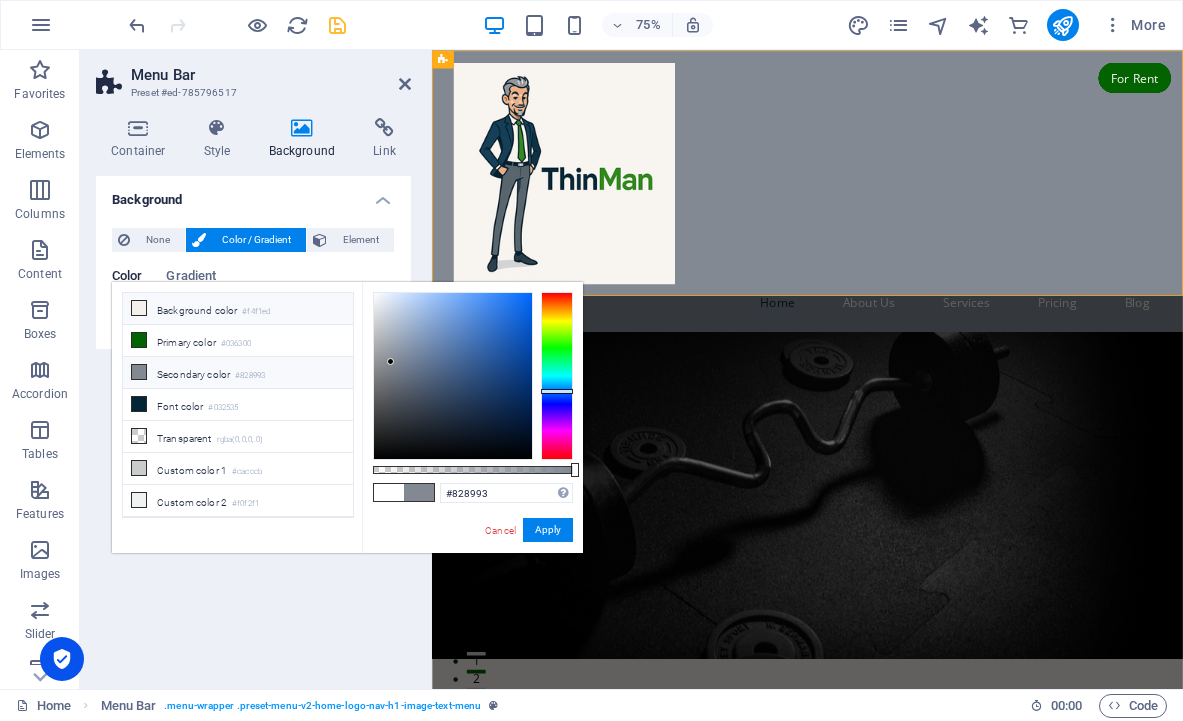 click at bounding box center [139, 308] 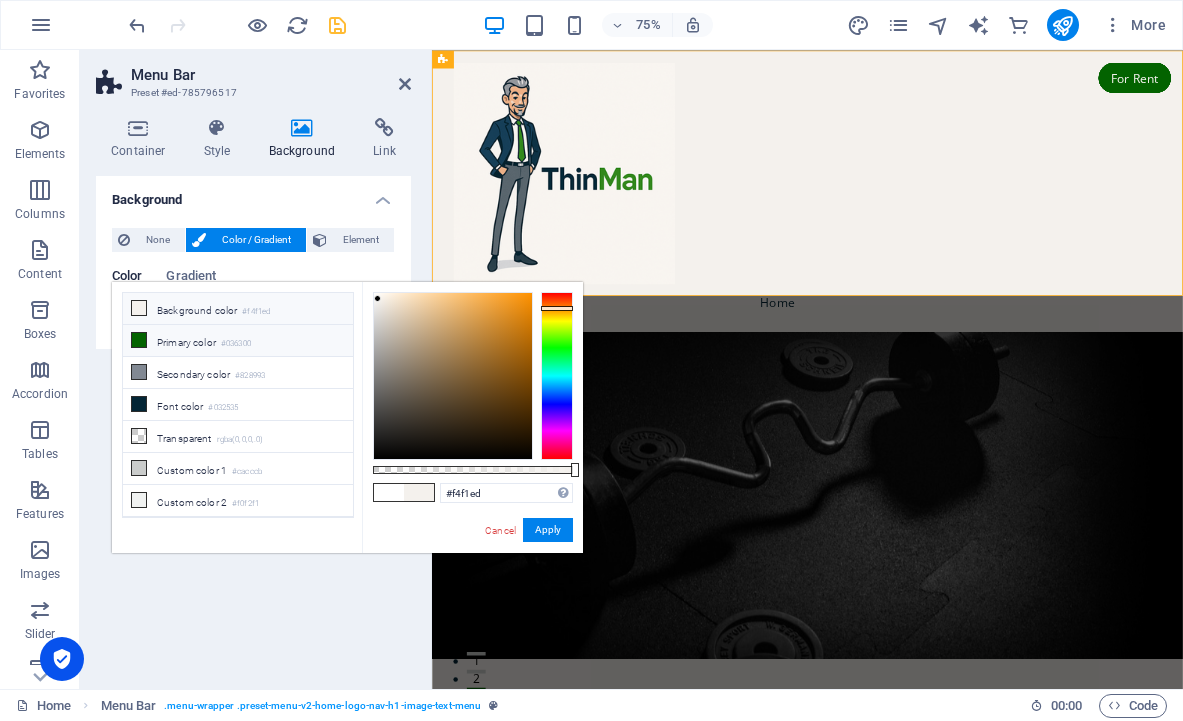 click at bounding box center (139, 340) 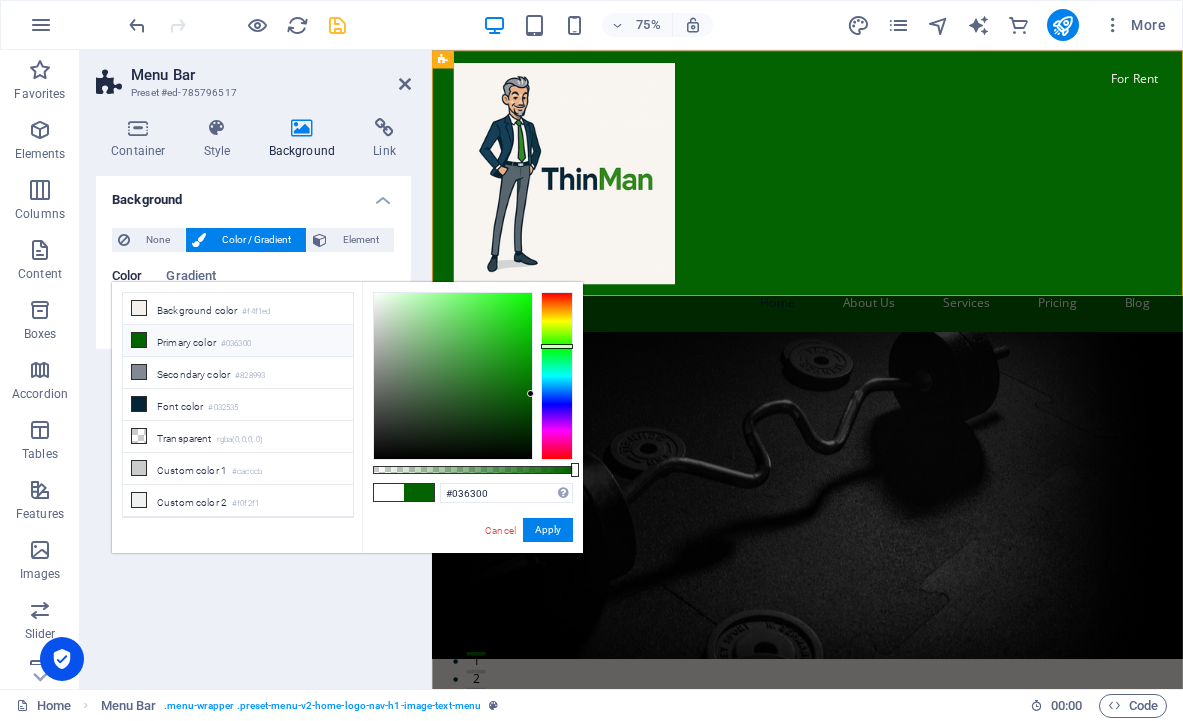 click at bounding box center [419, 492] 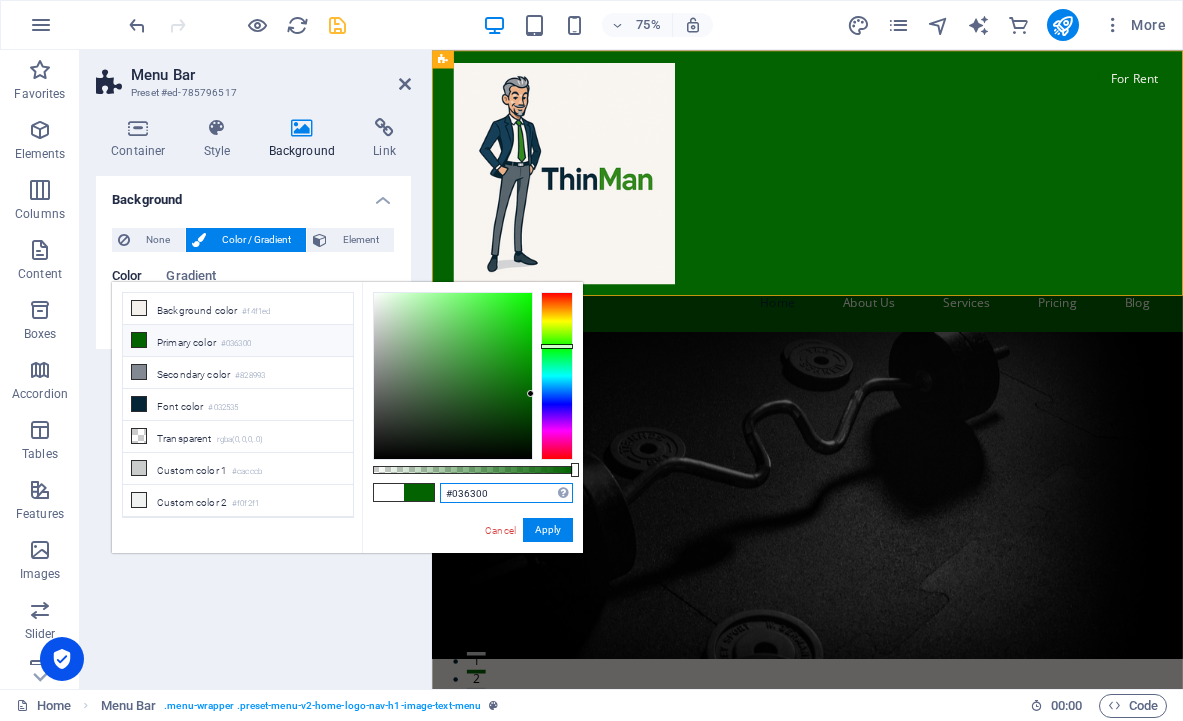 click on "#036300" at bounding box center [506, 493] 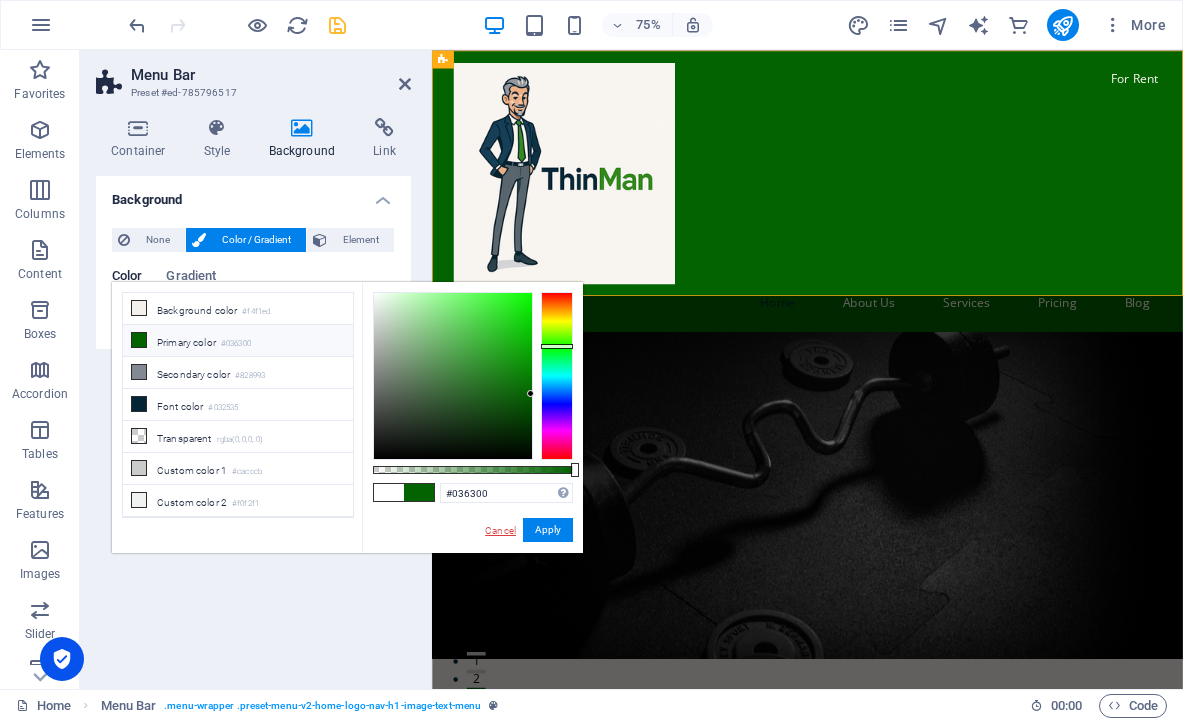click on "Cancel" at bounding box center [500, 530] 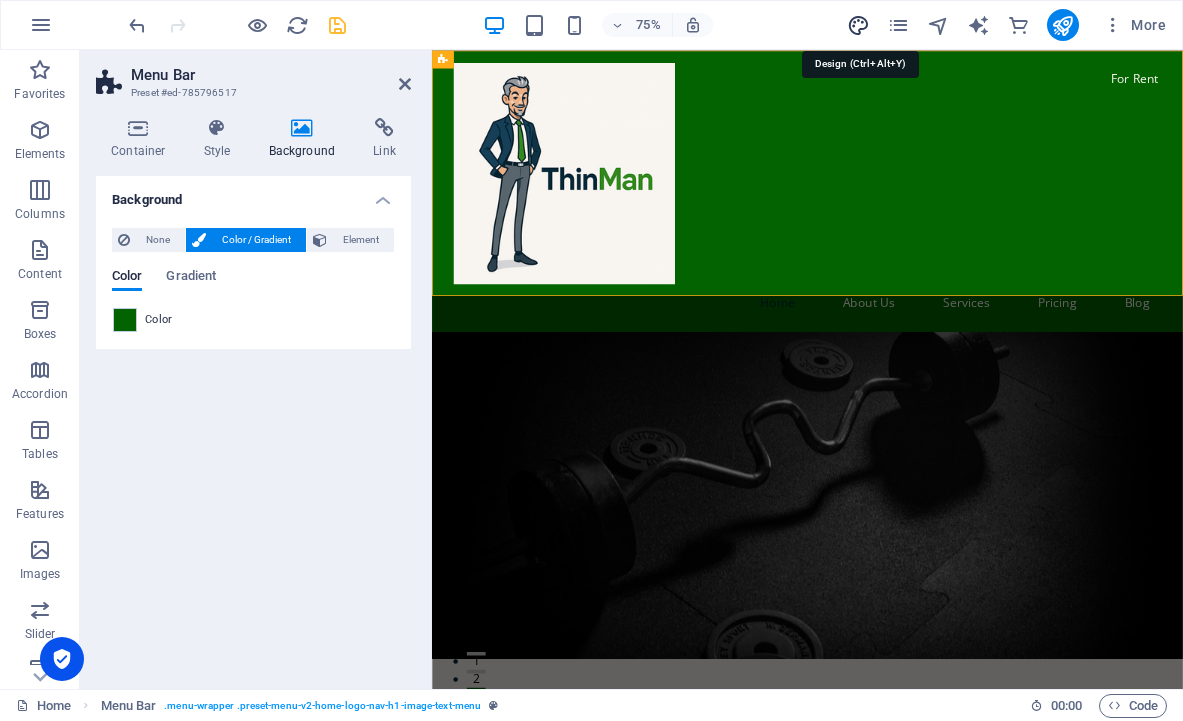 click at bounding box center (858, 25) 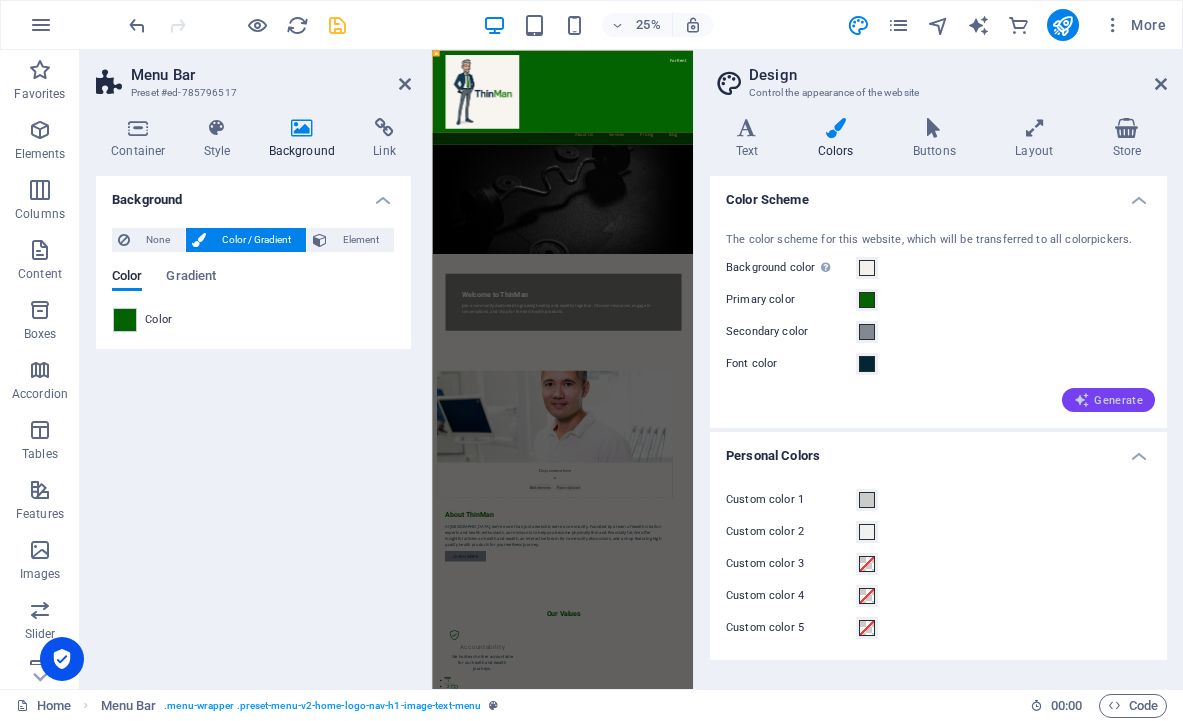 click on "Generate" at bounding box center [1108, 400] 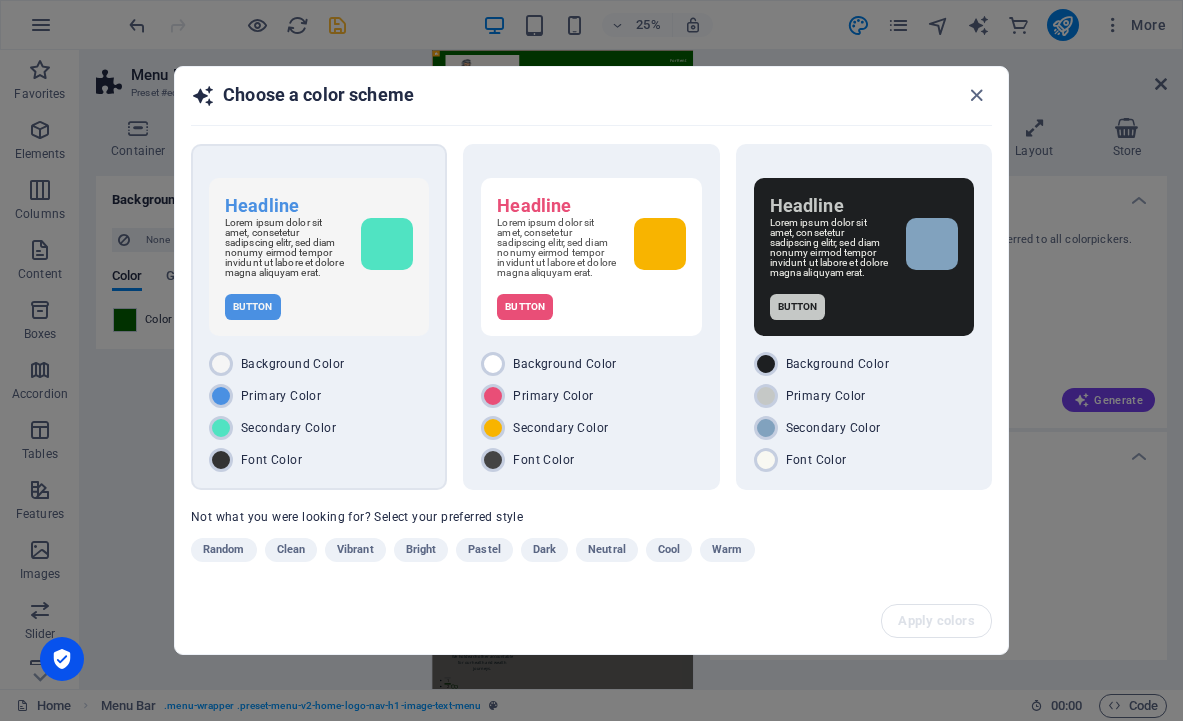 click on "Lorem ipsum dolor sit amet, consetetur sadipscing elitr, sed diam nonumy eirmod tempor invidunt ut labore et dolore magna aliquyam erat." at bounding box center (285, 248) 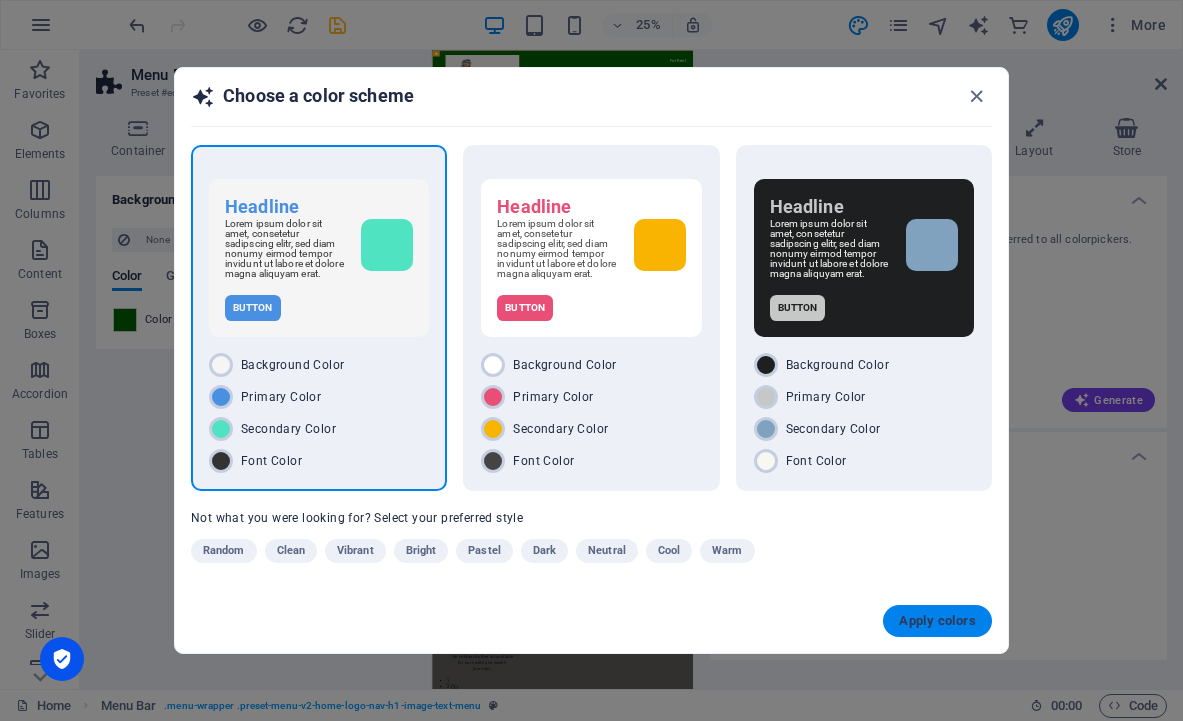 click on "Apply colors" at bounding box center (937, 621) 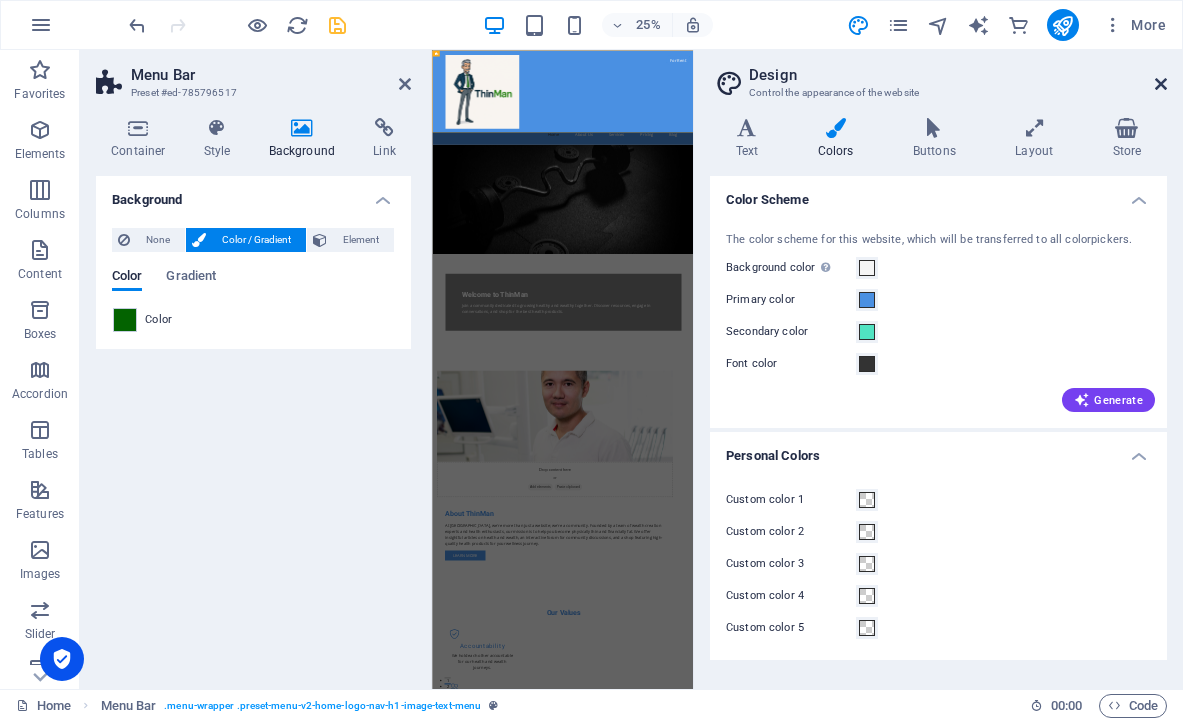 drag, startPoint x: 1160, startPoint y: 81, endPoint x: 971, endPoint y: 43, distance: 192.78226 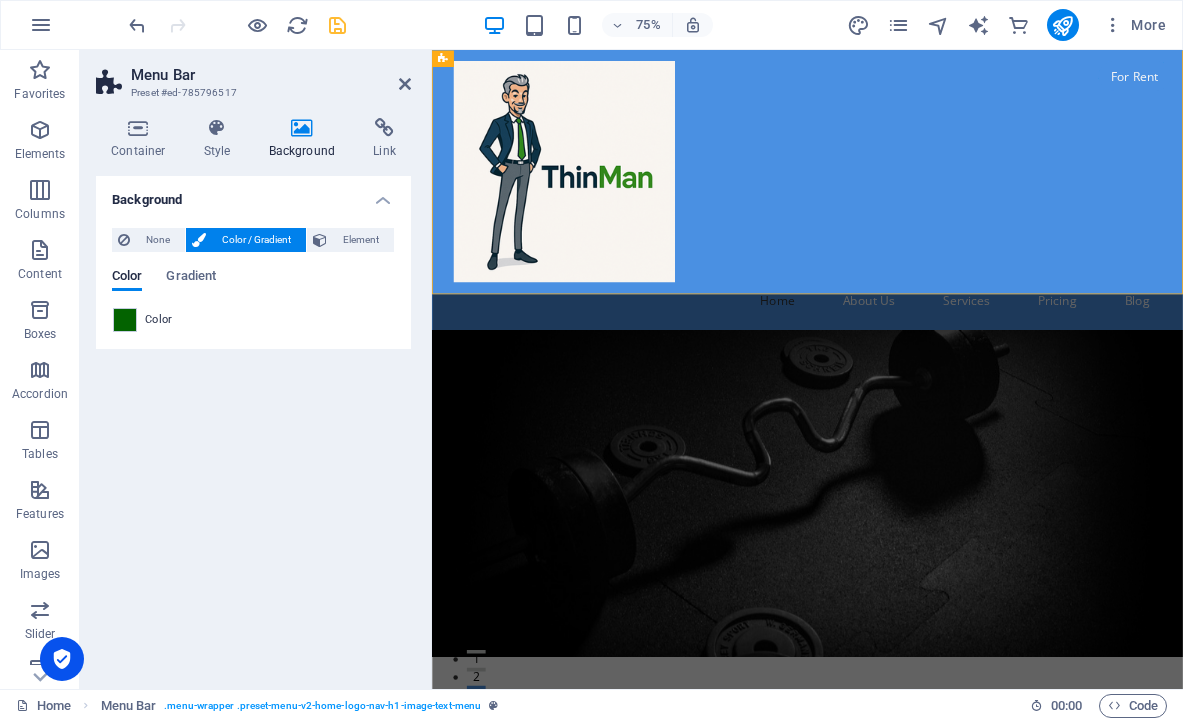 scroll, scrollTop: 0, scrollLeft: 0, axis: both 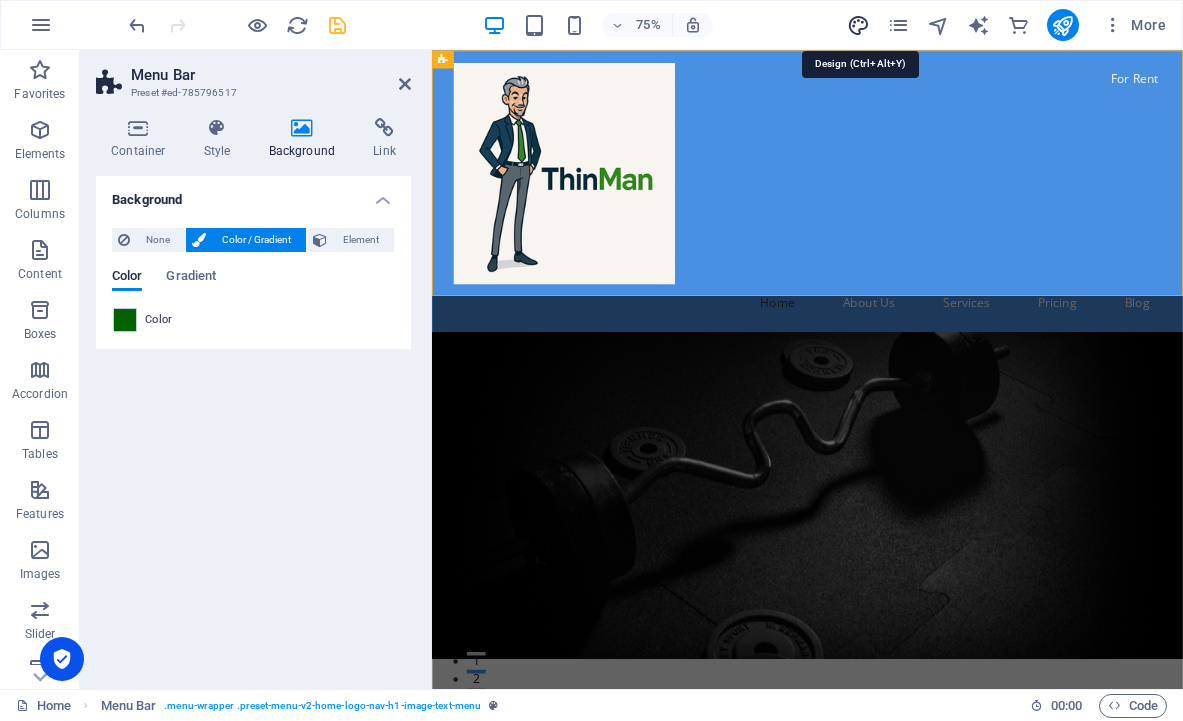 click at bounding box center [858, 25] 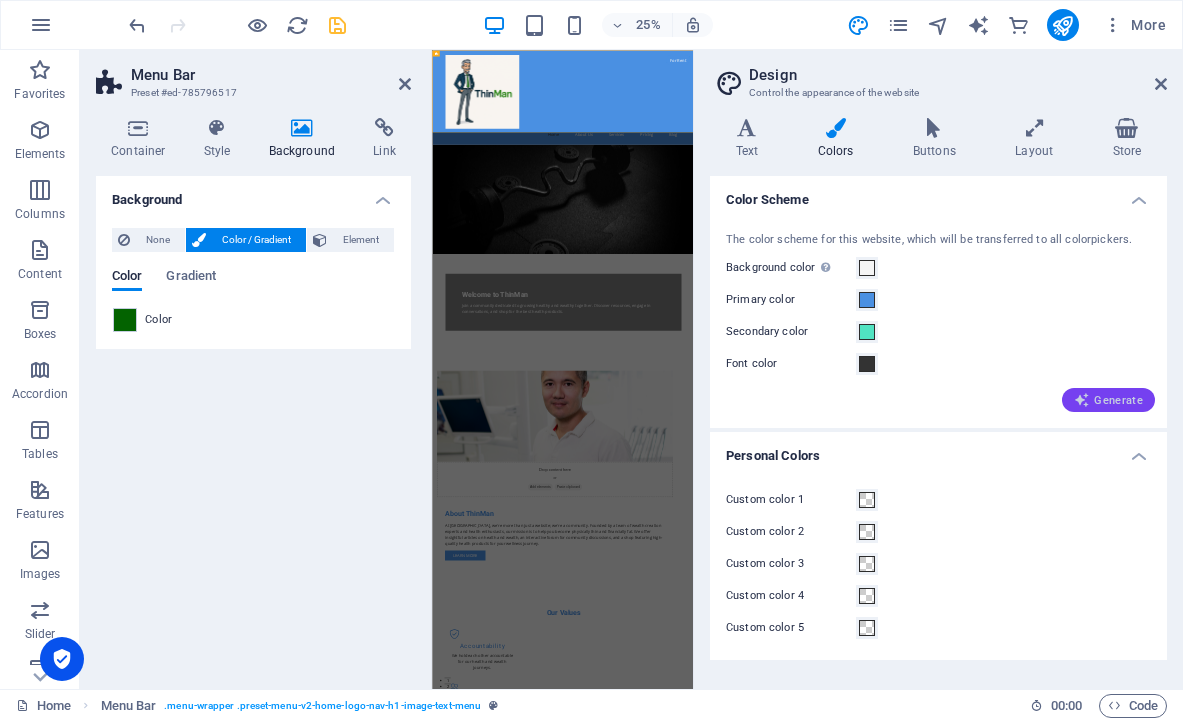 click on "Generate" at bounding box center (1108, 400) 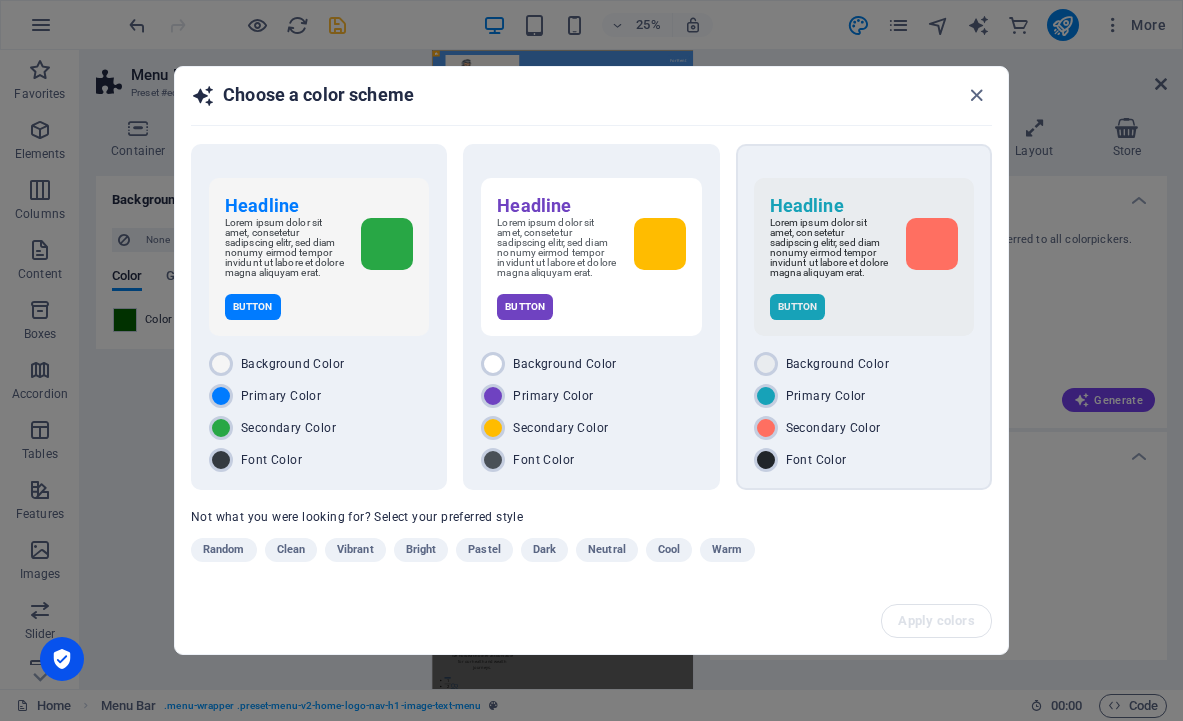 click on "Button" at bounding box center [864, 307] 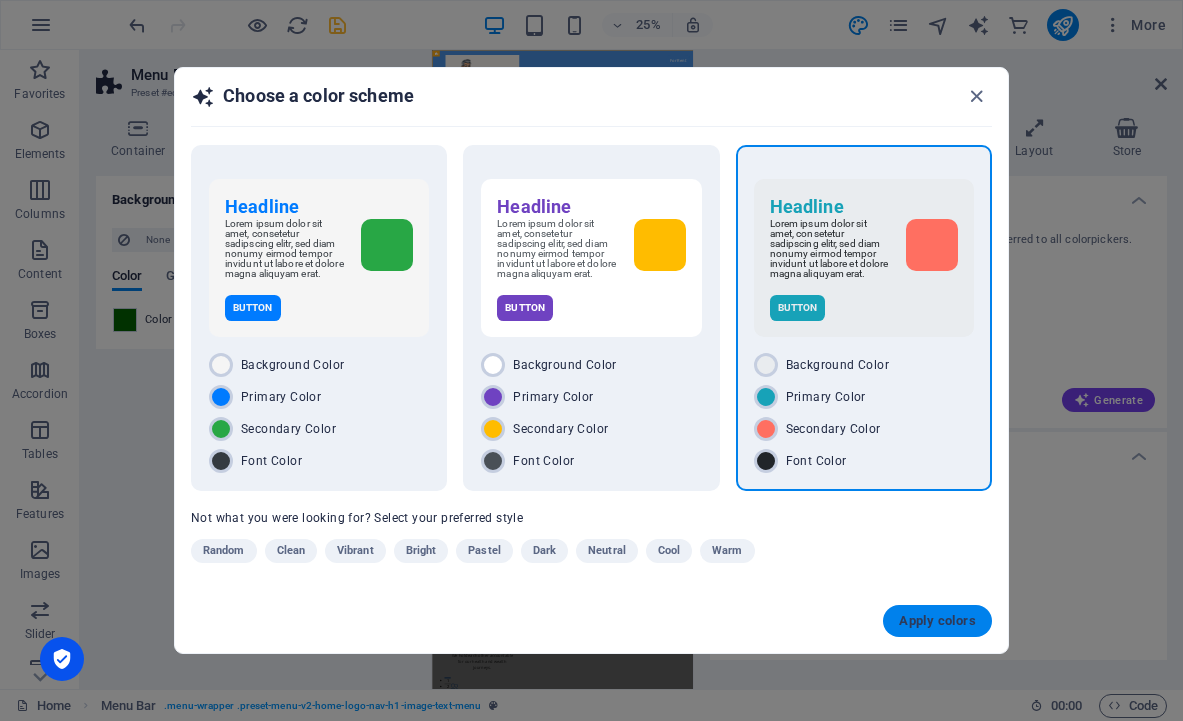 click on "Apply colors" at bounding box center (937, 621) 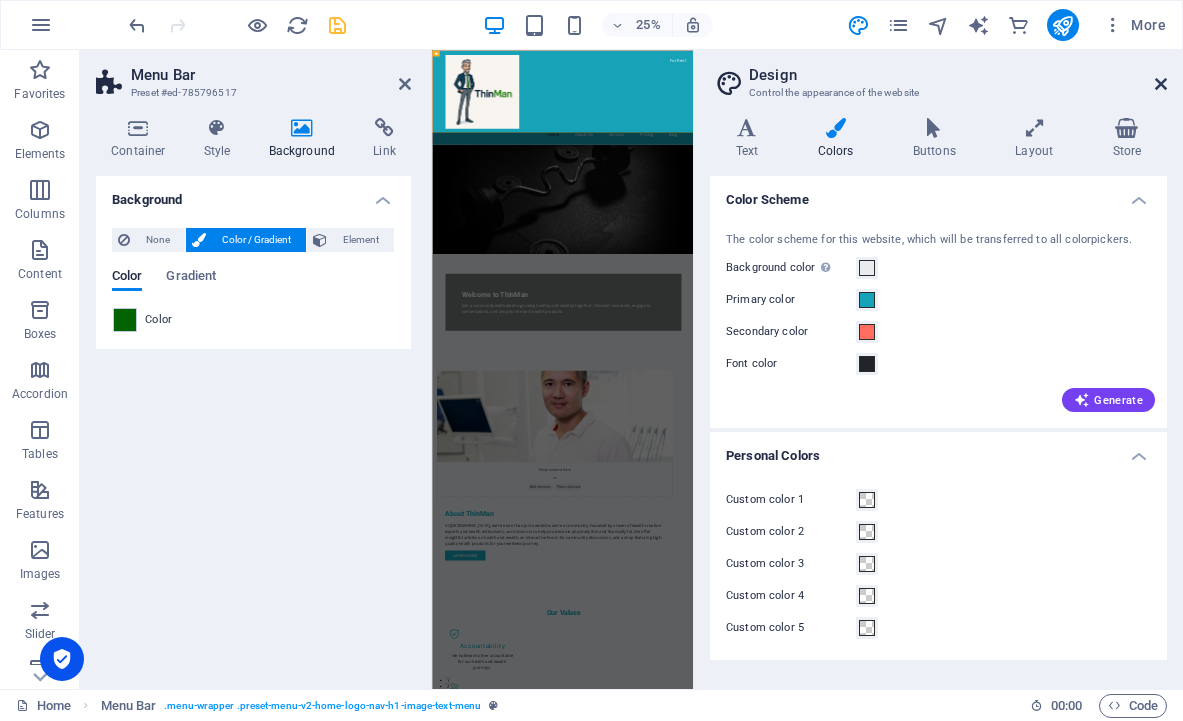 click at bounding box center (1161, 84) 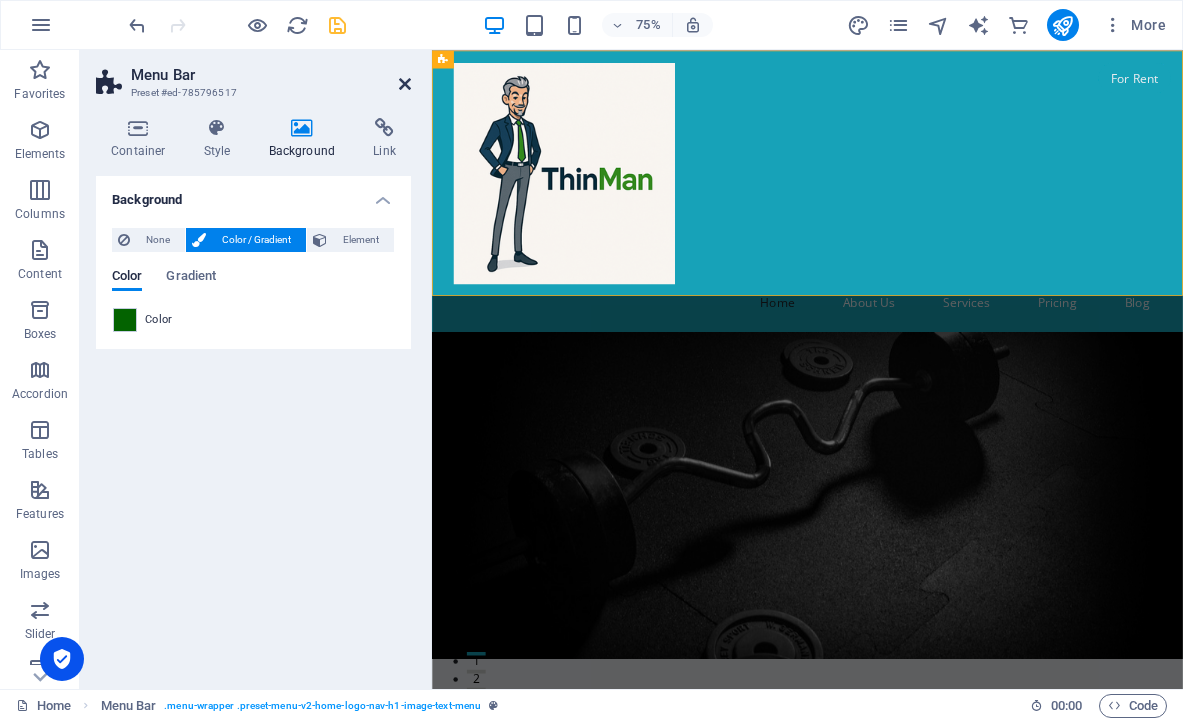drag, startPoint x: 405, startPoint y: 83, endPoint x: 324, endPoint y: 33, distance: 95.189285 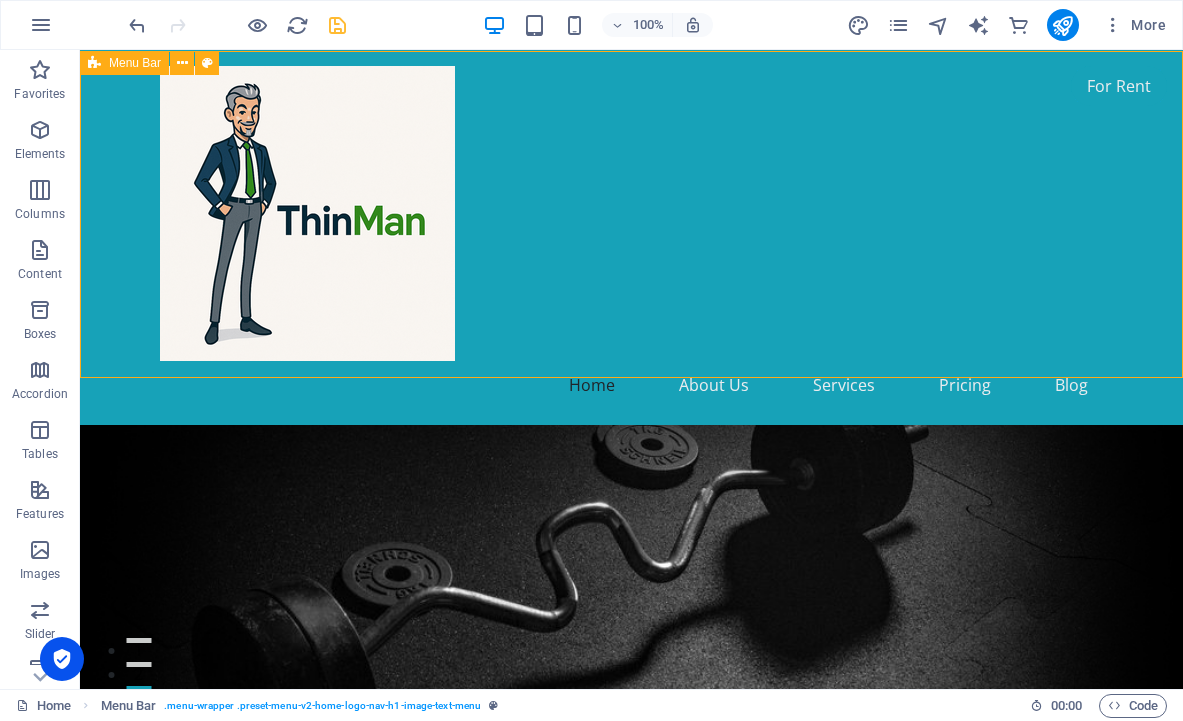 scroll, scrollTop: 0, scrollLeft: 0, axis: both 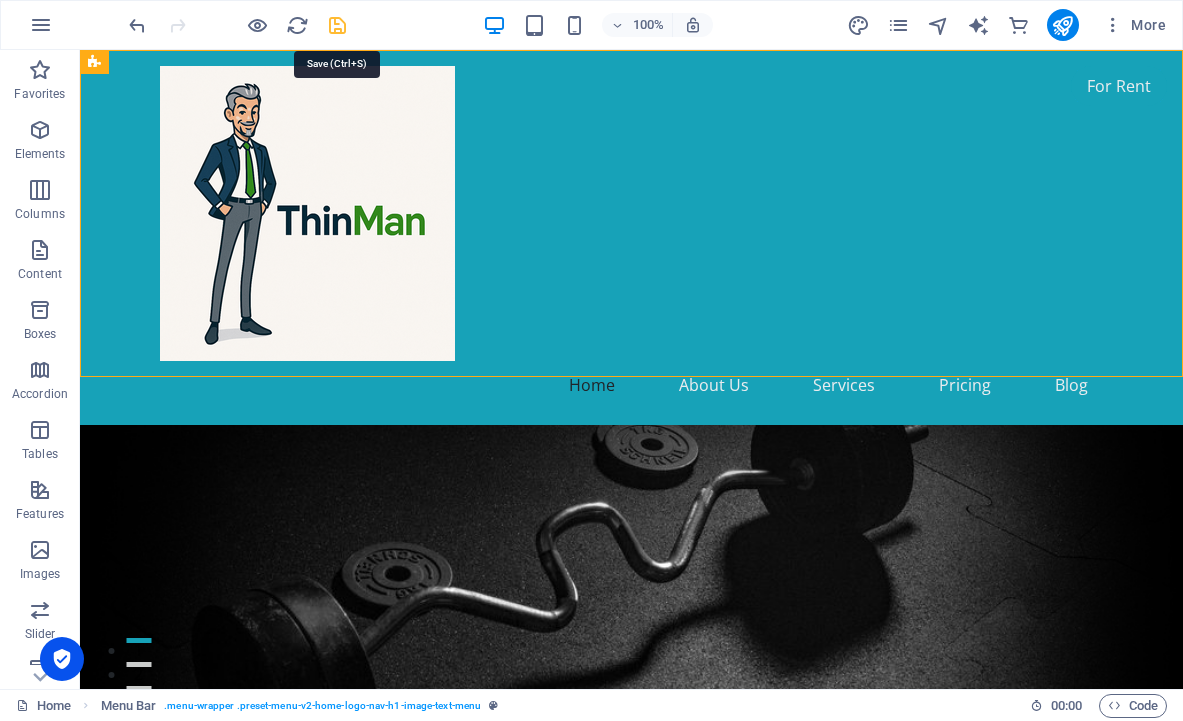 click at bounding box center (337, 25) 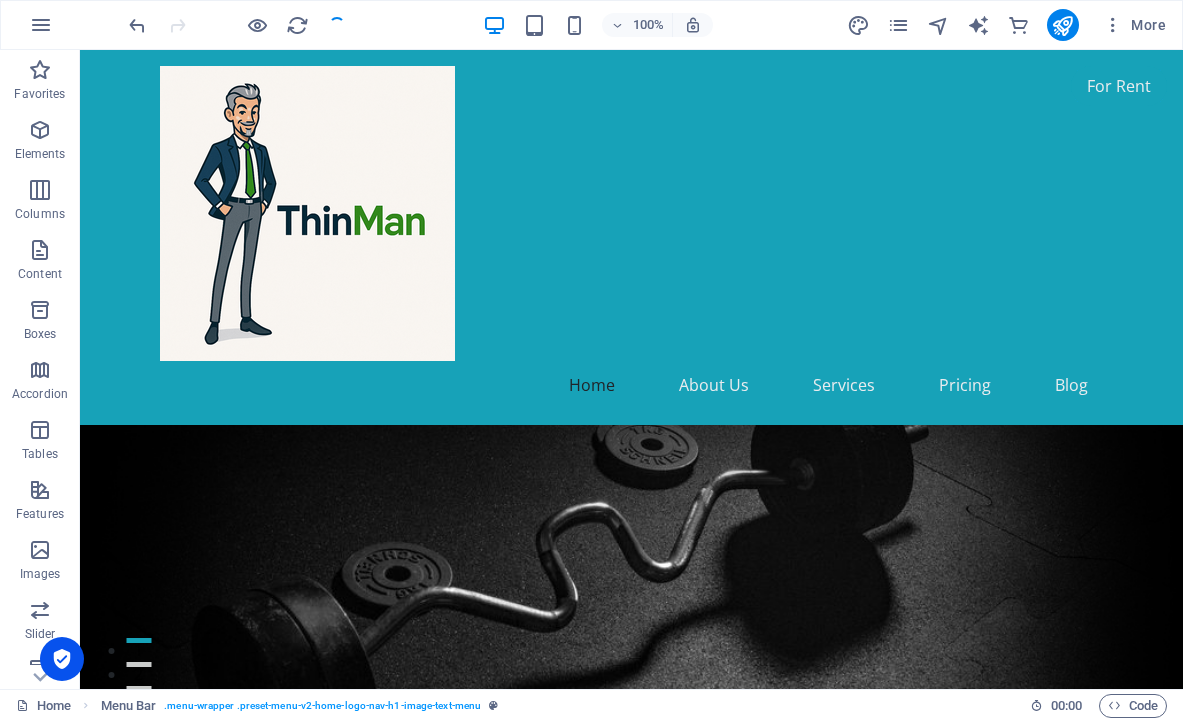 click at bounding box center [237, 25] 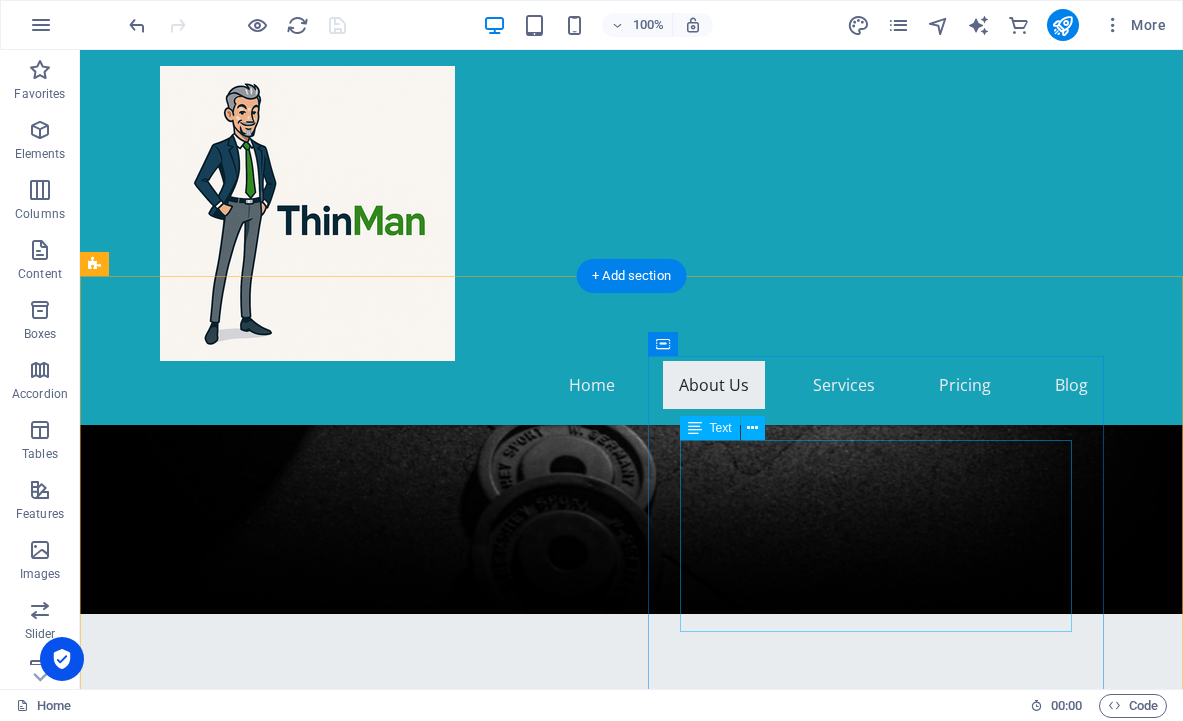 scroll, scrollTop: 511, scrollLeft: 0, axis: vertical 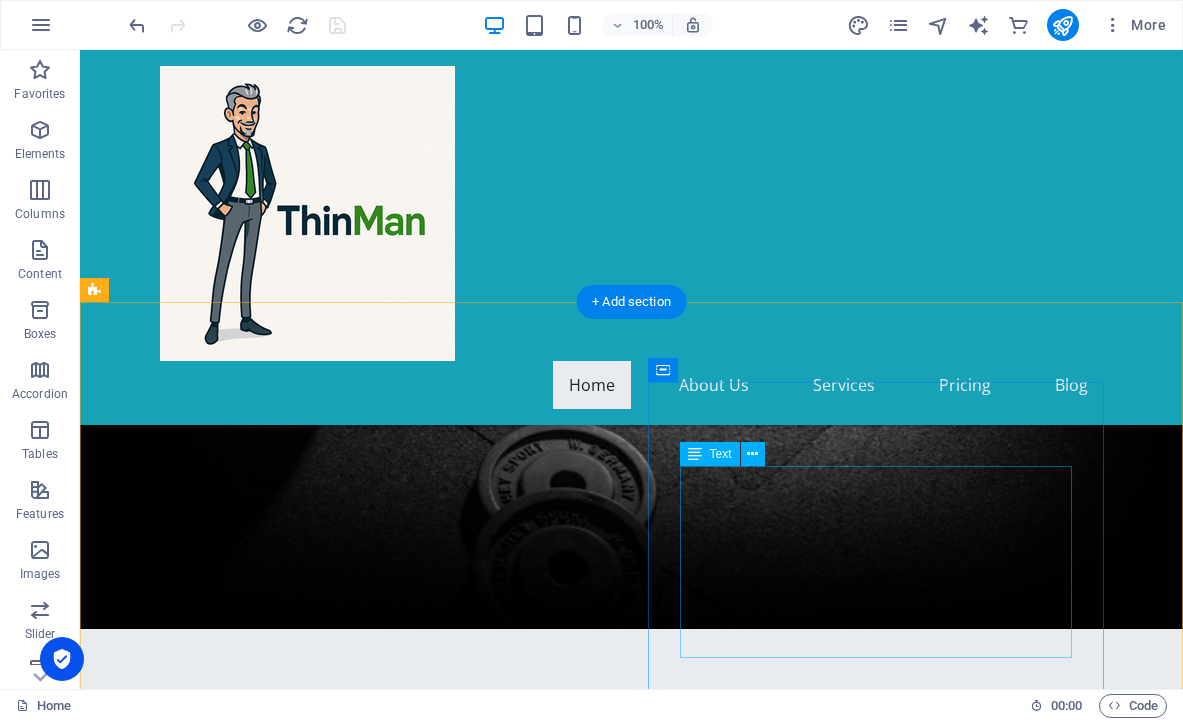click on "At [GEOGRAPHIC_DATA], we're more than just a website; we're a community. Founded by a team of wealth creation experts and health enthusiasts, our mission is to help you become physically thin and financially fat. We offer insightful articles on health and wealth, an interactive forum for community discussions, and a shop featuring high-quality health products for your wellness journey." at bounding box center [568, 1752] 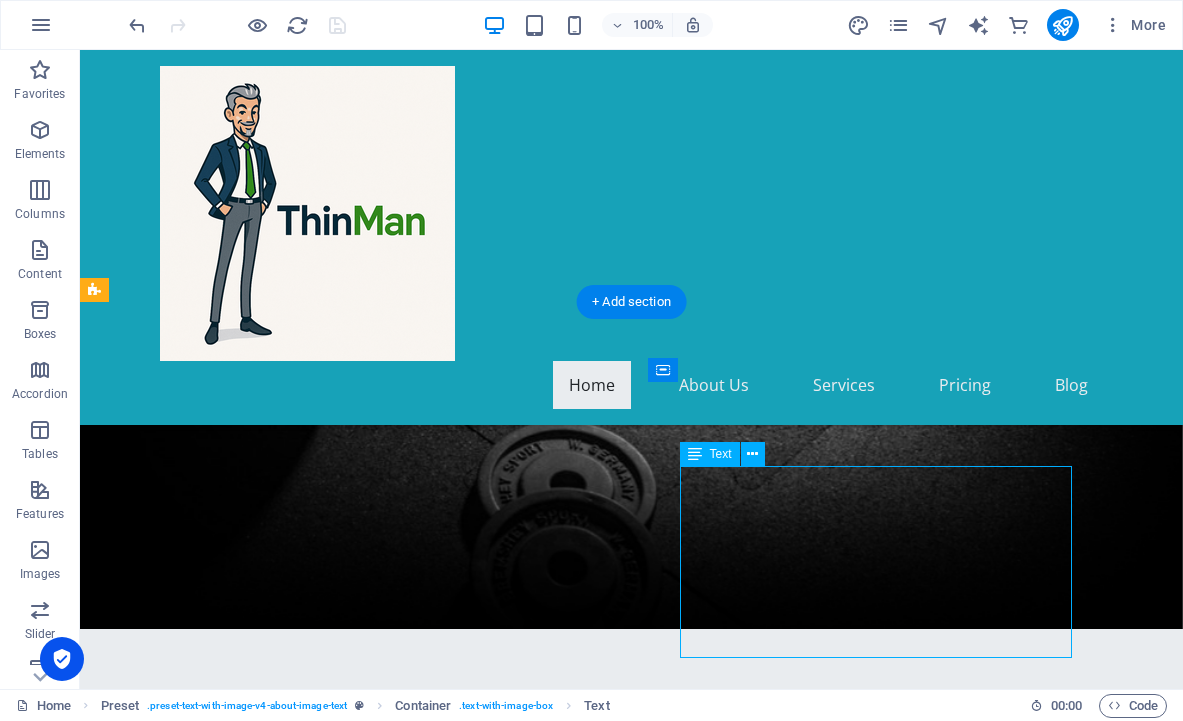 click on "At [GEOGRAPHIC_DATA], we're more than just a website; we're a community. Founded by a team of wealth creation experts and health enthusiasts, our mission is to help you become physically thin and financially fat. We offer insightful articles on health and wealth, an interactive forum for community discussions, and a shop featuring high-quality health products for your wellness journey." at bounding box center [568, 1752] 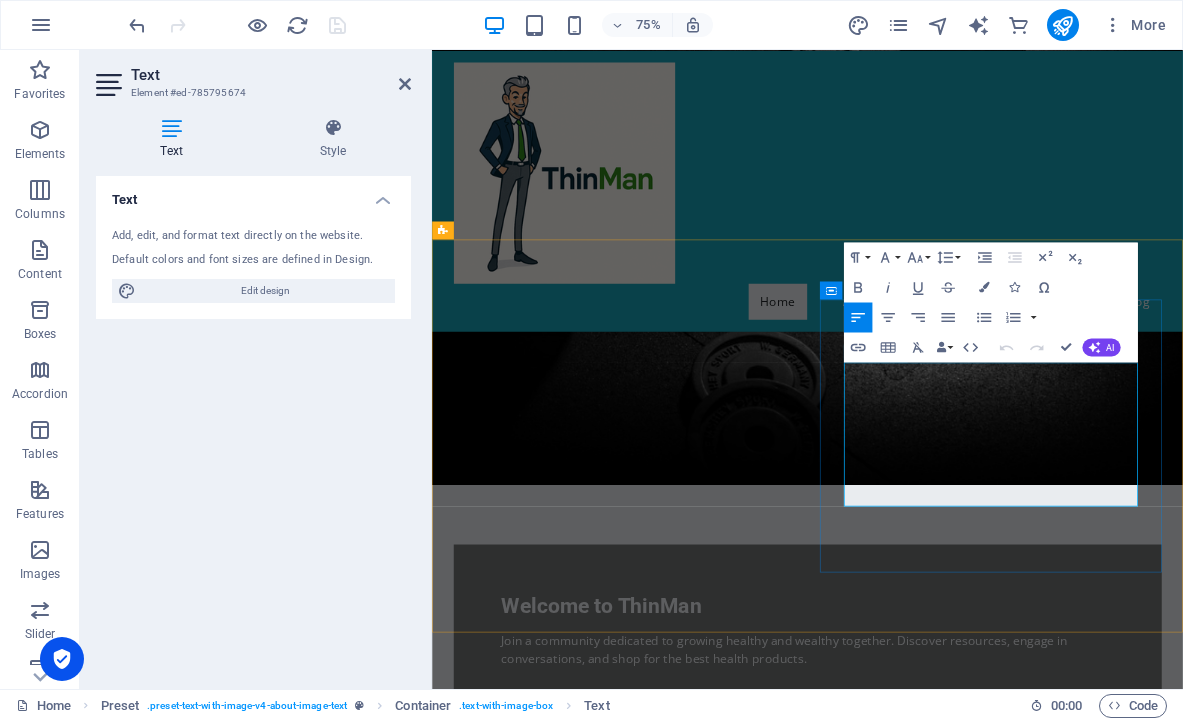 drag, startPoint x: 1111, startPoint y: 647, endPoint x: 984, endPoint y: 467, distance: 220.29298 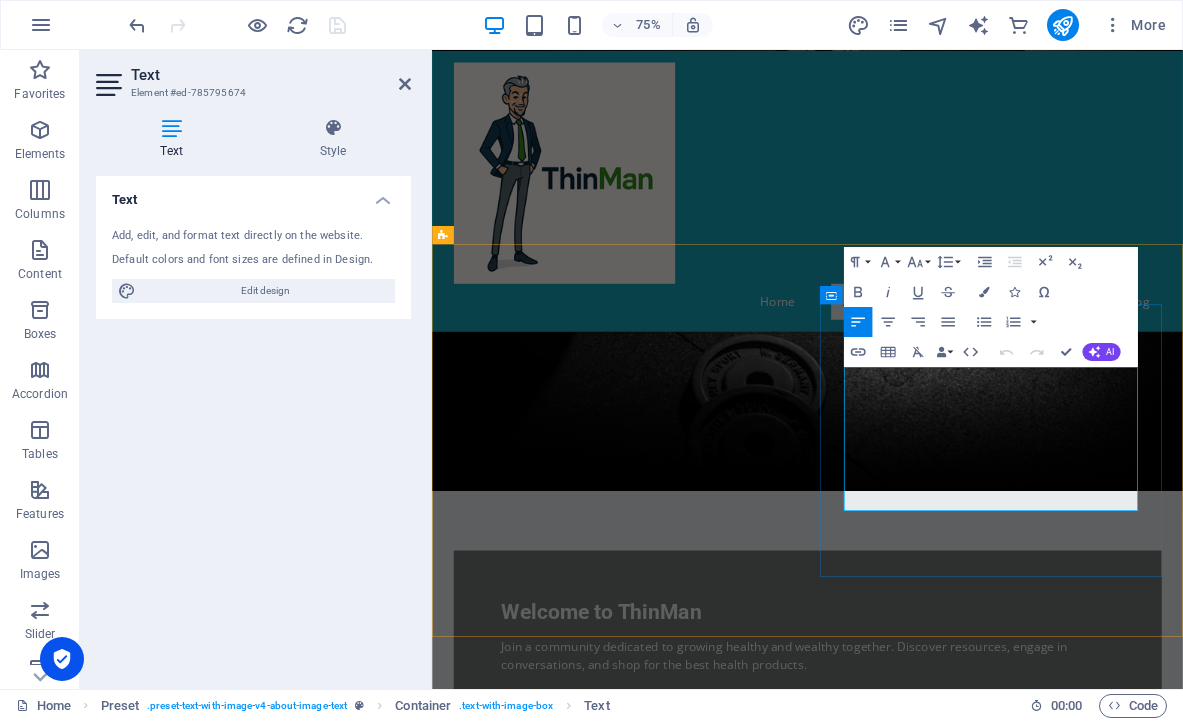 scroll, scrollTop: 512, scrollLeft: 0, axis: vertical 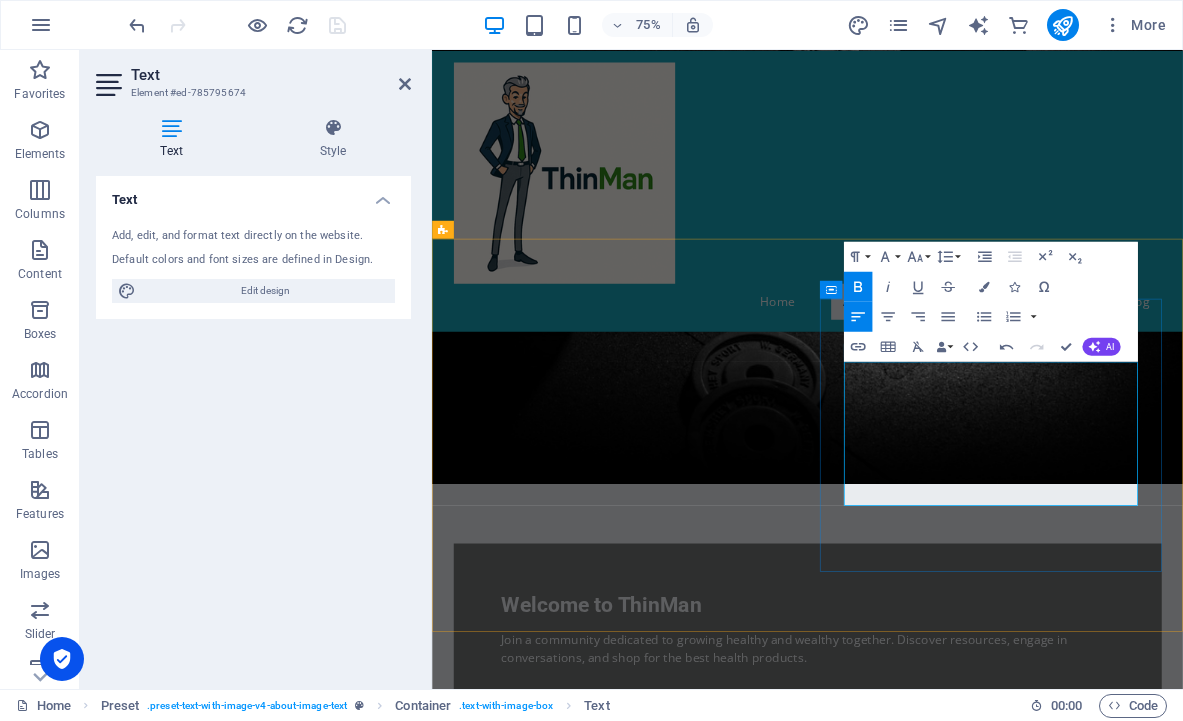 click on "Hey there, fellow traveler—" at bounding box center (920, 1715) 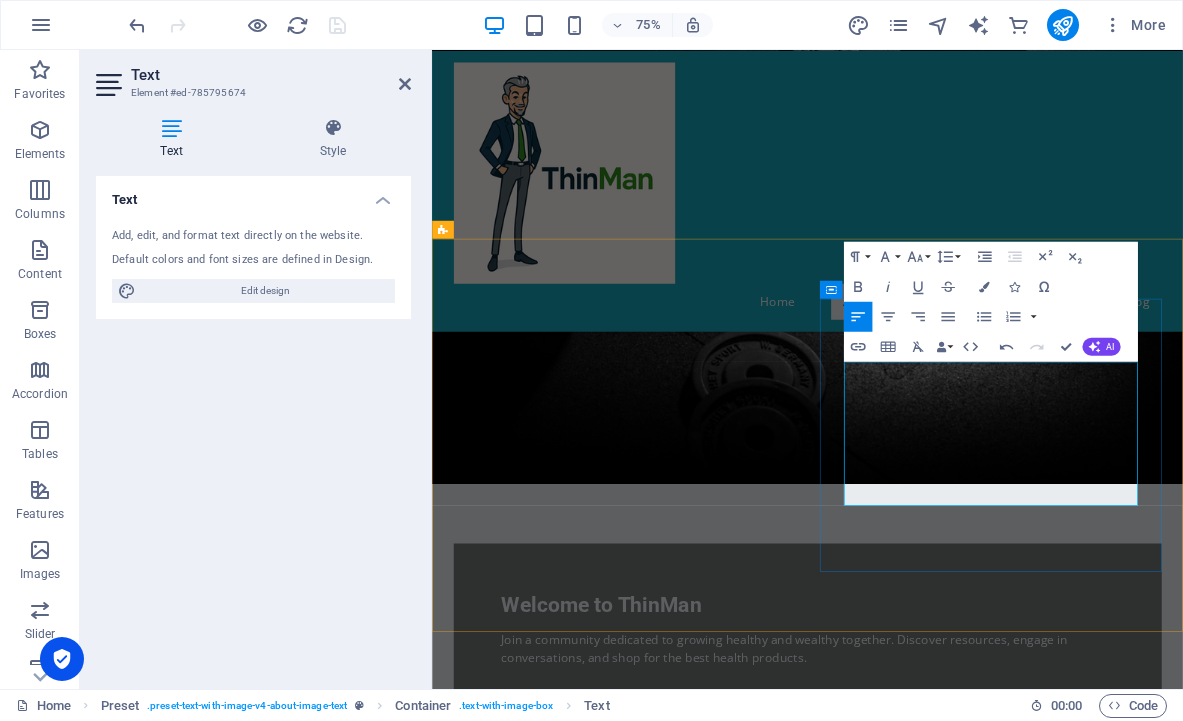 type 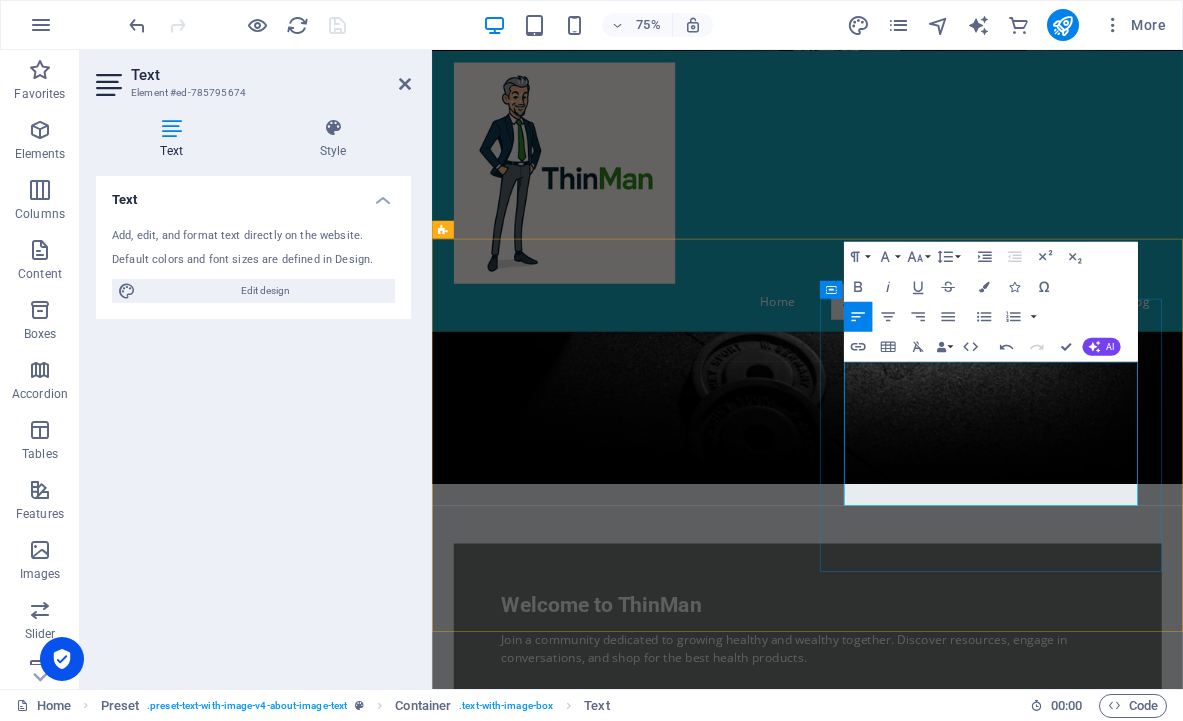 click on "Hey there, fellow traveler— You’re not here by accident. Maybe you’ve hit a wall. Maybe you’re sick of yo-yo diets, burnout mornings, or staring at a portfolio that doesn’t match your potential. Maybe, like [PERSON_NAME], you’ve succeeded in all the conventional ways—and still feel something big is missing." at bounding box center [920, 1739] 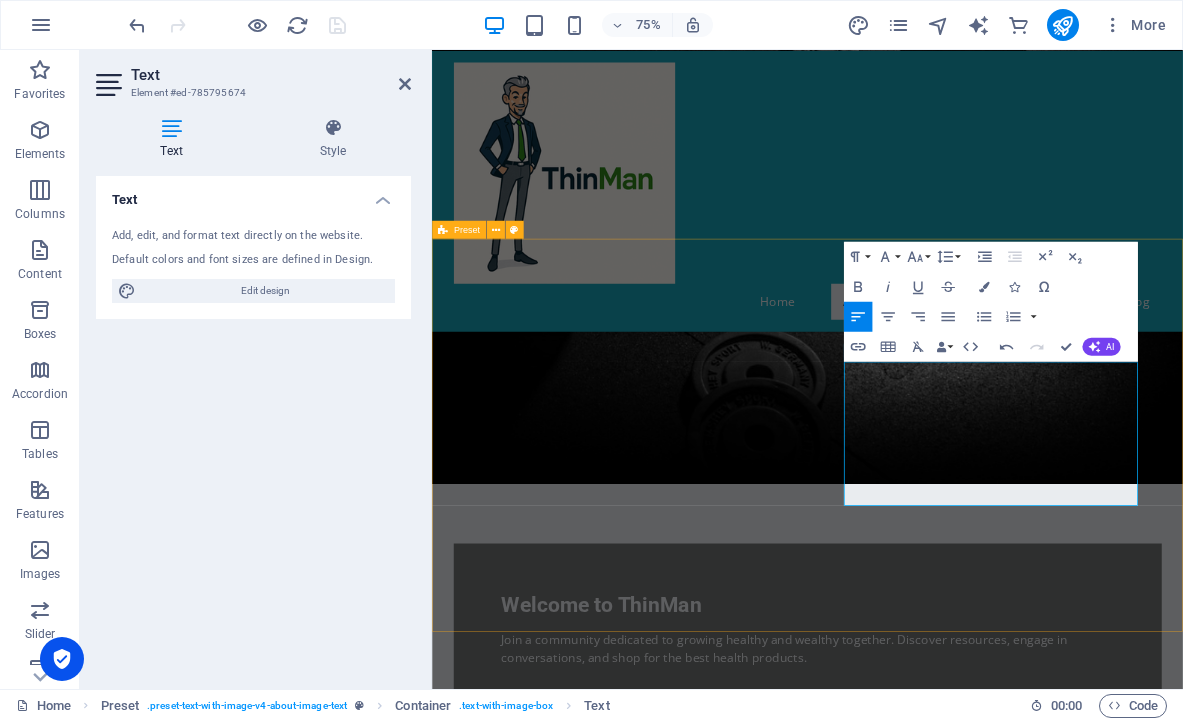 click on "Drop content here or  Add elements  Paste clipboard About ThinMan Hey there, fellow traveler— You’re not here by accident. Maybe you’ve hit a wall. Maybe you’re sick of yo-yo diets, burnout mornings, or staring at a portfolio that doesn’t match your potential. Maybe, like [PERSON_NAME], you’ve succeeded in all the conventional ways—and still feel something big is missing.  Good. You’re in the right place. Learn More" at bounding box center (932, 1491) 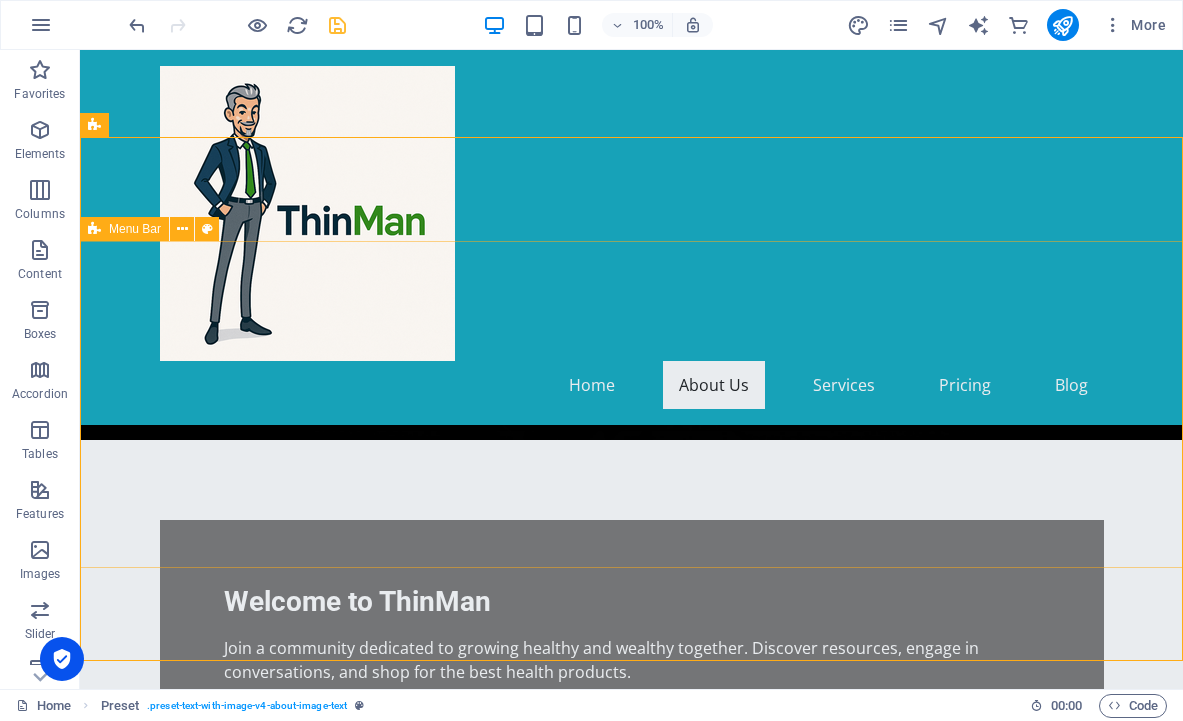scroll, scrollTop: 670, scrollLeft: 0, axis: vertical 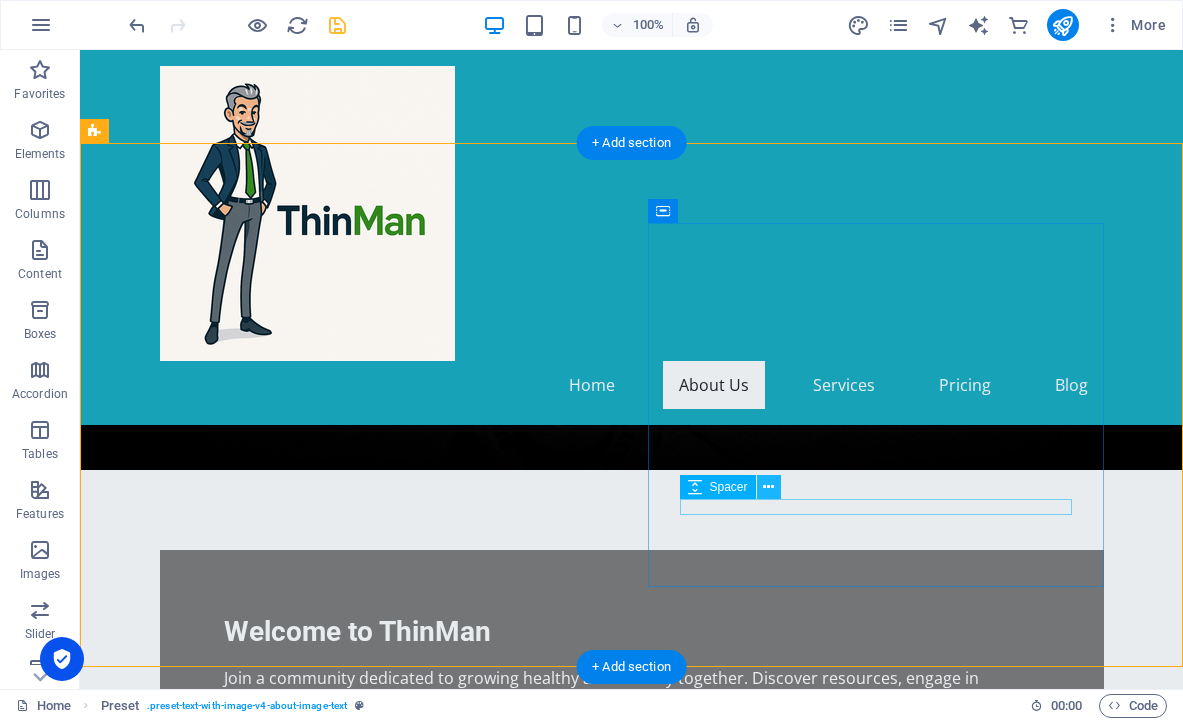 click at bounding box center [768, 487] 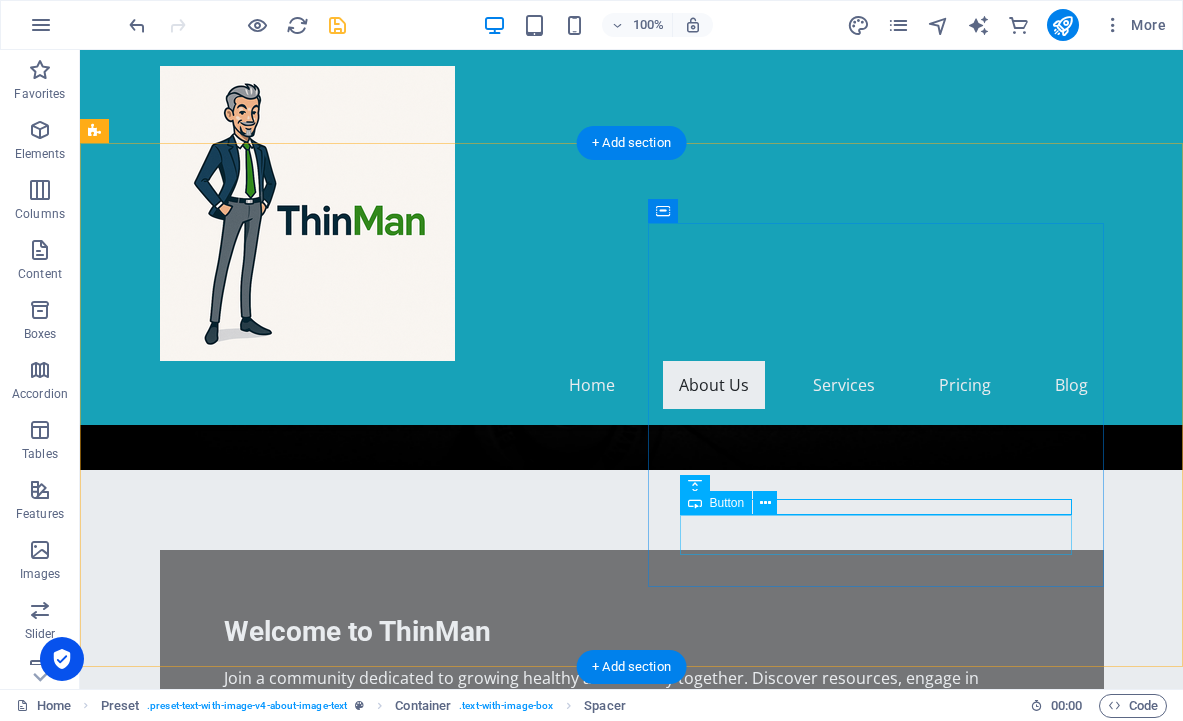 click on "Learn More" at bounding box center [568, 1677] 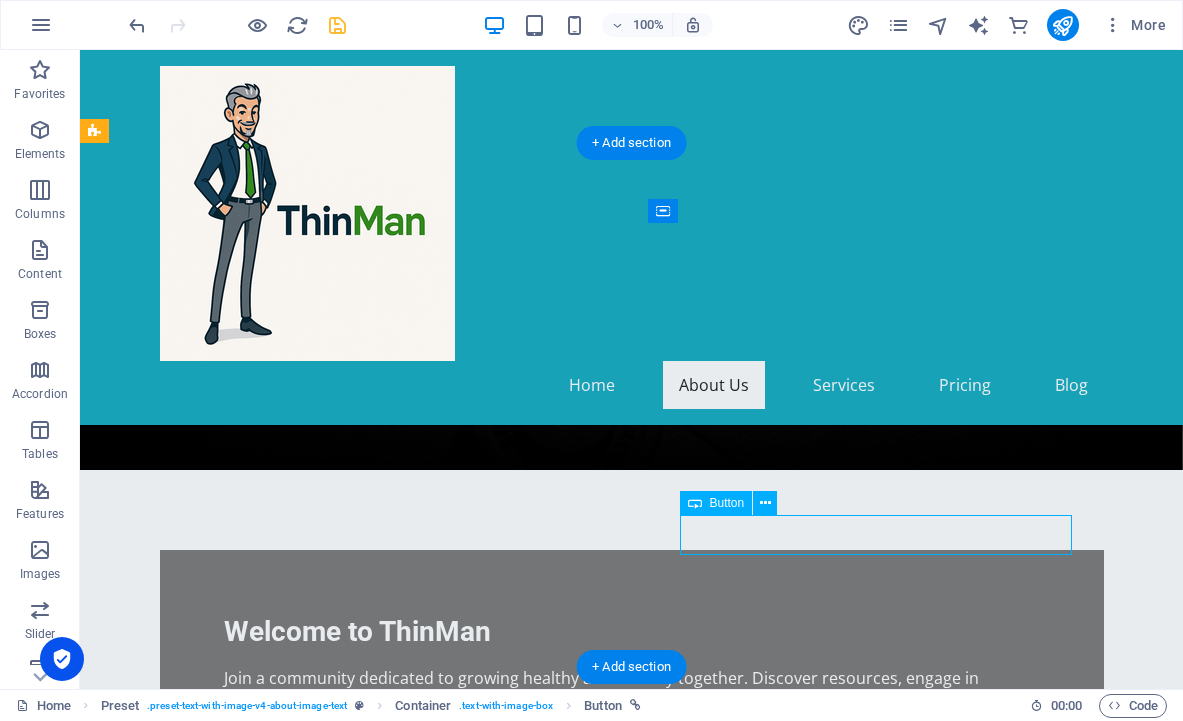 click on "Learn More" at bounding box center [568, 1677] 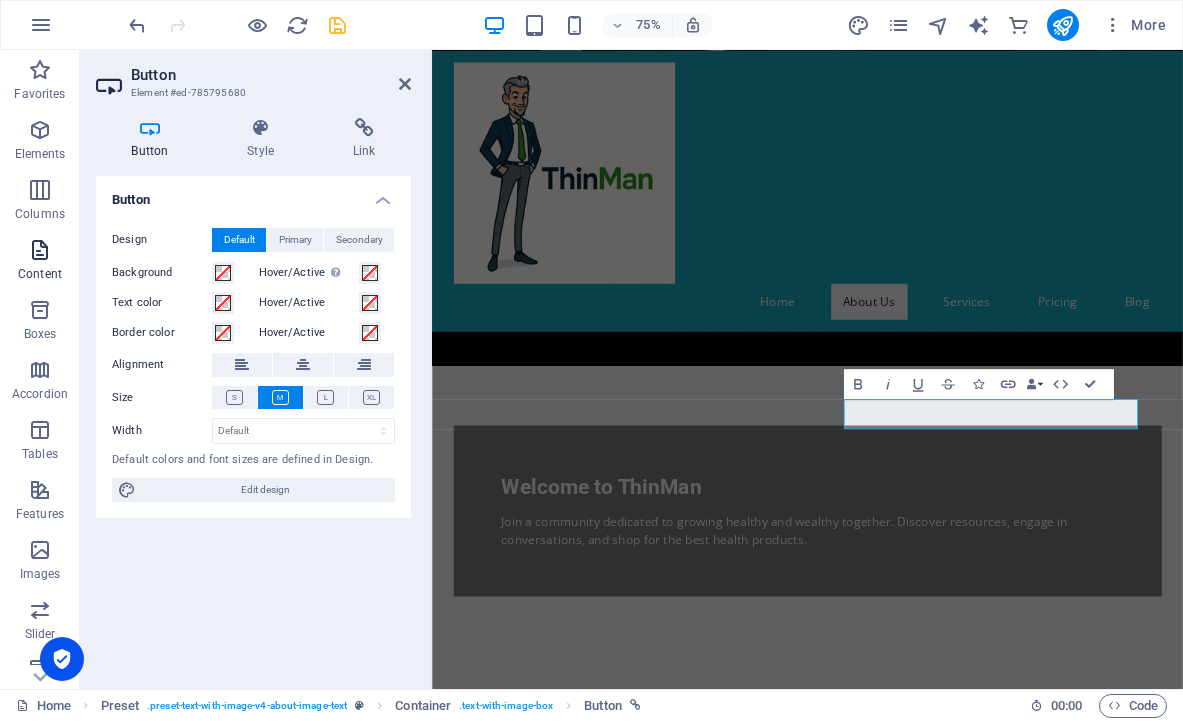 click at bounding box center (40, 250) 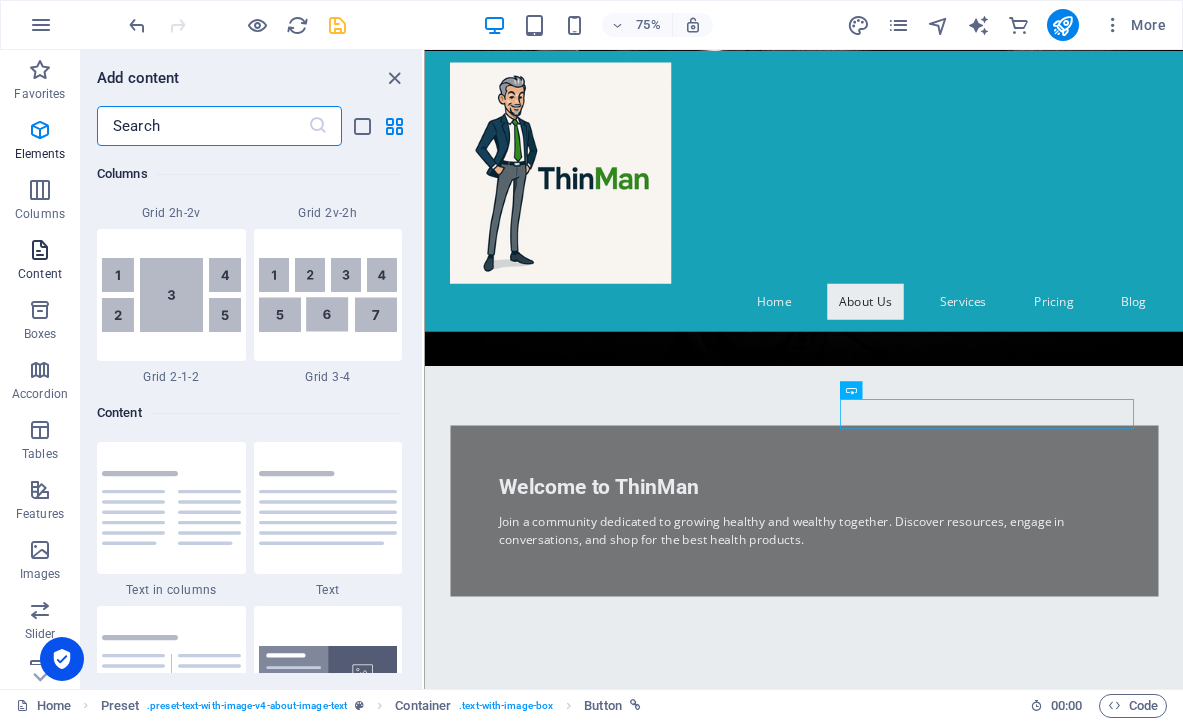 scroll, scrollTop: 3499, scrollLeft: 0, axis: vertical 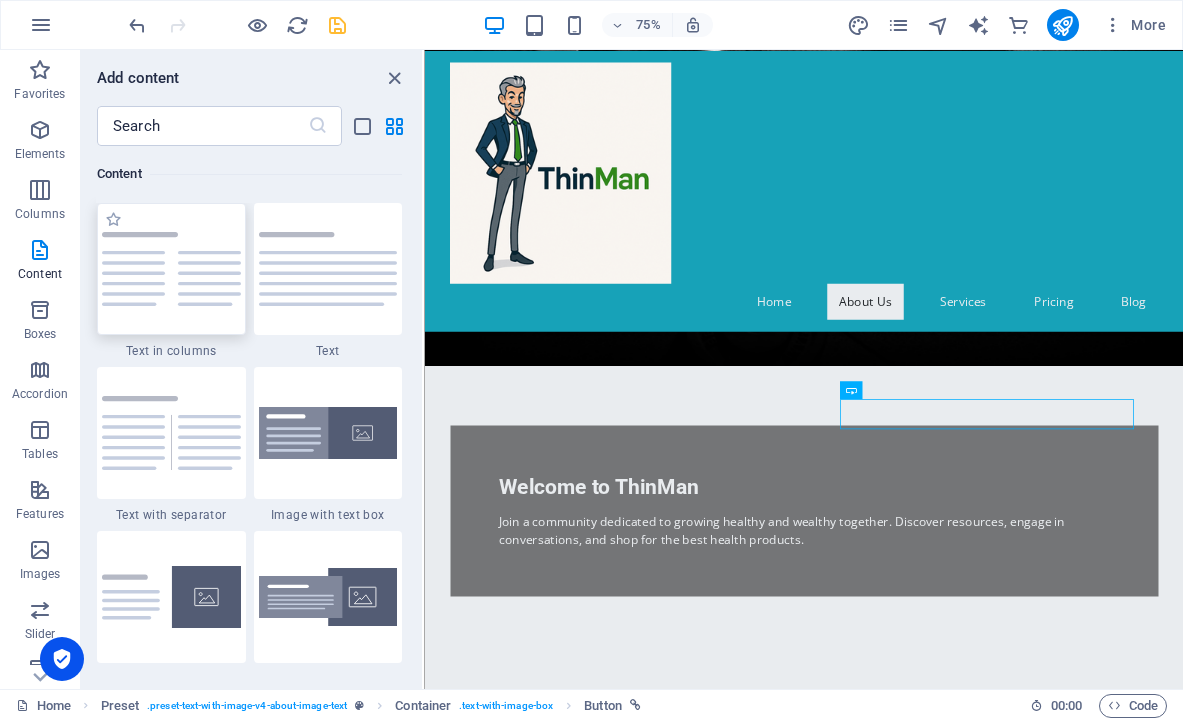 click at bounding box center (171, 269) 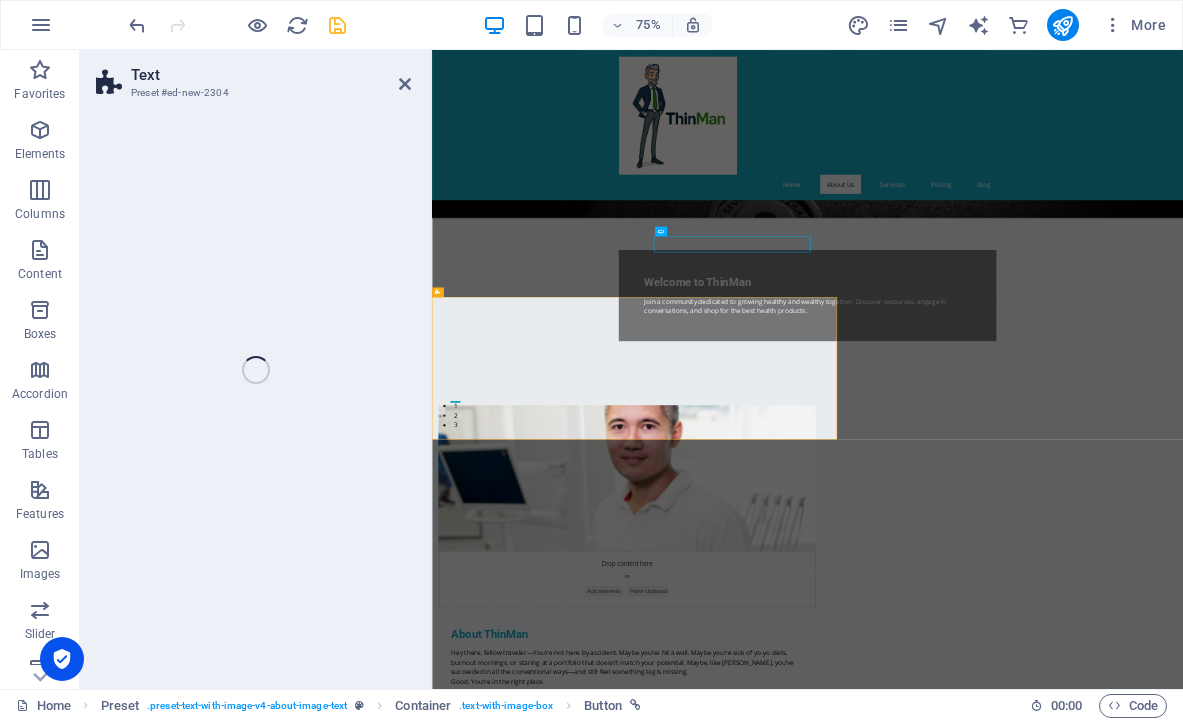 select on "rem" 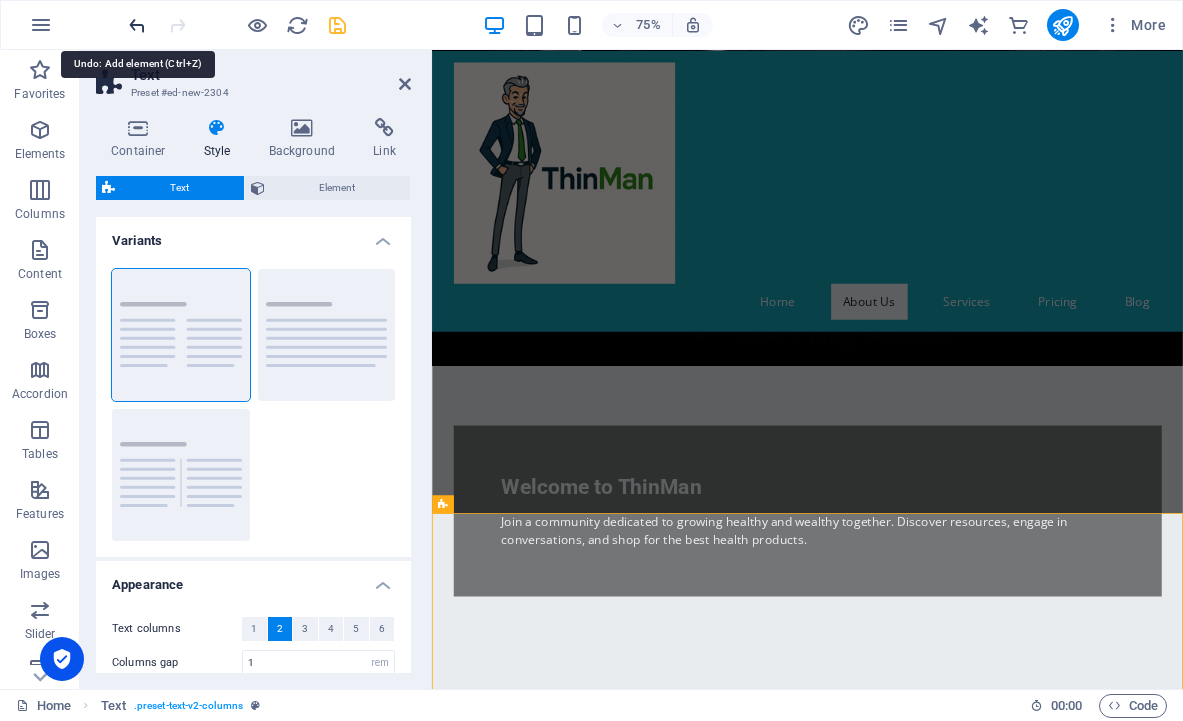 click at bounding box center [137, 25] 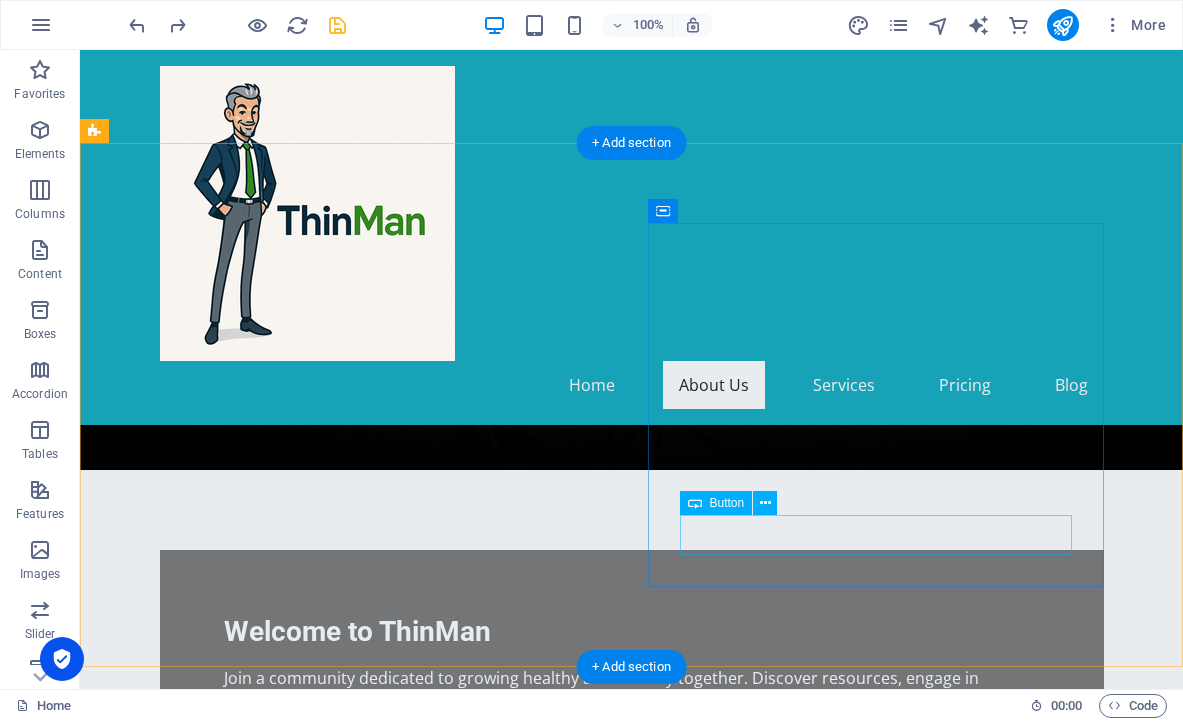 click on "Learn More" at bounding box center [568, 1677] 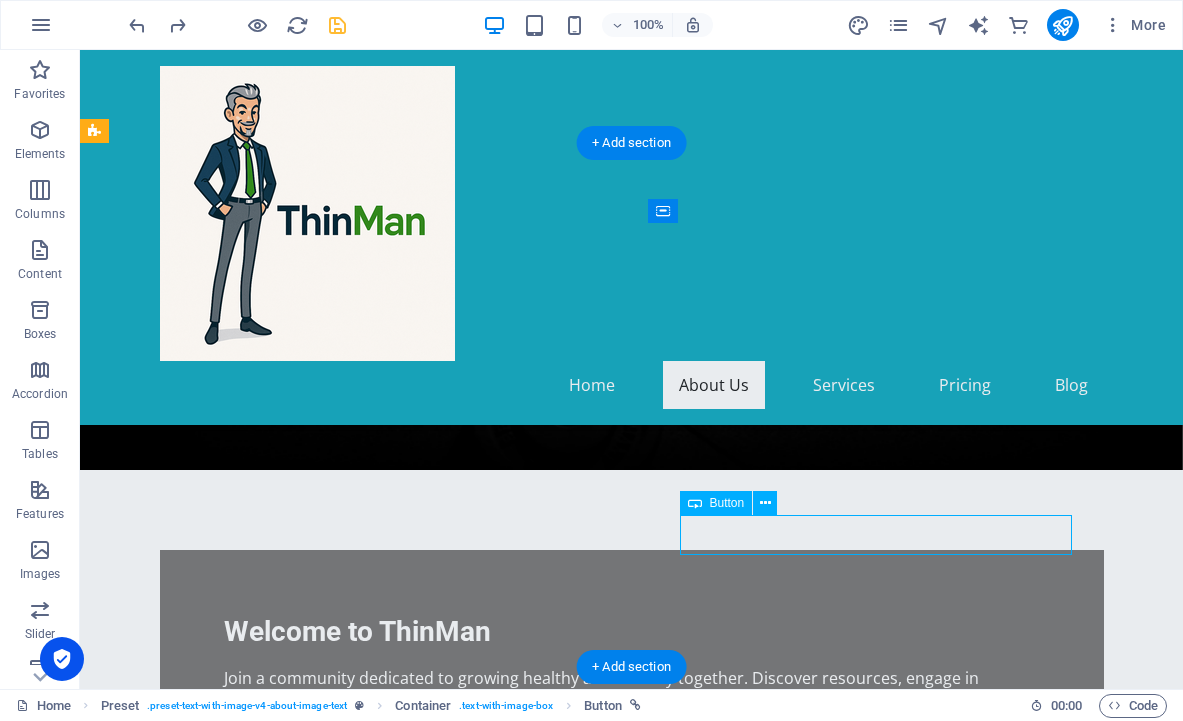 click on "Learn More" at bounding box center [568, 1677] 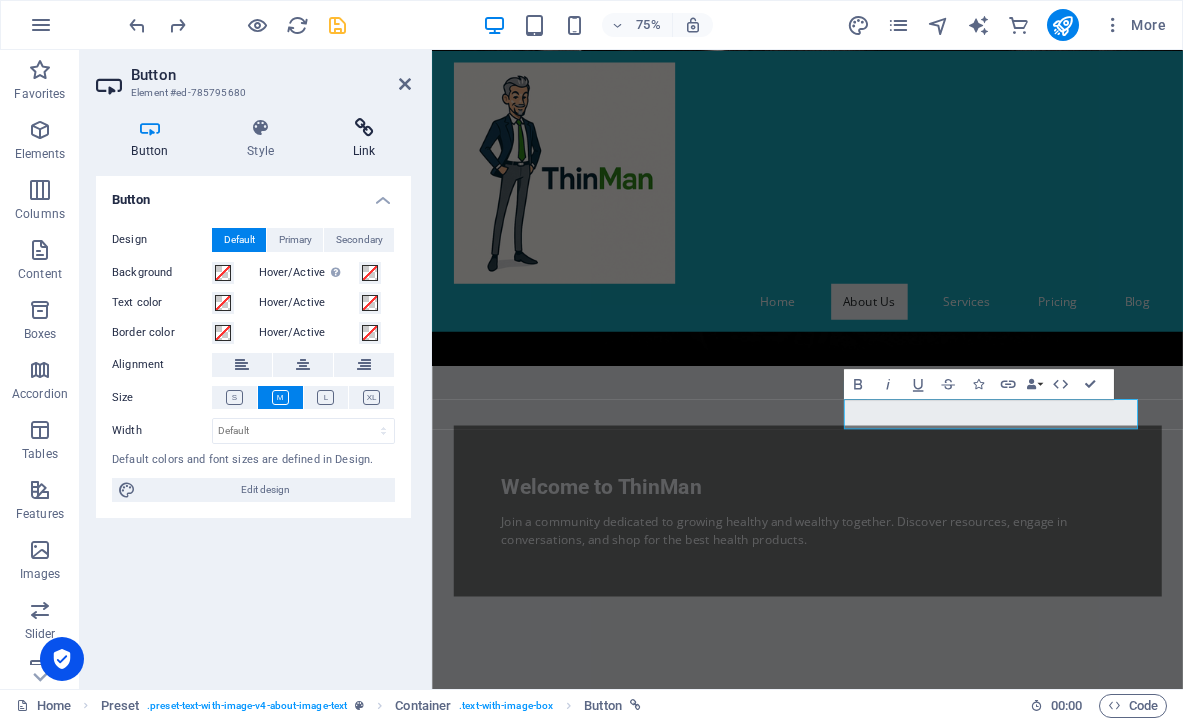 click at bounding box center (364, 128) 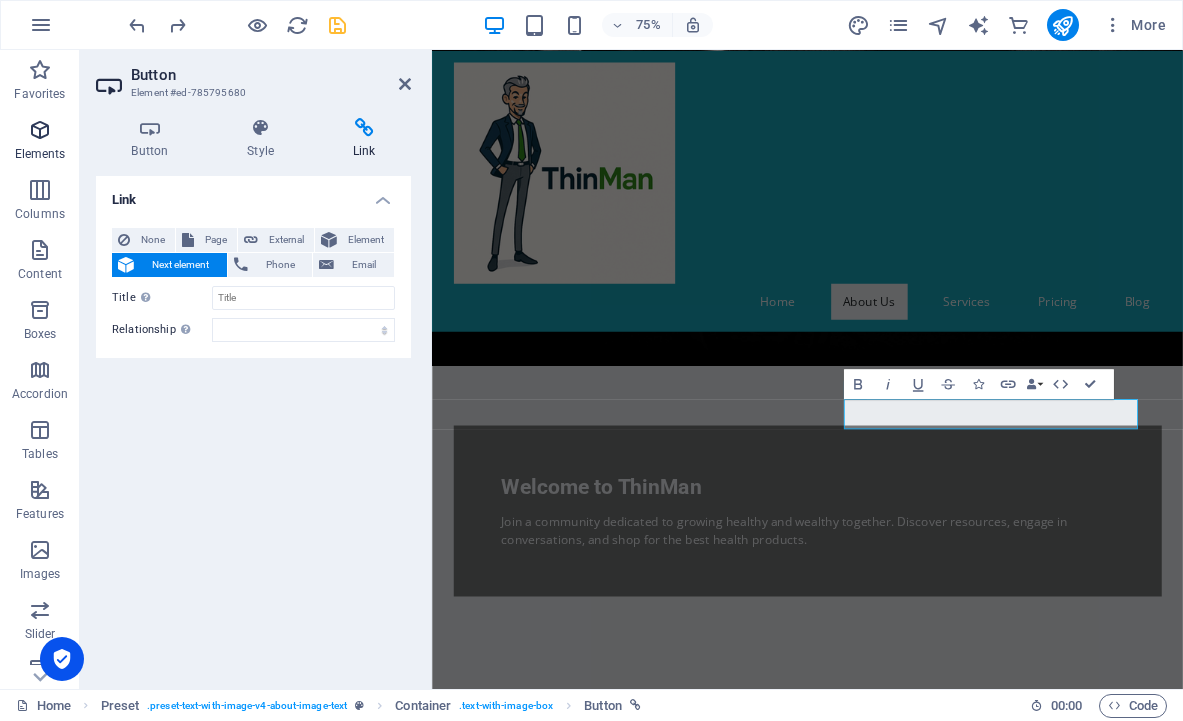 click at bounding box center [40, 130] 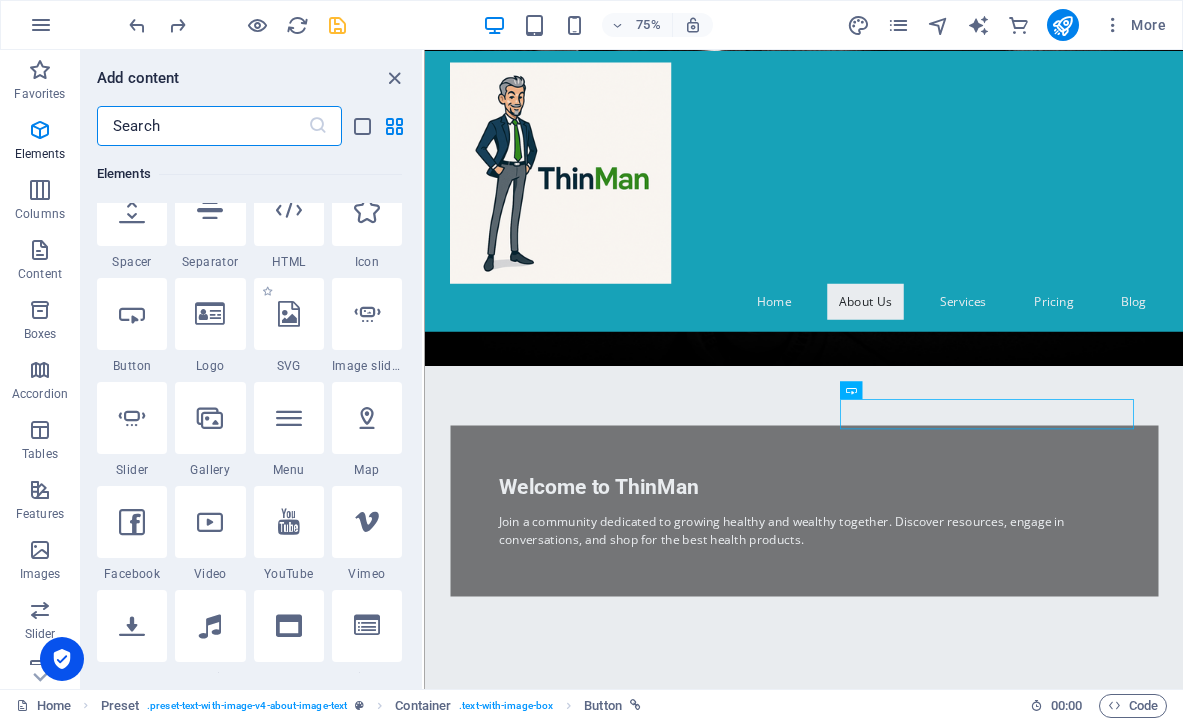 scroll, scrollTop: 365, scrollLeft: 0, axis: vertical 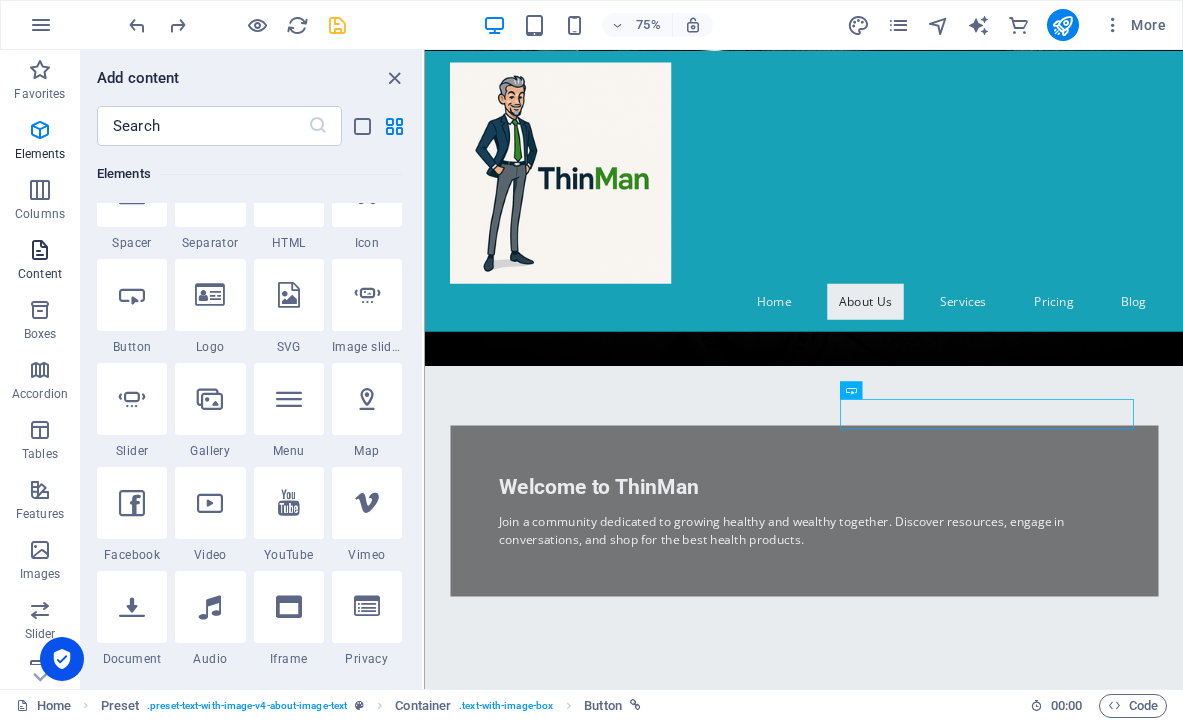 click at bounding box center (40, 250) 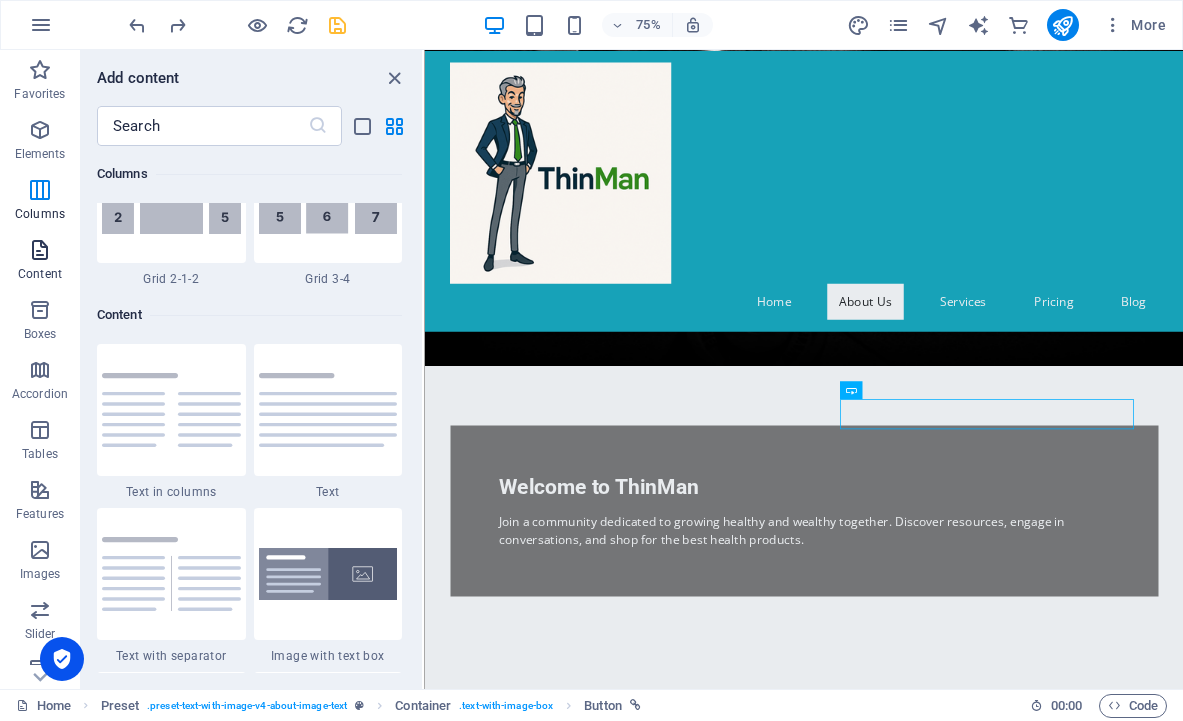 scroll, scrollTop: 3499, scrollLeft: 0, axis: vertical 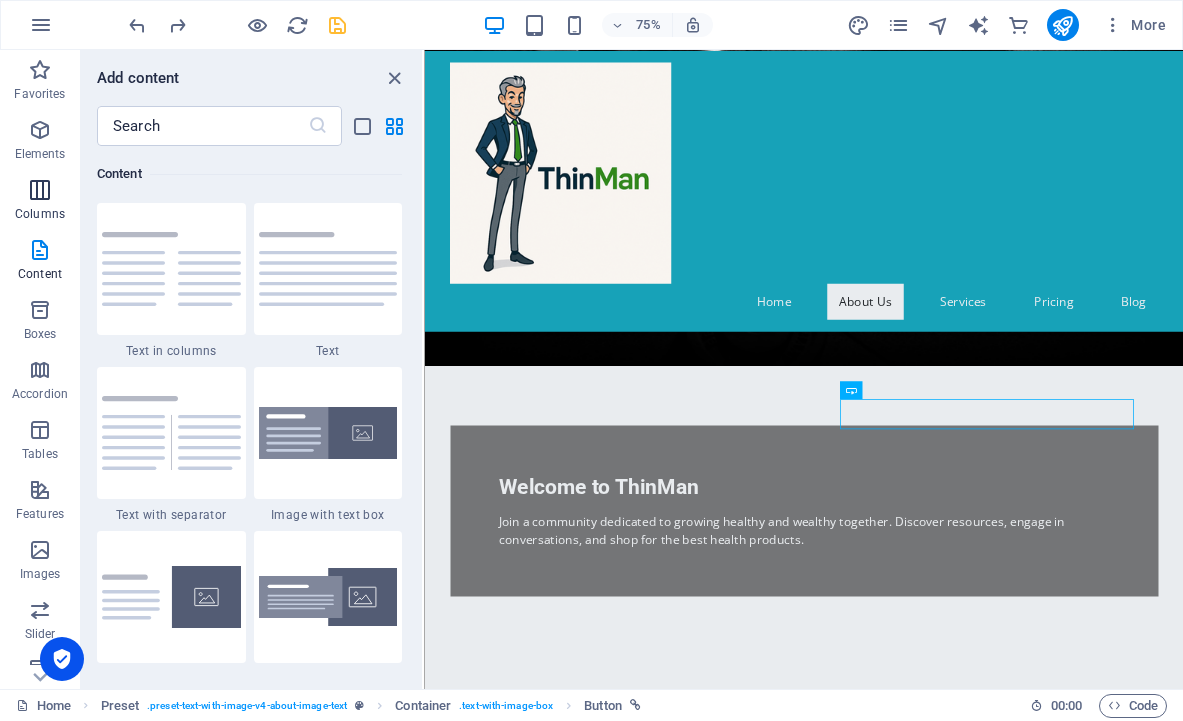 click at bounding box center [40, 190] 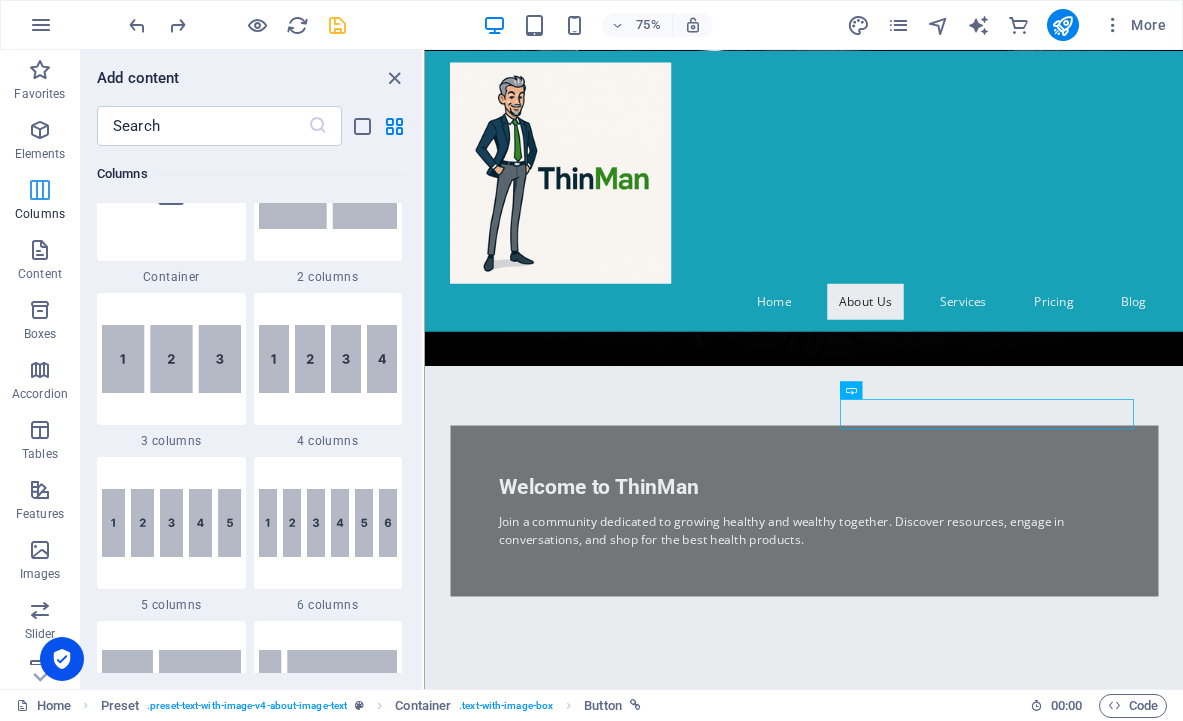 scroll, scrollTop: 990, scrollLeft: 0, axis: vertical 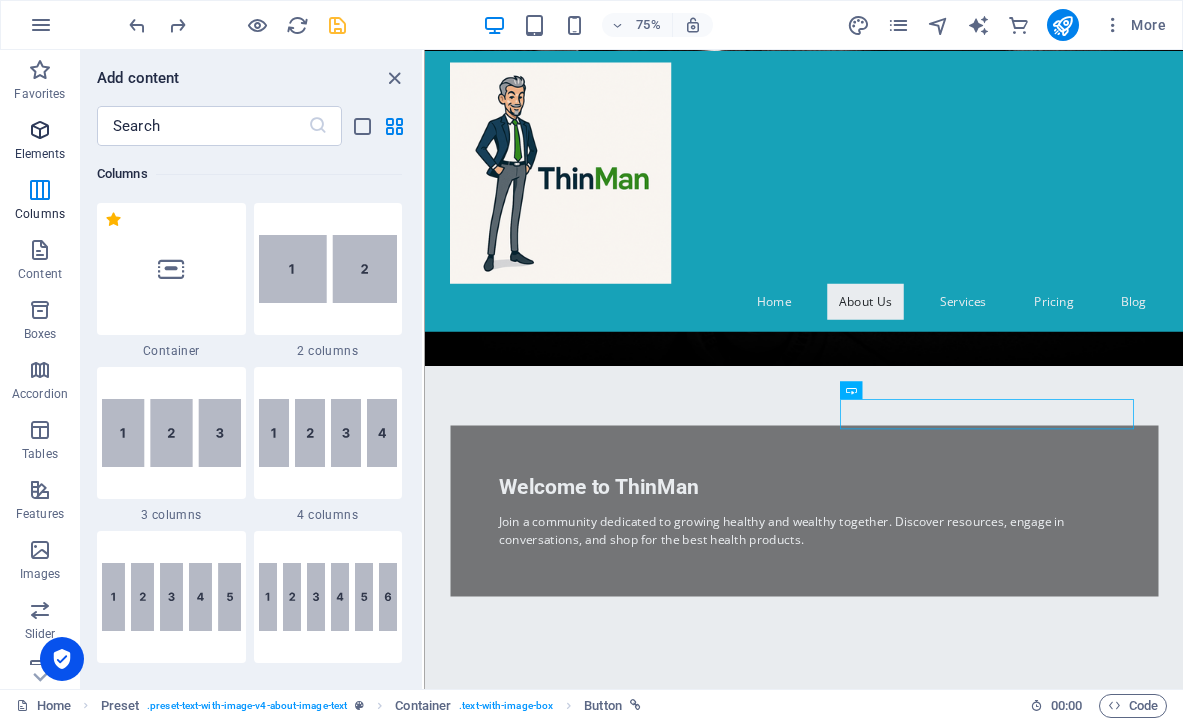 click at bounding box center (40, 130) 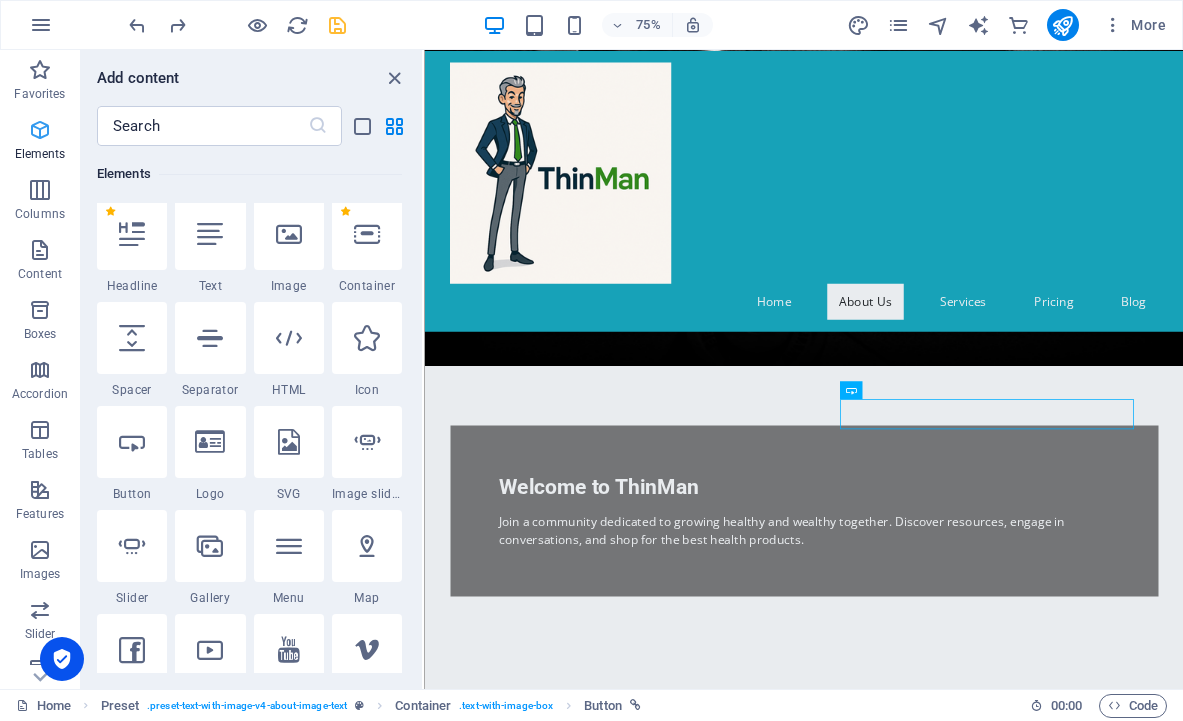 scroll, scrollTop: 213, scrollLeft: 0, axis: vertical 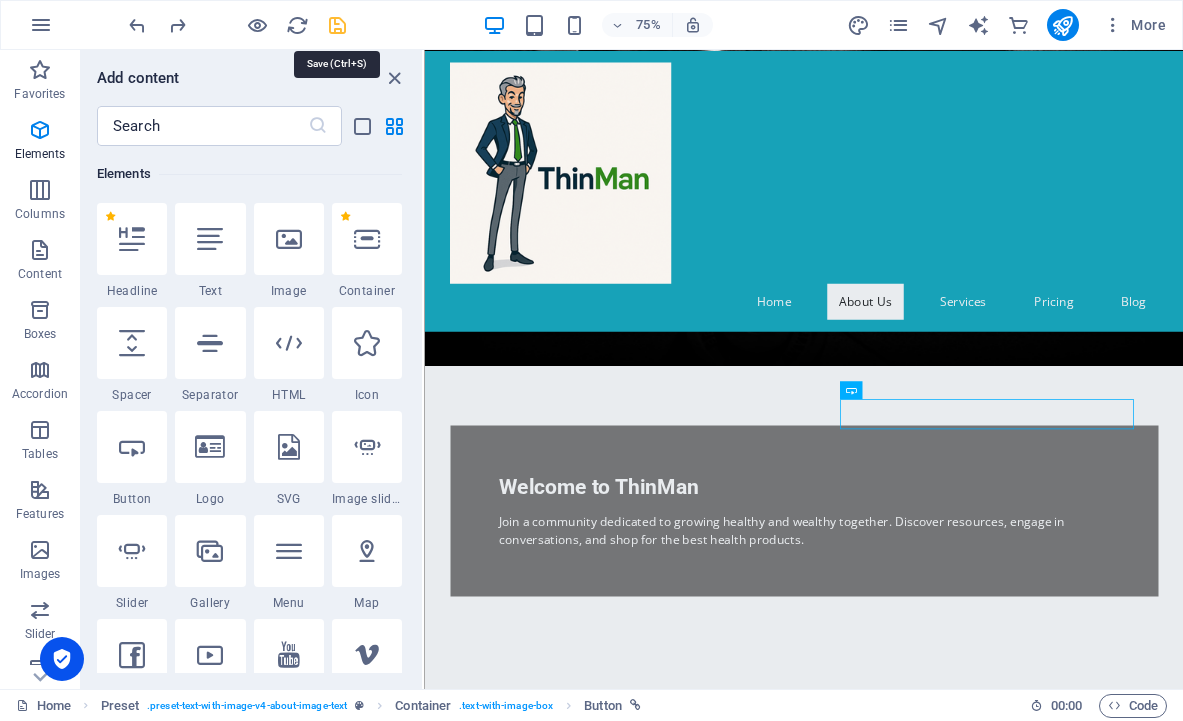click at bounding box center [337, 25] 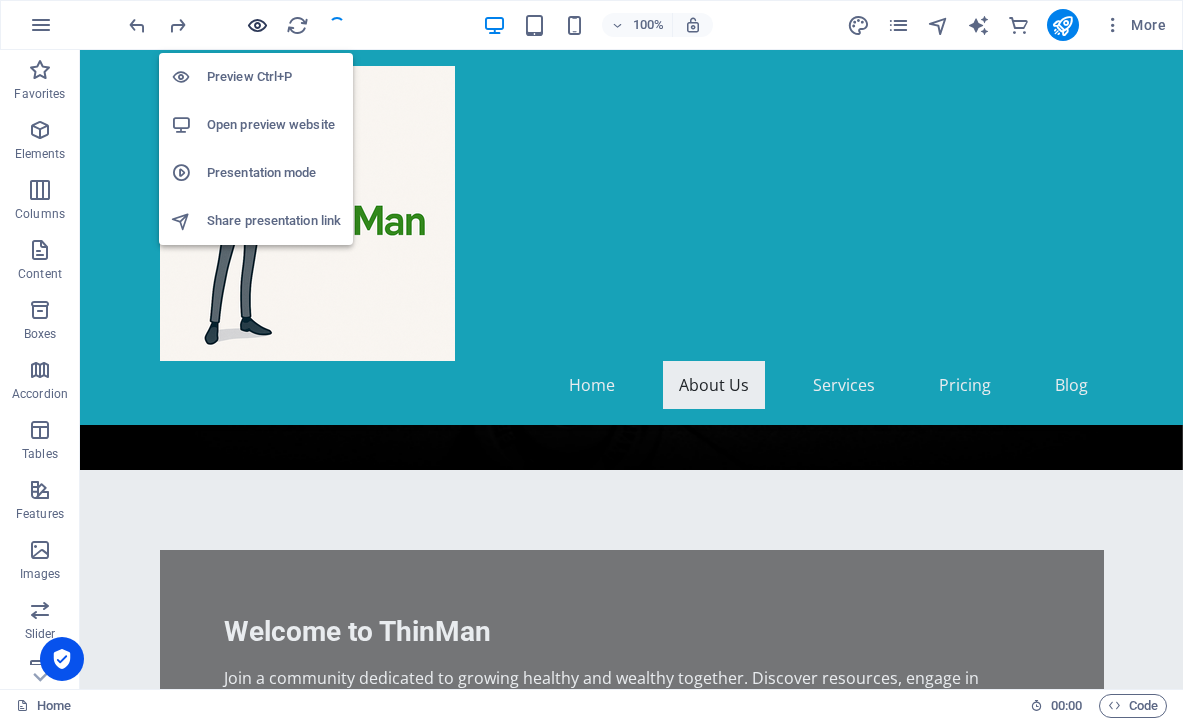 click at bounding box center [257, 25] 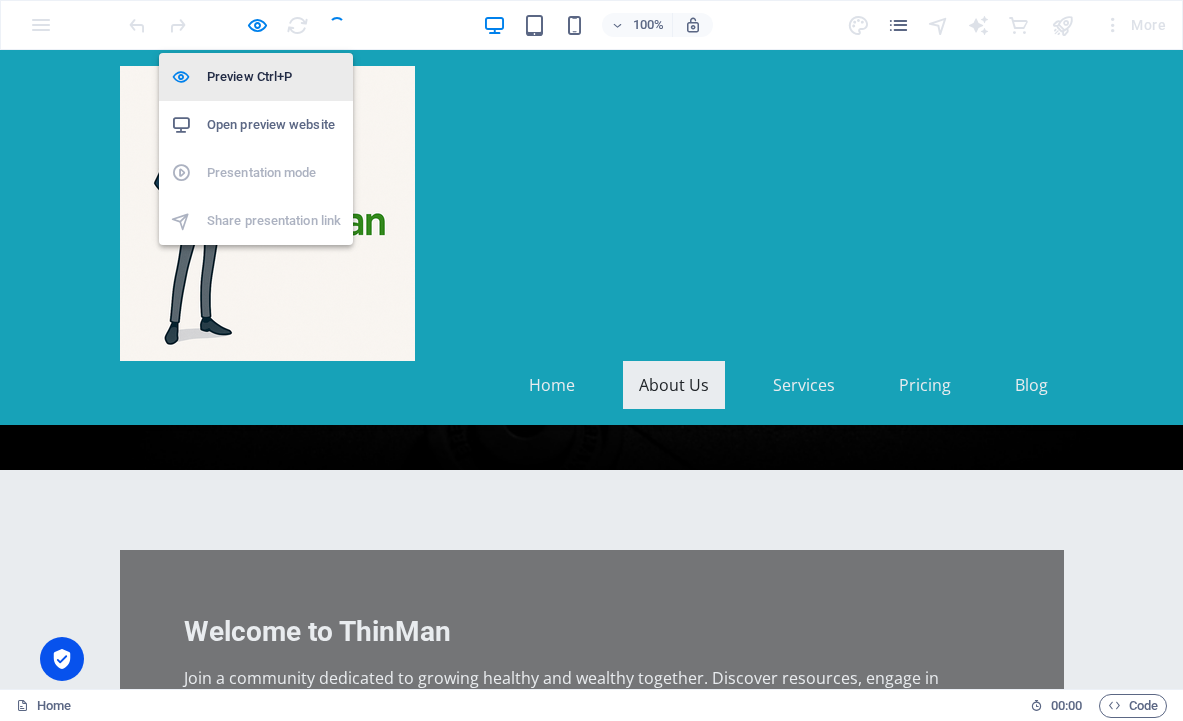 click on "Preview Ctrl+P" at bounding box center (274, 77) 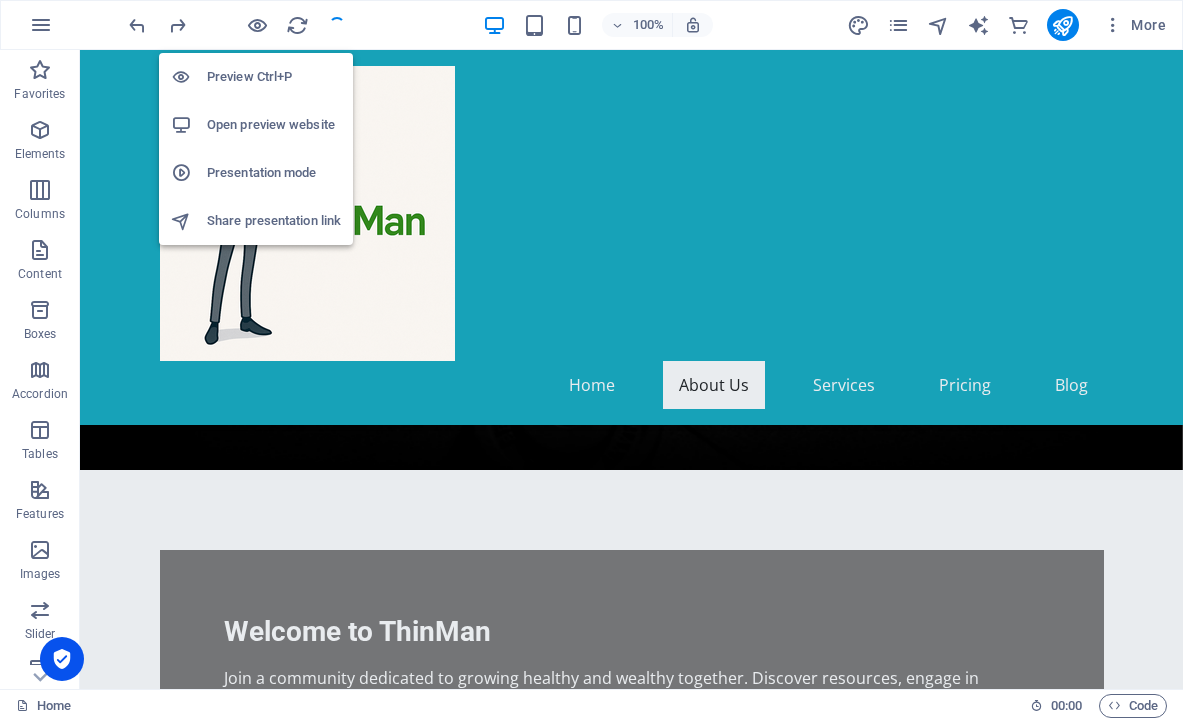 click on "Preview Ctrl+P" at bounding box center (274, 77) 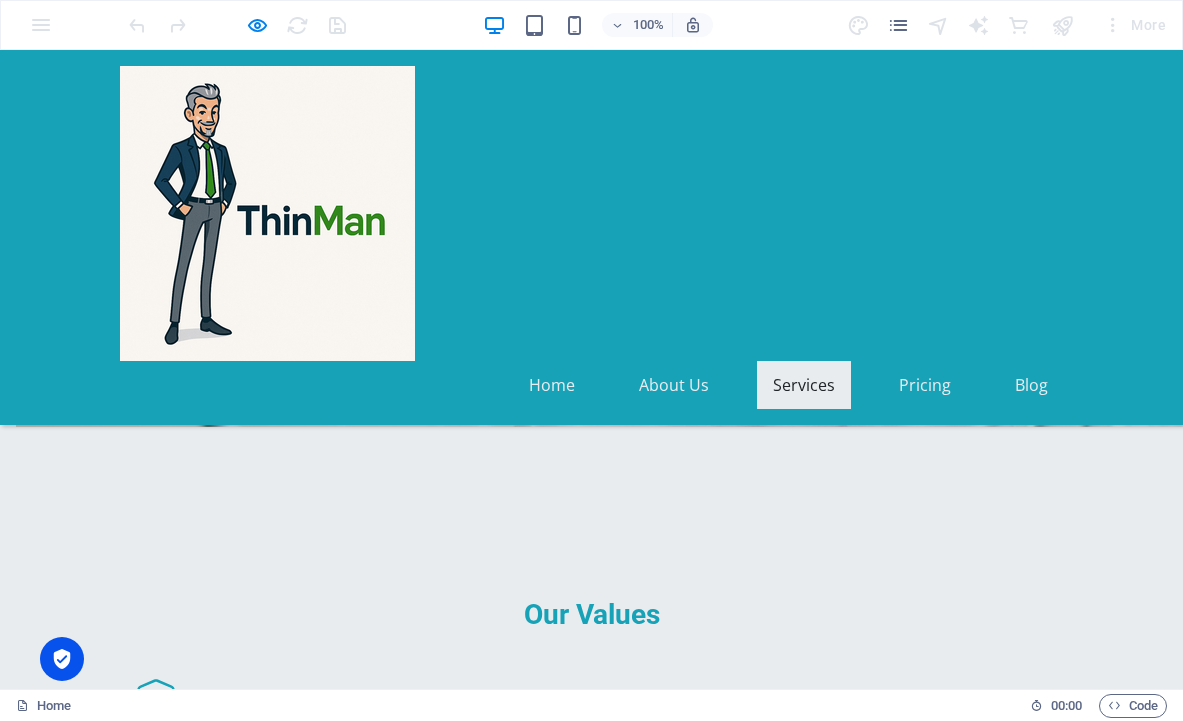 scroll, scrollTop: 1818, scrollLeft: 0, axis: vertical 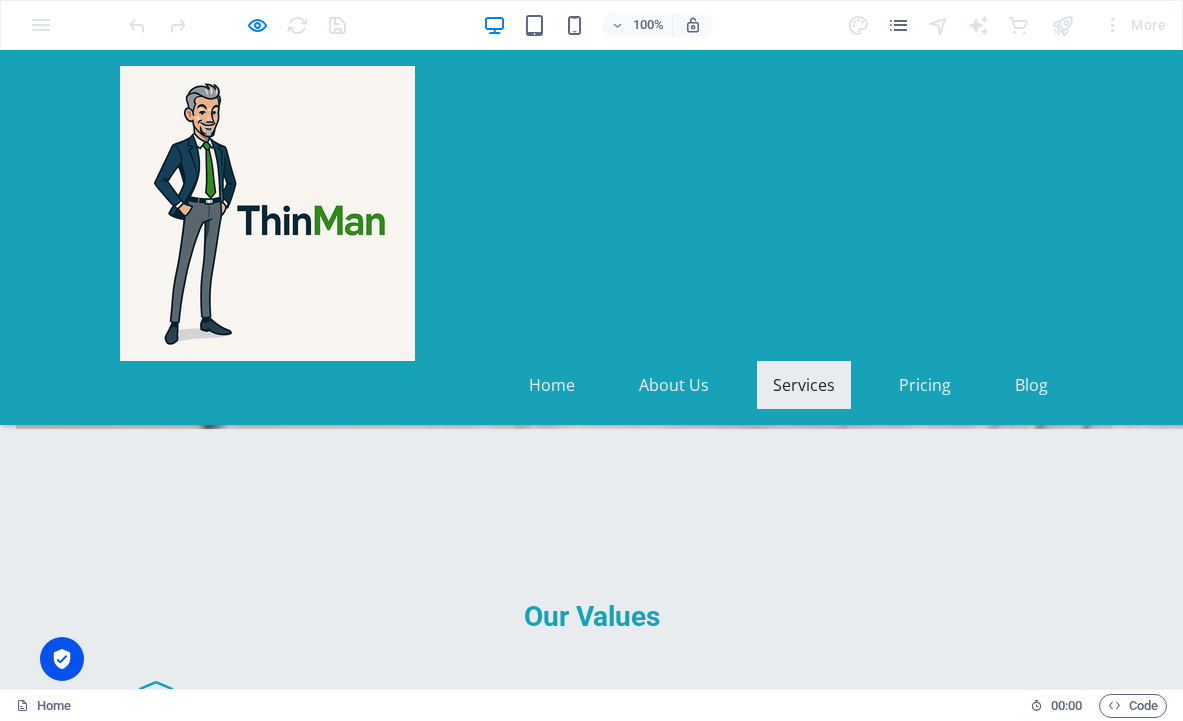 click on "[MEDICAL_DATA] Programs" at bounding box center [266, 2661] 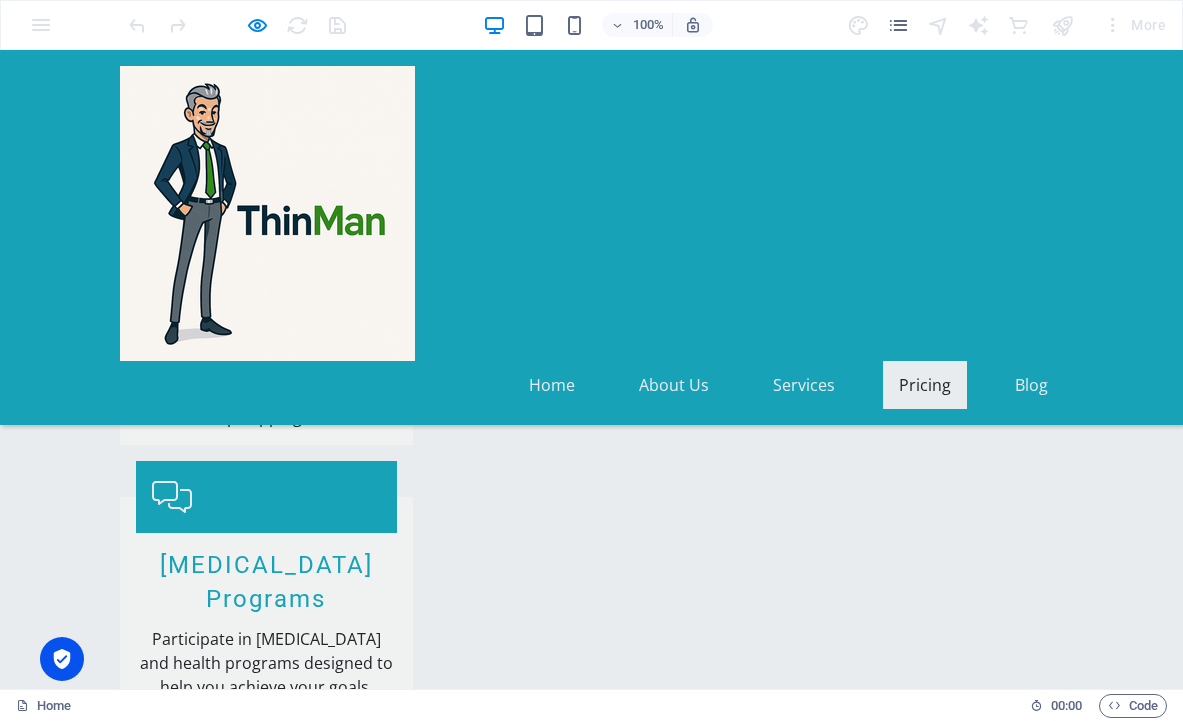 scroll, scrollTop: 3896, scrollLeft: 0, axis: vertical 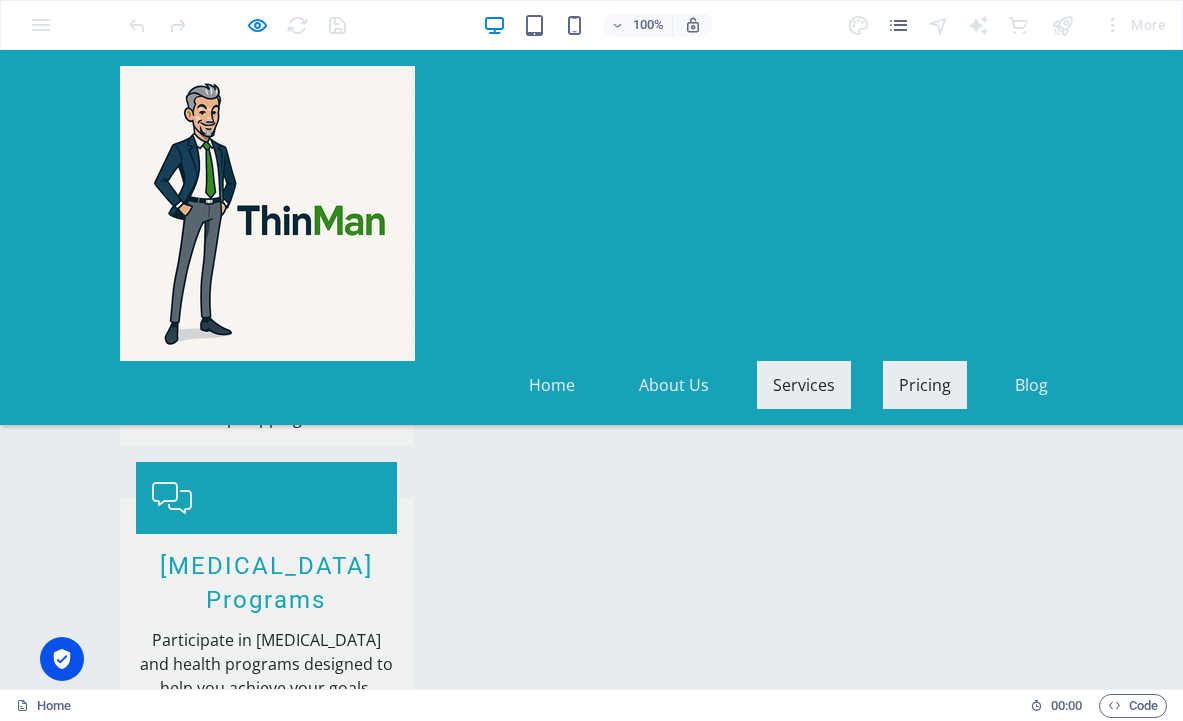 click on "Services" at bounding box center [804, 385] 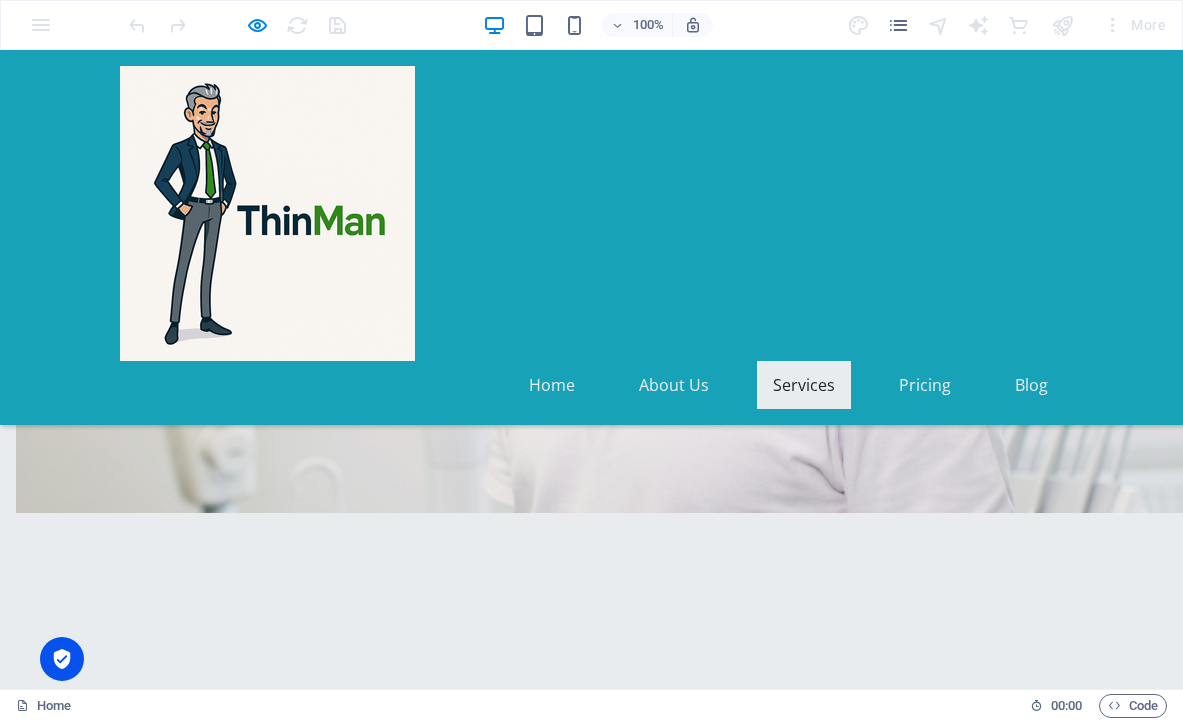 scroll, scrollTop: 1710, scrollLeft: 0, axis: vertical 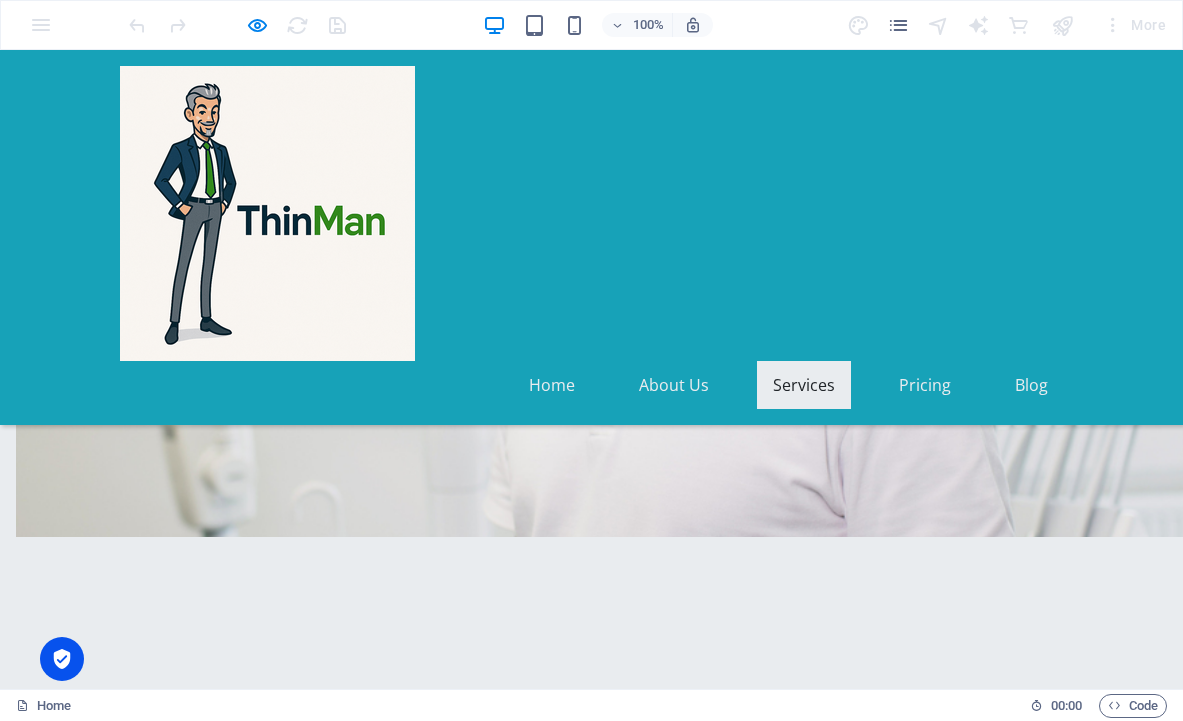 click on "Services" at bounding box center (804, 385) 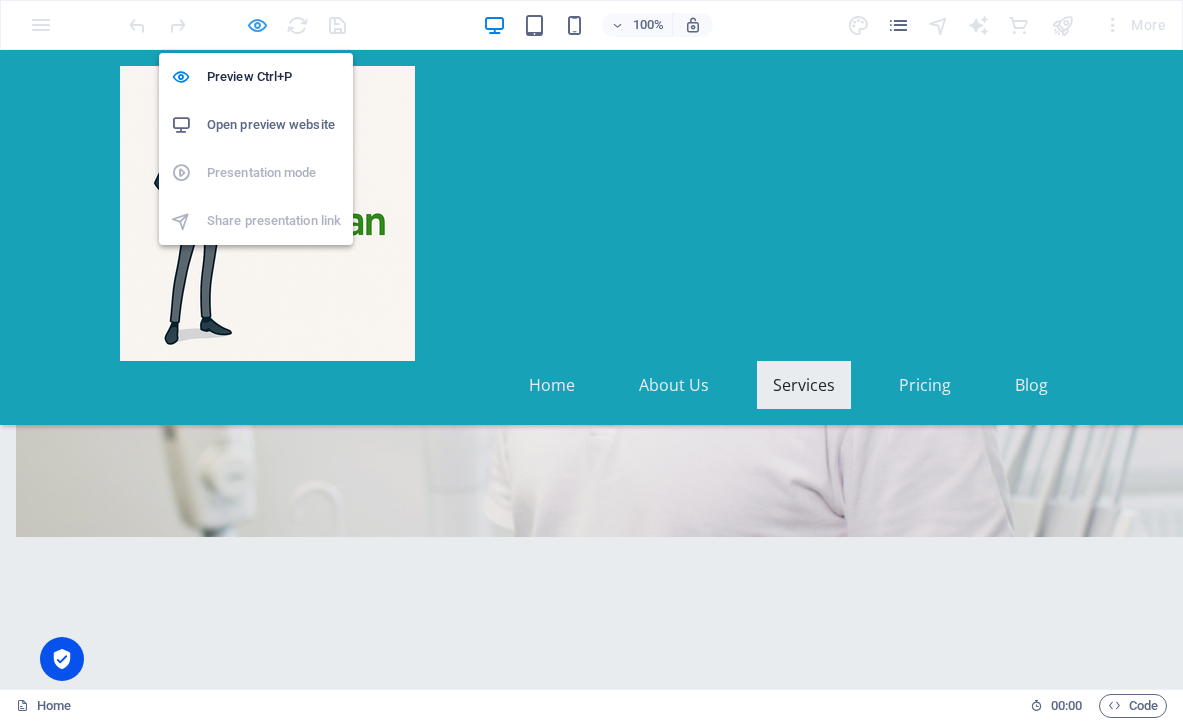 click at bounding box center (257, 25) 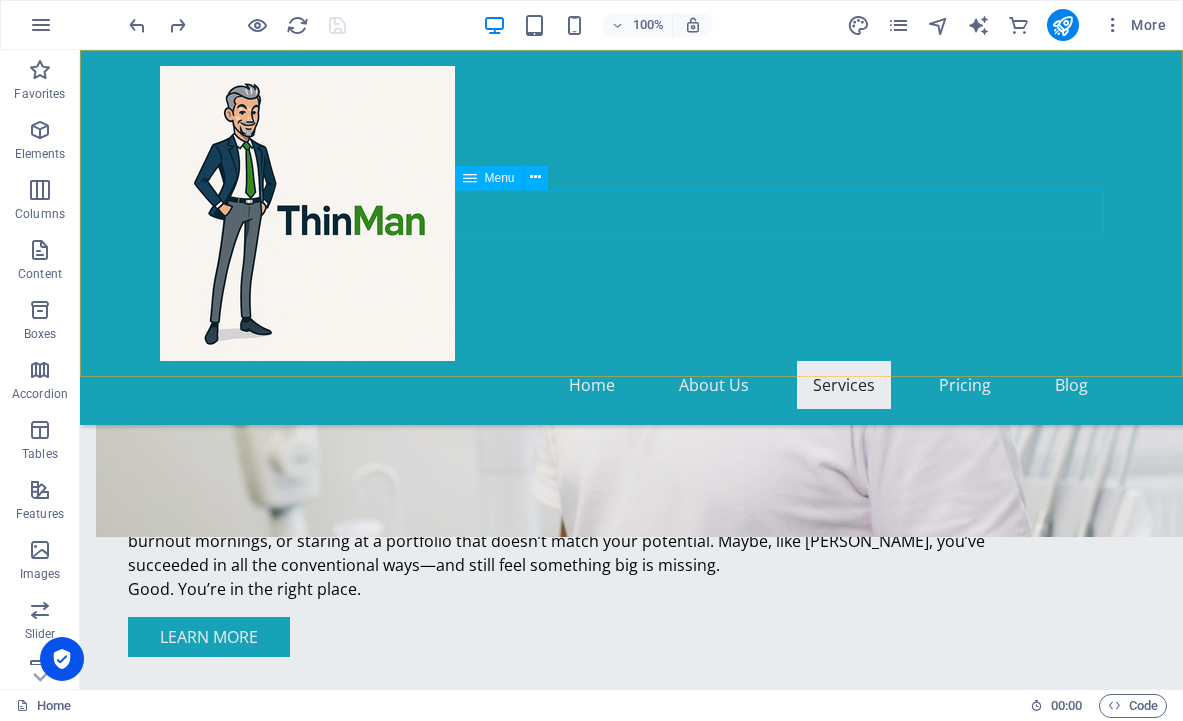 click on "Home About Us Services Pricing Blog" at bounding box center [632, 385] 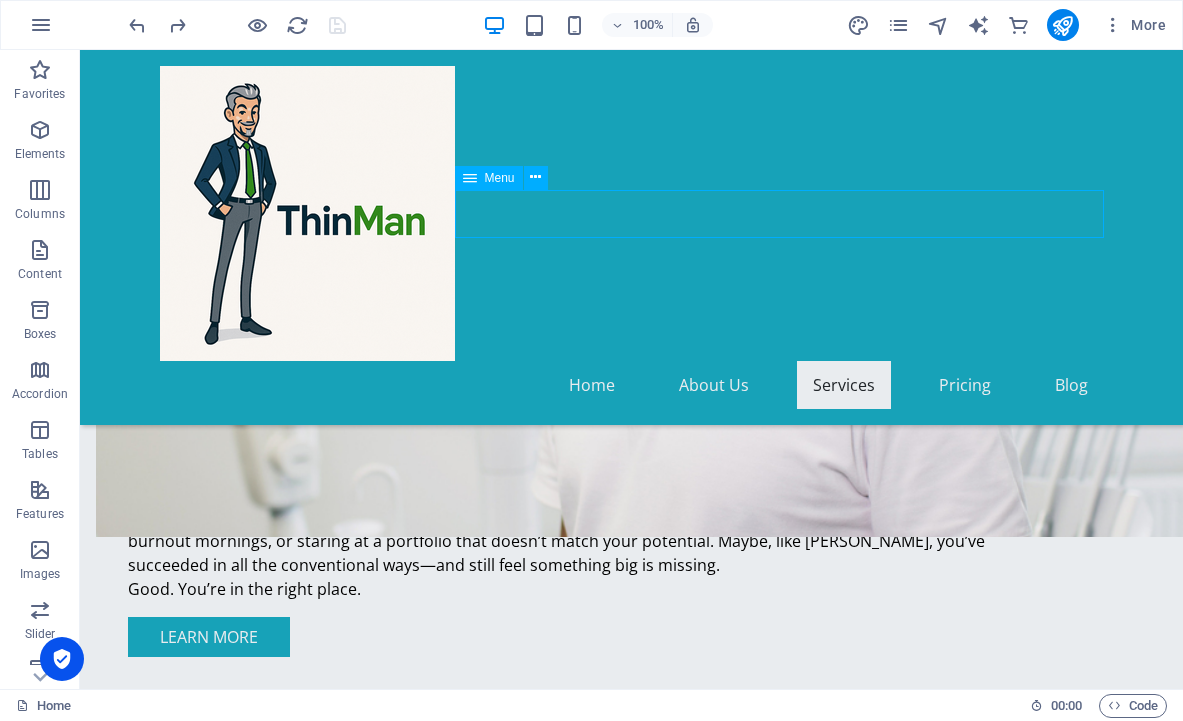 click on "Home About Us Services Pricing Blog" at bounding box center [632, 385] 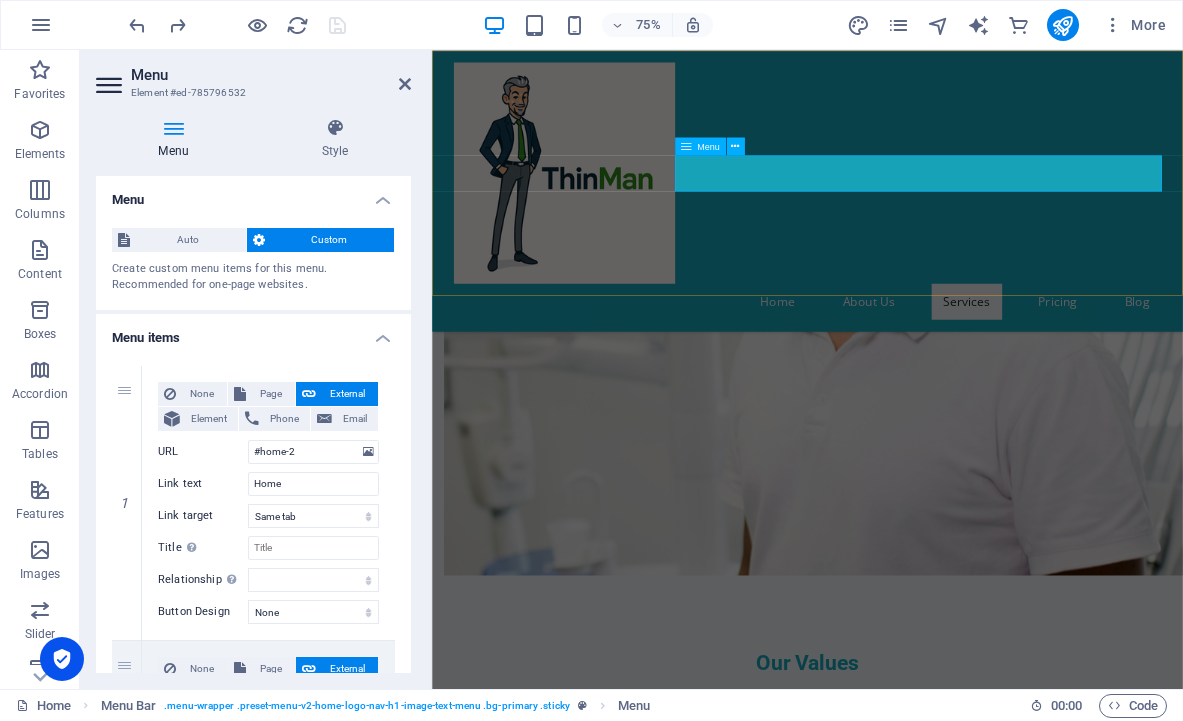 click on "Home About Us Services Pricing Blog" at bounding box center [933, 385] 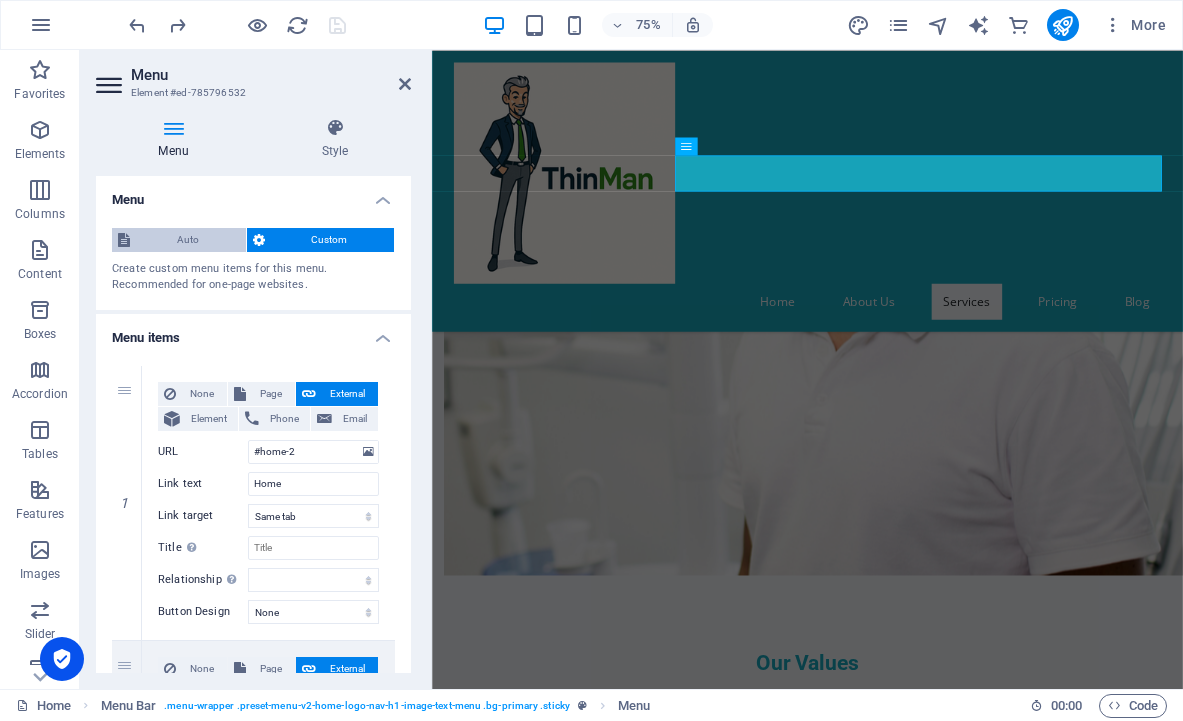 click on "Auto" at bounding box center [188, 240] 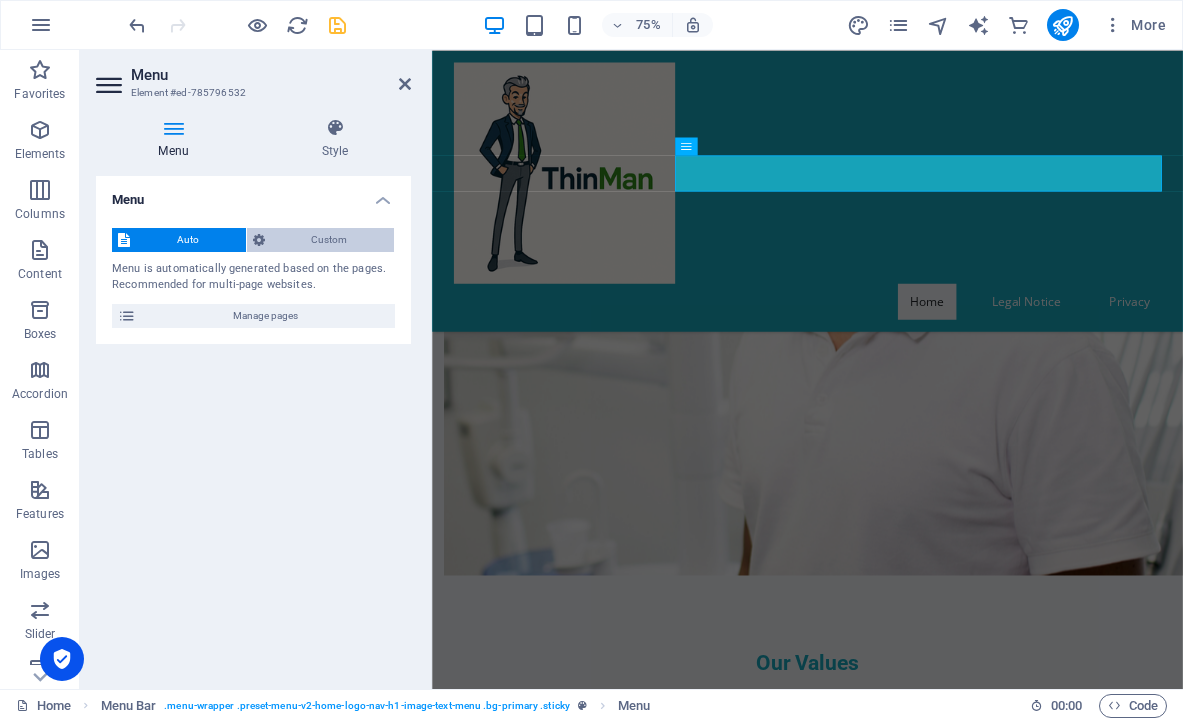 click on "Custom" at bounding box center [330, 240] 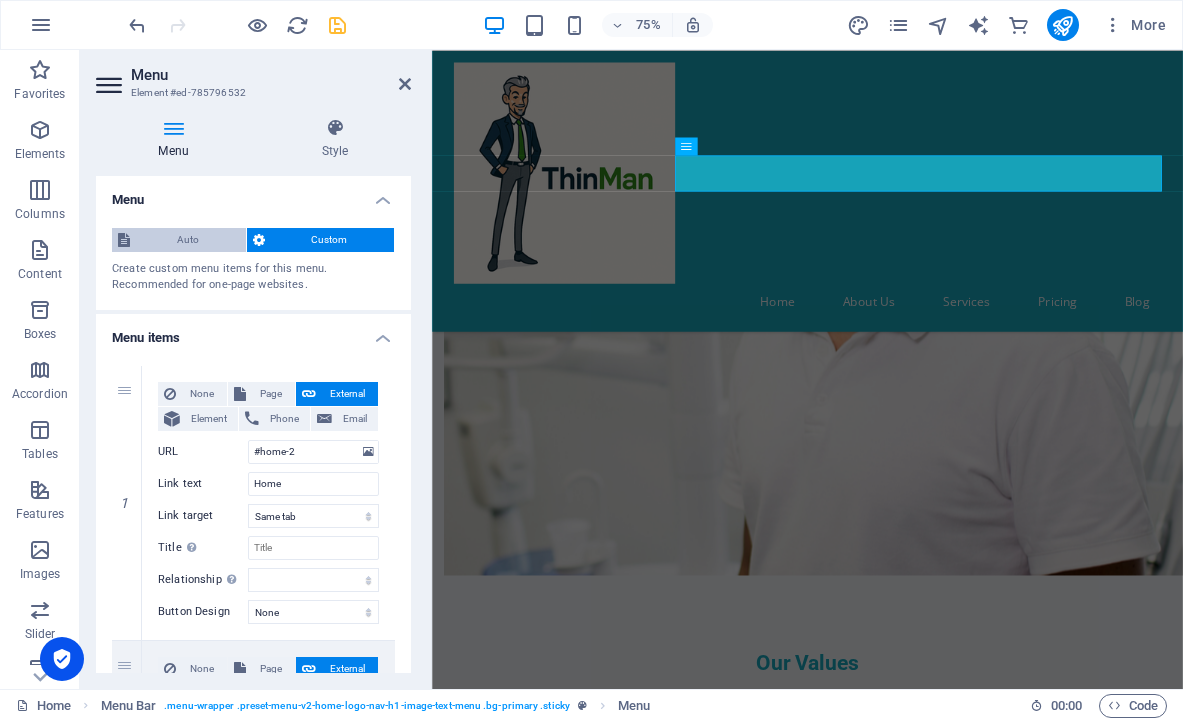 click on "Auto" at bounding box center (188, 240) 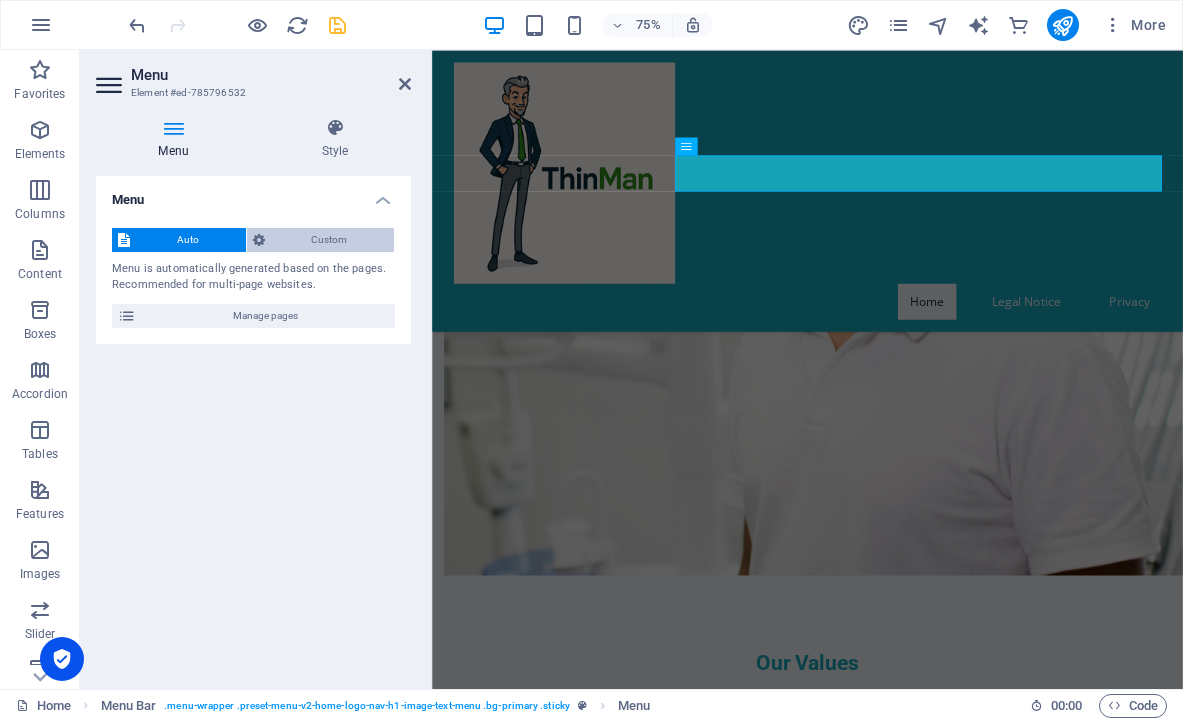 click on "Custom" at bounding box center [330, 240] 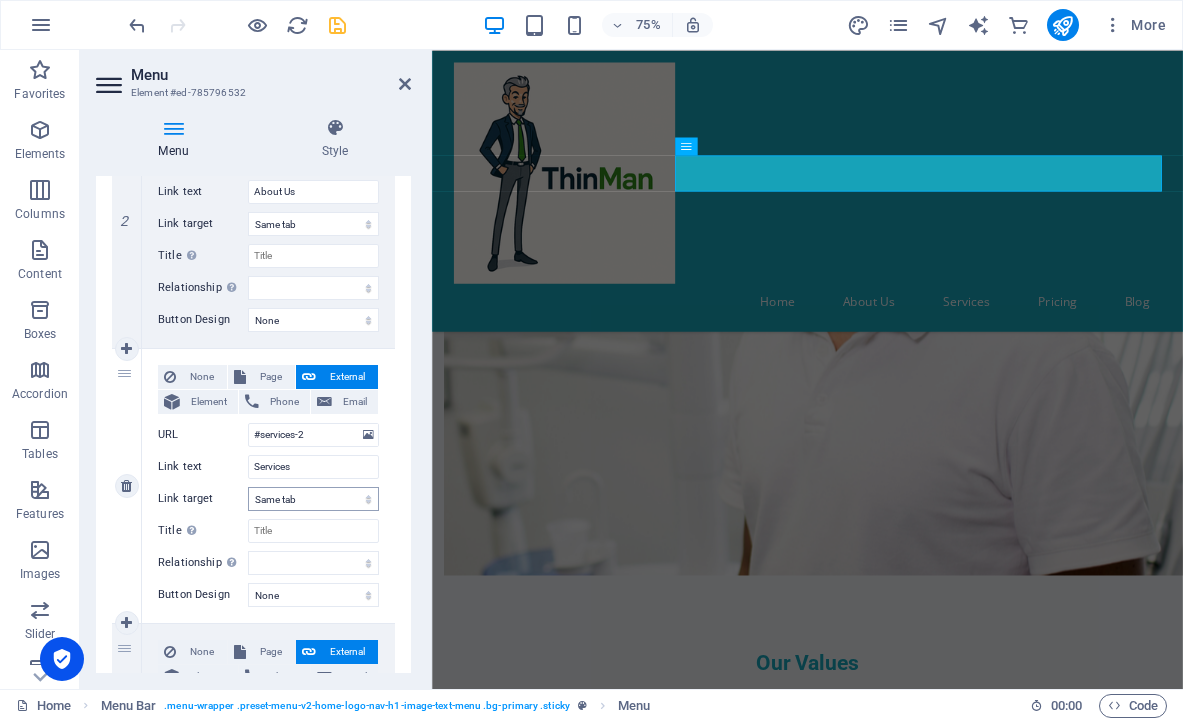 scroll, scrollTop: 565, scrollLeft: 0, axis: vertical 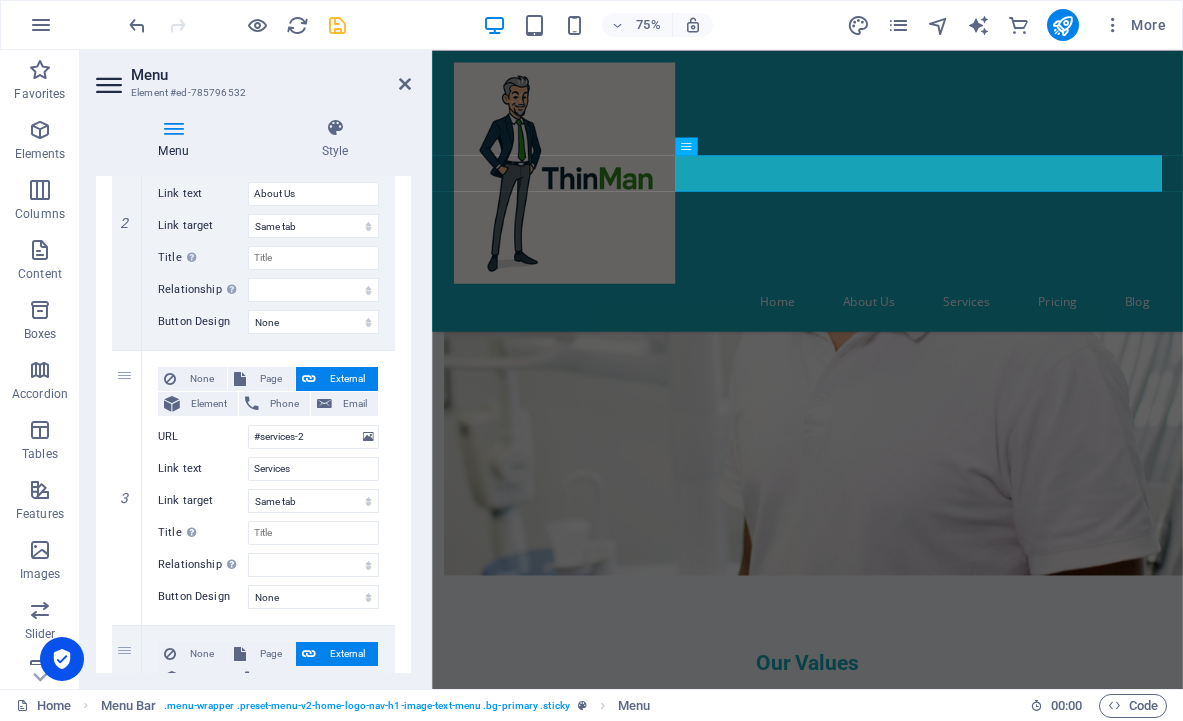 click on "Menu Element #ed-785796532 Menu Style Menu Auto Custom Create custom menu items for this menu. Recommended for one-page websites. Manage pages Menu items 1 None Page External Element Phone Email Page Home Subpage Legal Notice Privacy Element
URL #home-2 Phone Email Link text Home Link target New tab Same tab Overlay Title Additional link description, should not be the same as the link text. The title is most often shown as a tooltip text when the mouse moves over the element. Leave empty if uncertain. Relationship Sets the  relationship of this link to the link target . For example, the value "nofollow" instructs search engines not to follow the link. Can be left empty. alternate author bookmark external help license next nofollow noreferrer noopener prev search tag Button Design None Default Primary Secondary 2 None Page External Element Phone Email Page Home Subpage Legal Notice Privacy Element
URL #about-1 Phone Email Link text About Us Link target New tab 3" at bounding box center (256, 369) 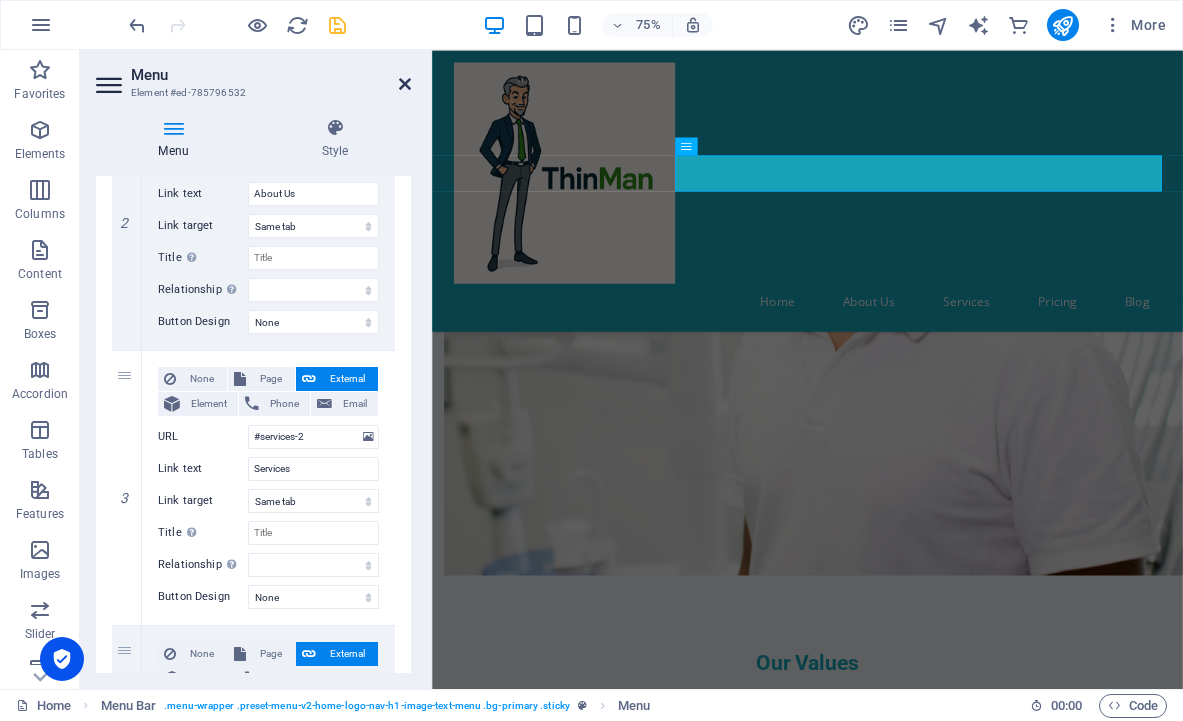 click at bounding box center (405, 84) 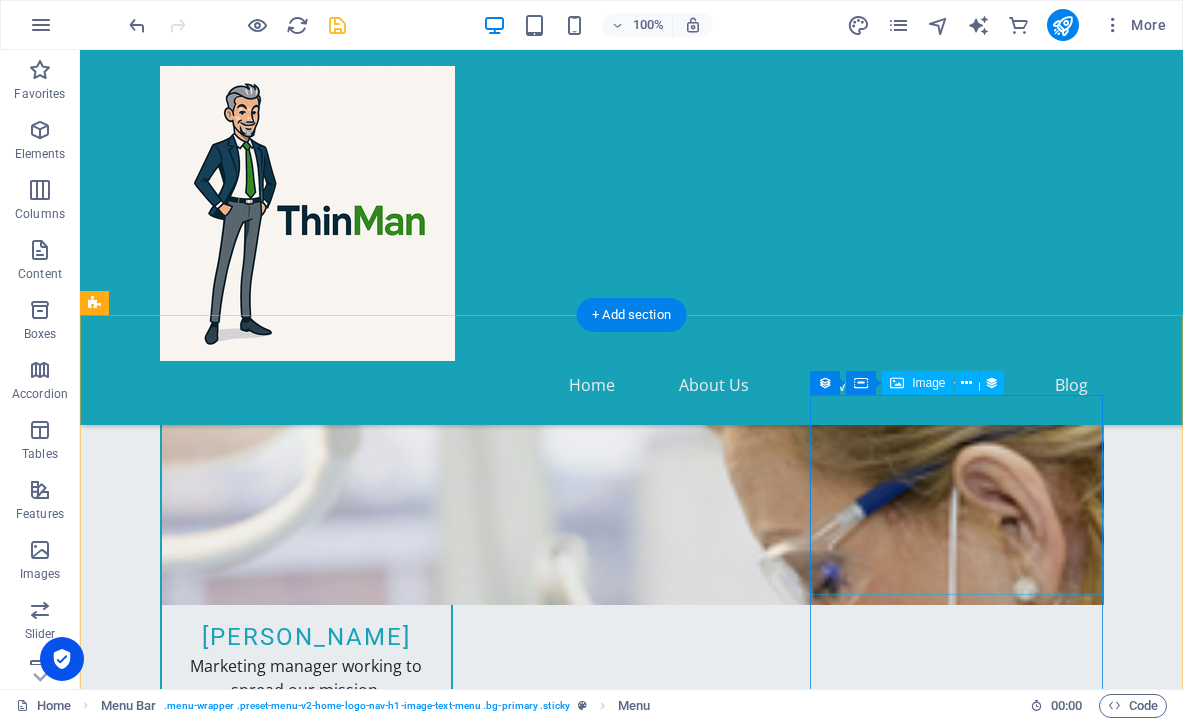 scroll, scrollTop: 9236, scrollLeft: 0, axis: vertical 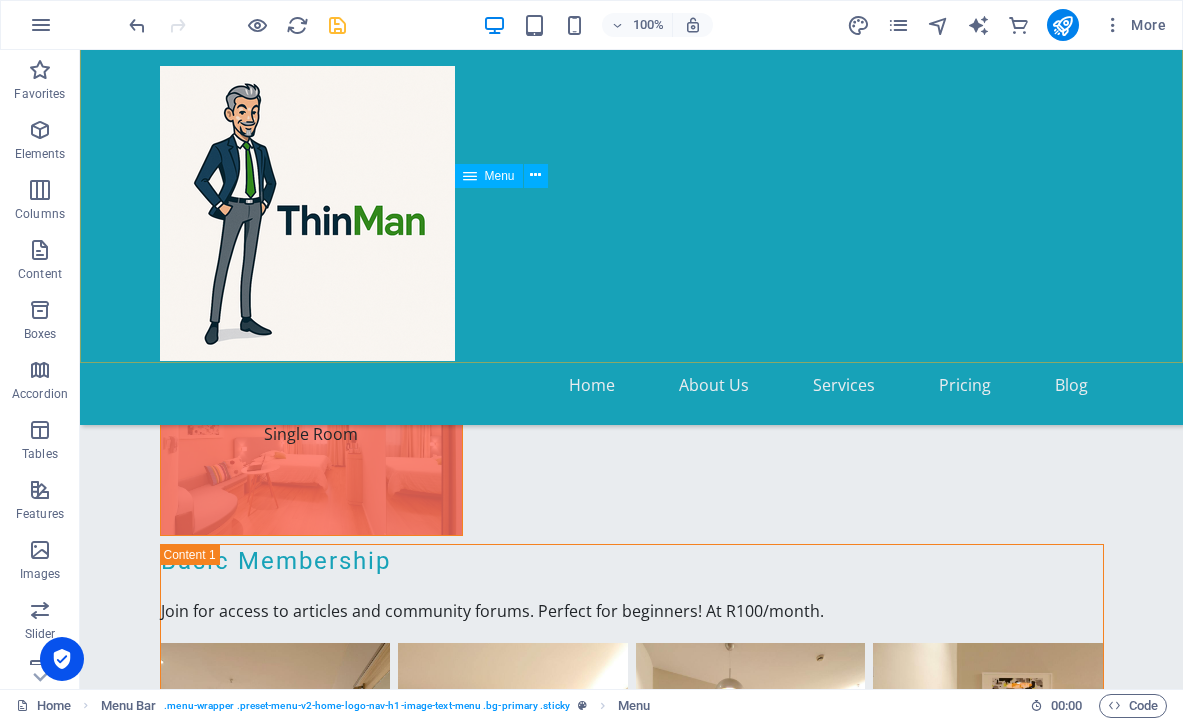 click on "Home About Us Services Pricing Blog" at bounding box center (632, 385) 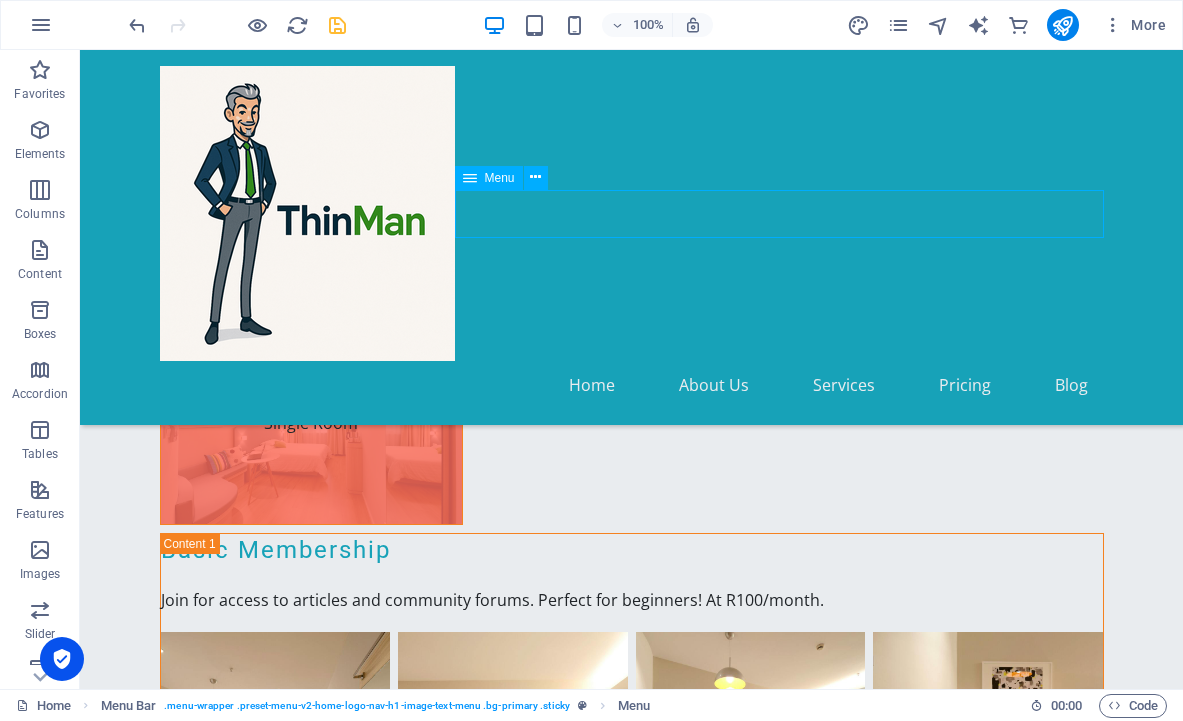 click on "Home About Us Services Pricing Blog" at bounding box center [632, 385] 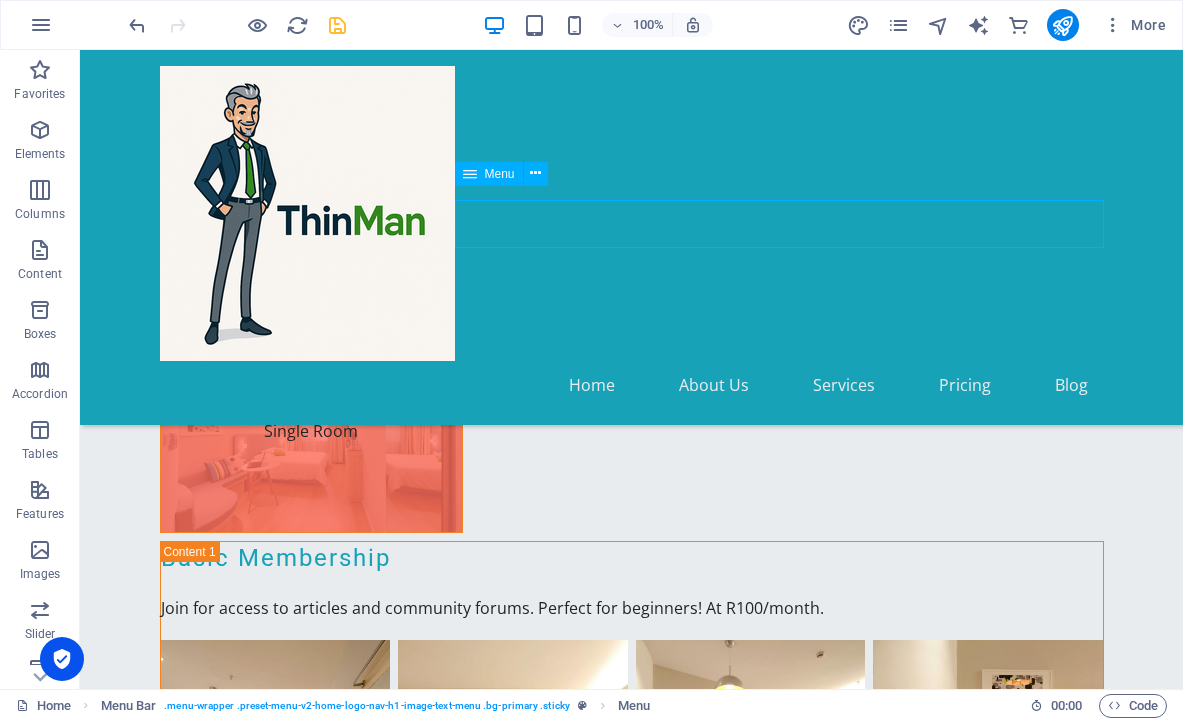 click on "Home About Us Services Pricing Blog" at bounding box center (632, 385) 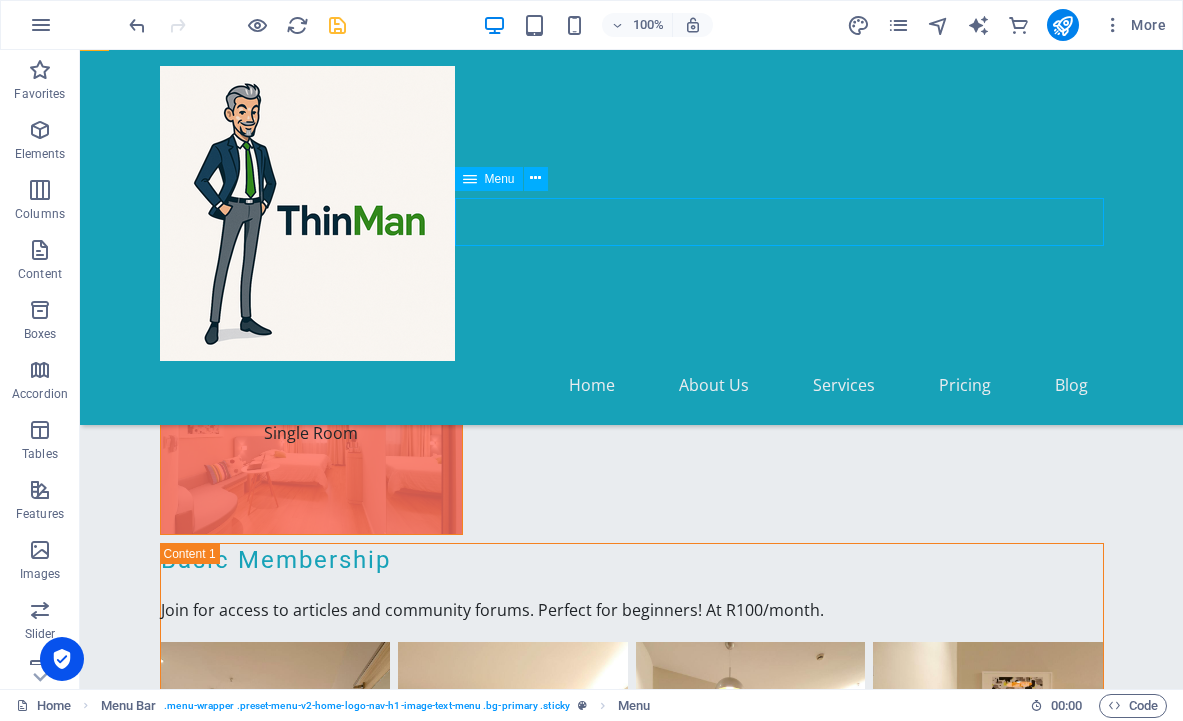click on "Home About Us Services Pricing Blog" at bounding box center (632, 385) 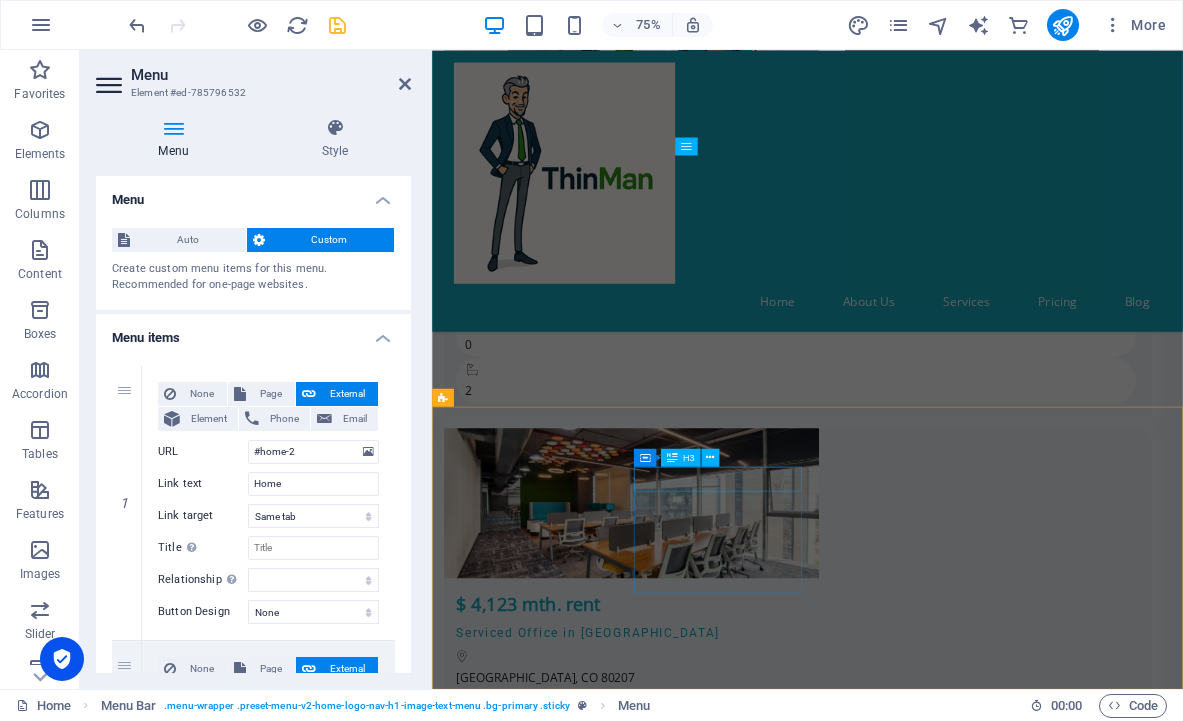 scroll, scrollTop: 14386, scrollLeft: 0, axis: vertical 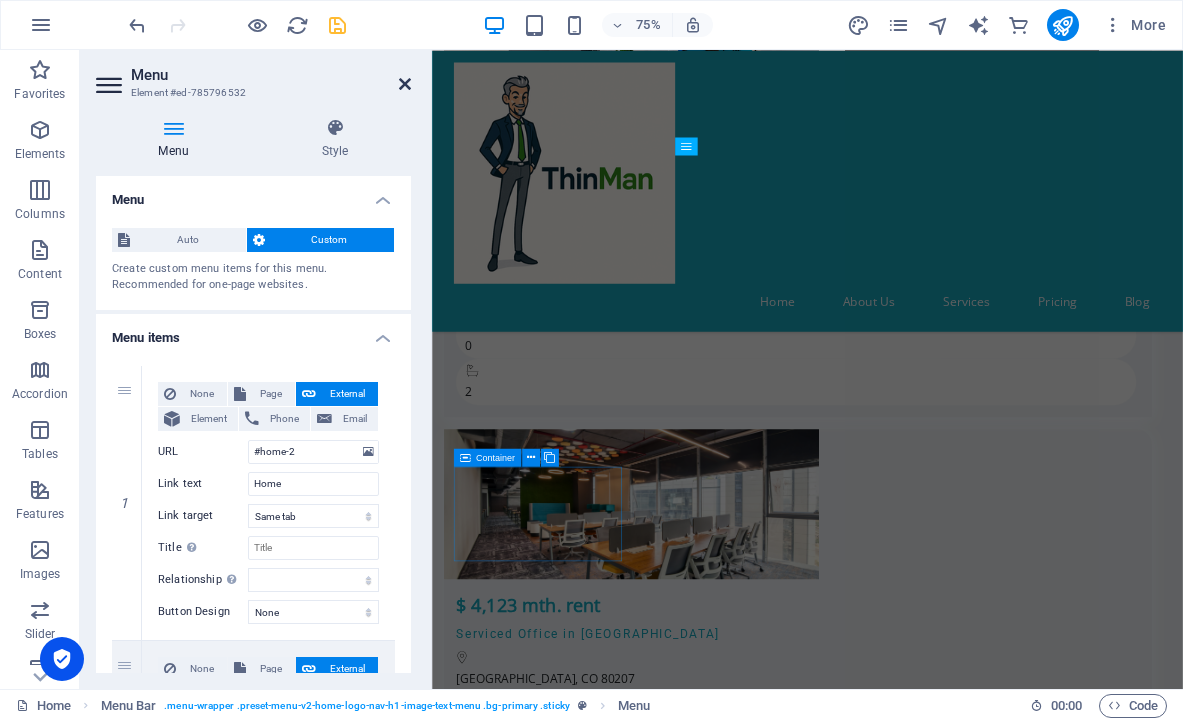click at bounding box center (405, 84) 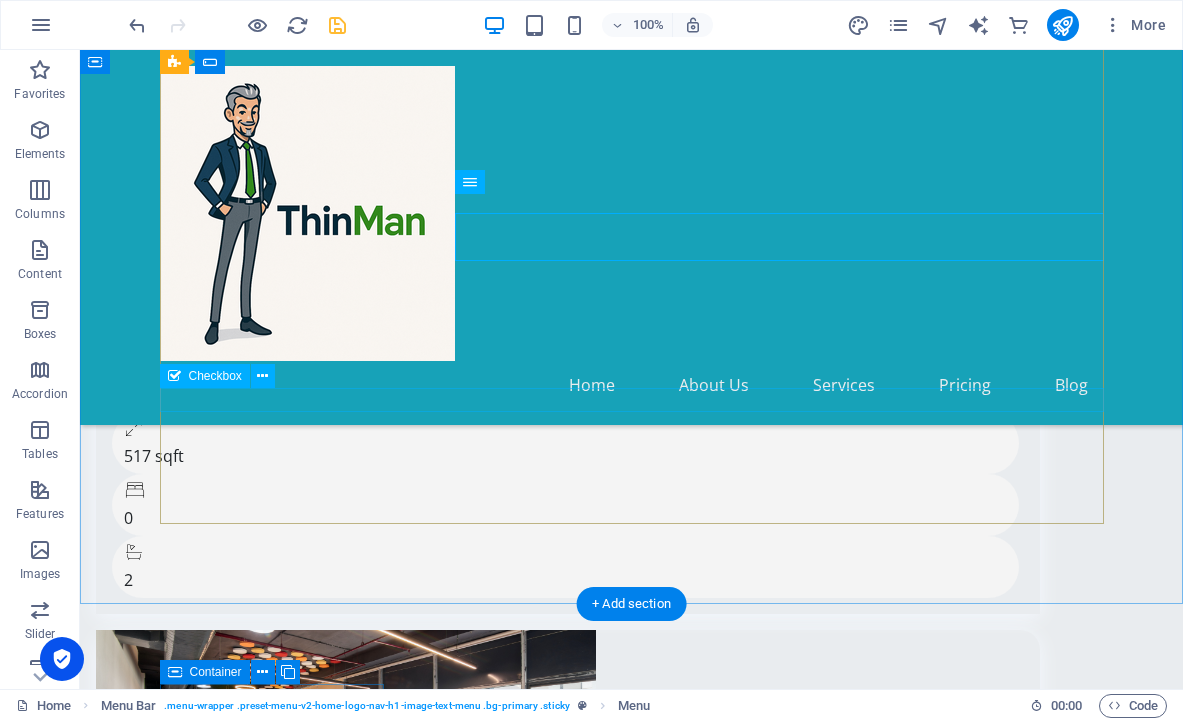 scroll, scrollTop: 14326, scrollLeft: 0, axis: vertical 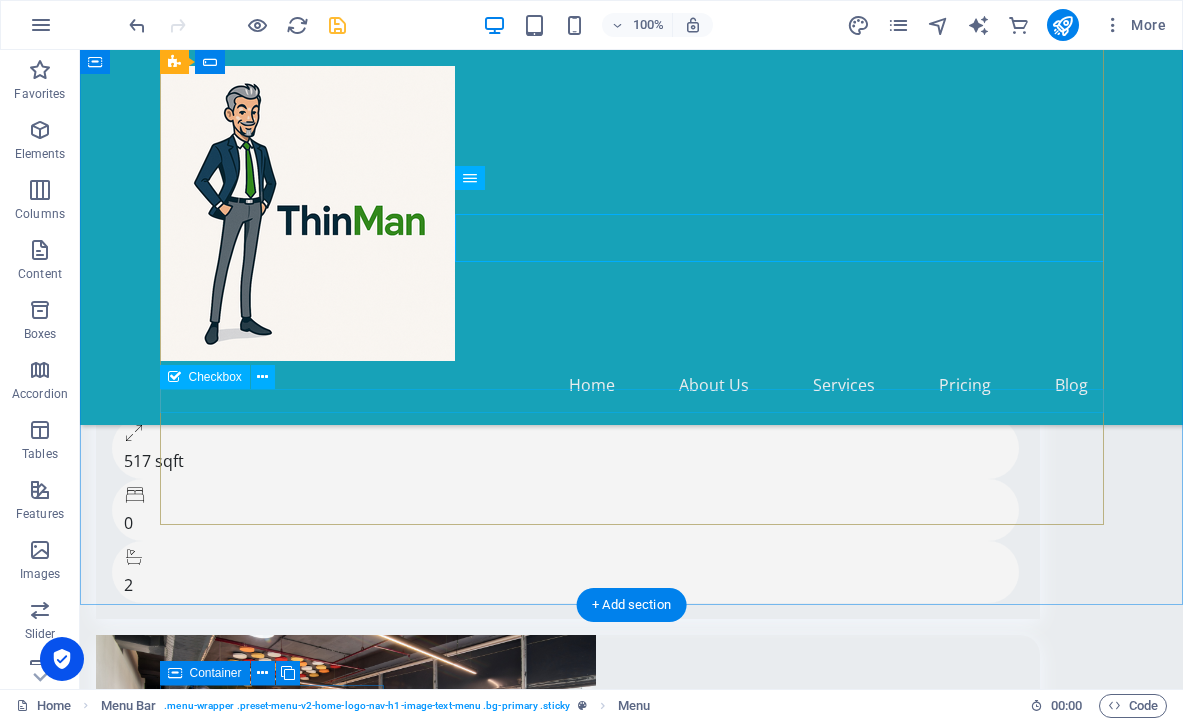 click on "I have read and understand the privacy policy." at bounding box center [632, 10382] 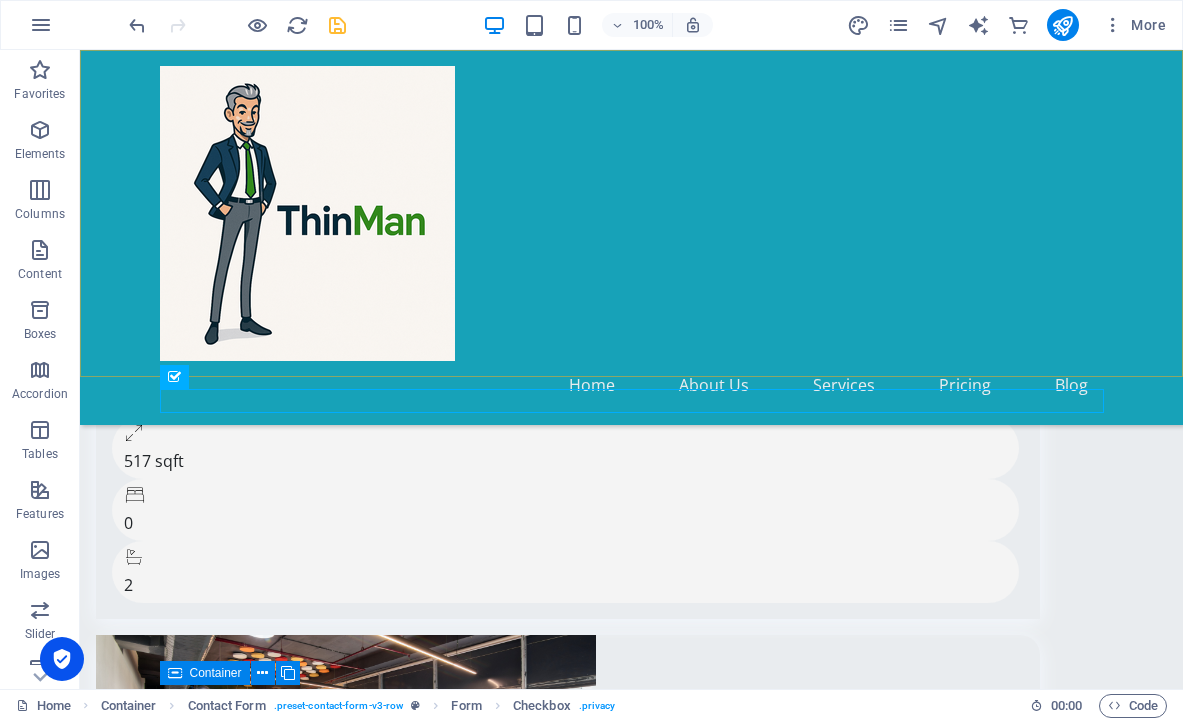 click on "Home About Us Services Pricing Blog" at bounding box center (631, 237) 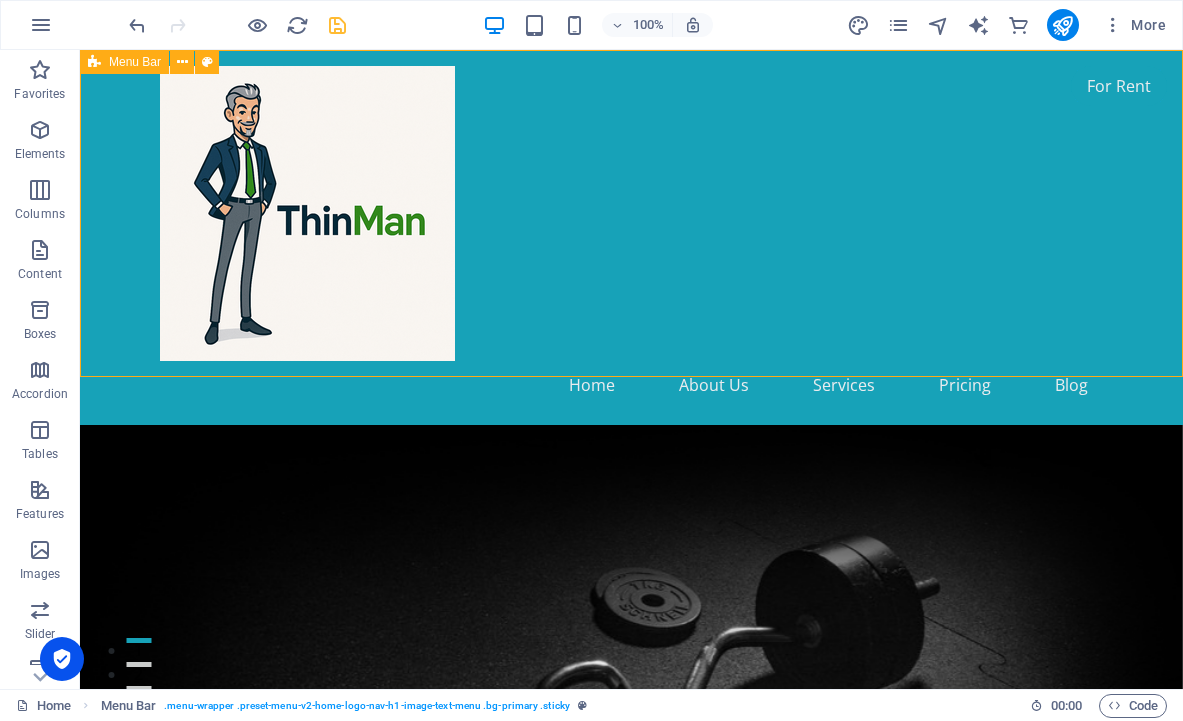 scroll, scrollTop: 0, scrollLeft: 0, axis: both 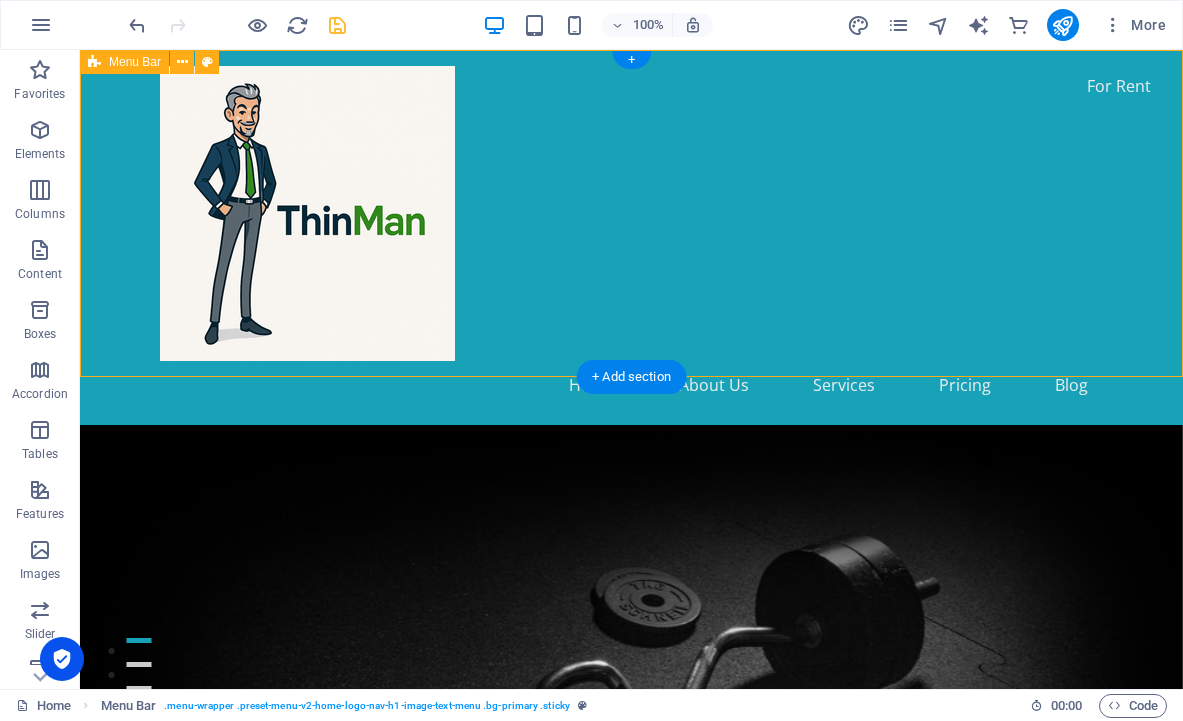click on "Home About Us Services Pricing Blog" at bounding box center [631, 237] 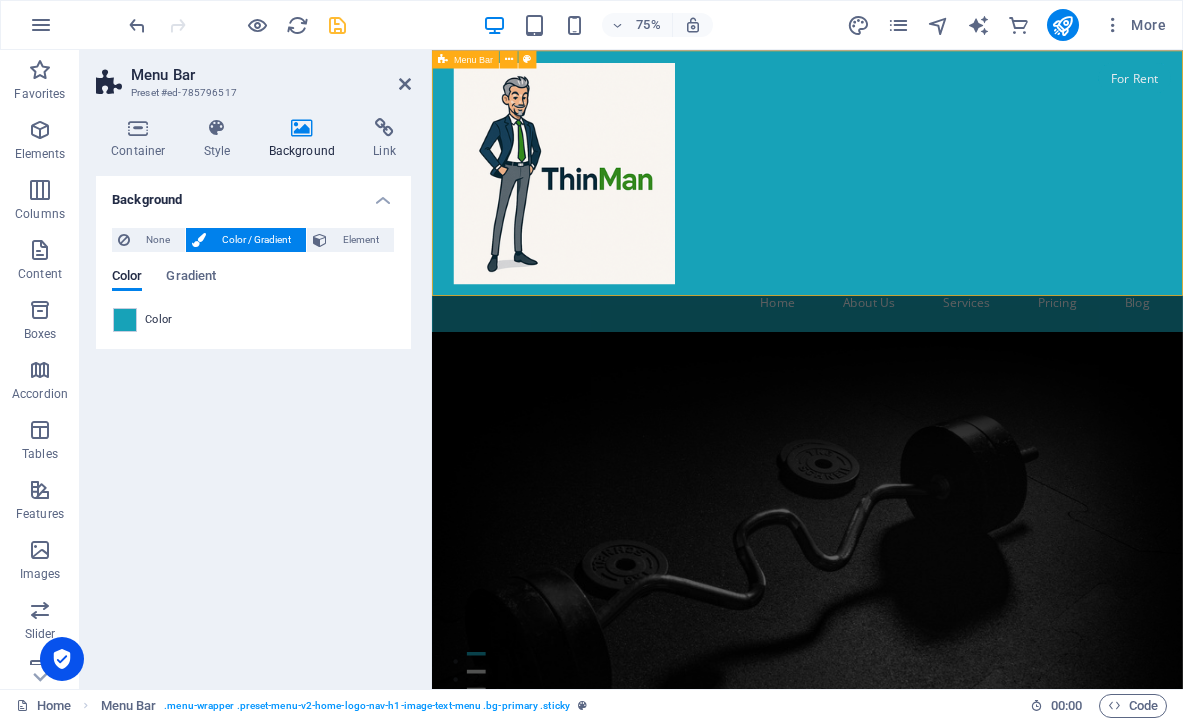 click on "Home About Us Services Pricing Blog" at bounding box center [932, 237] 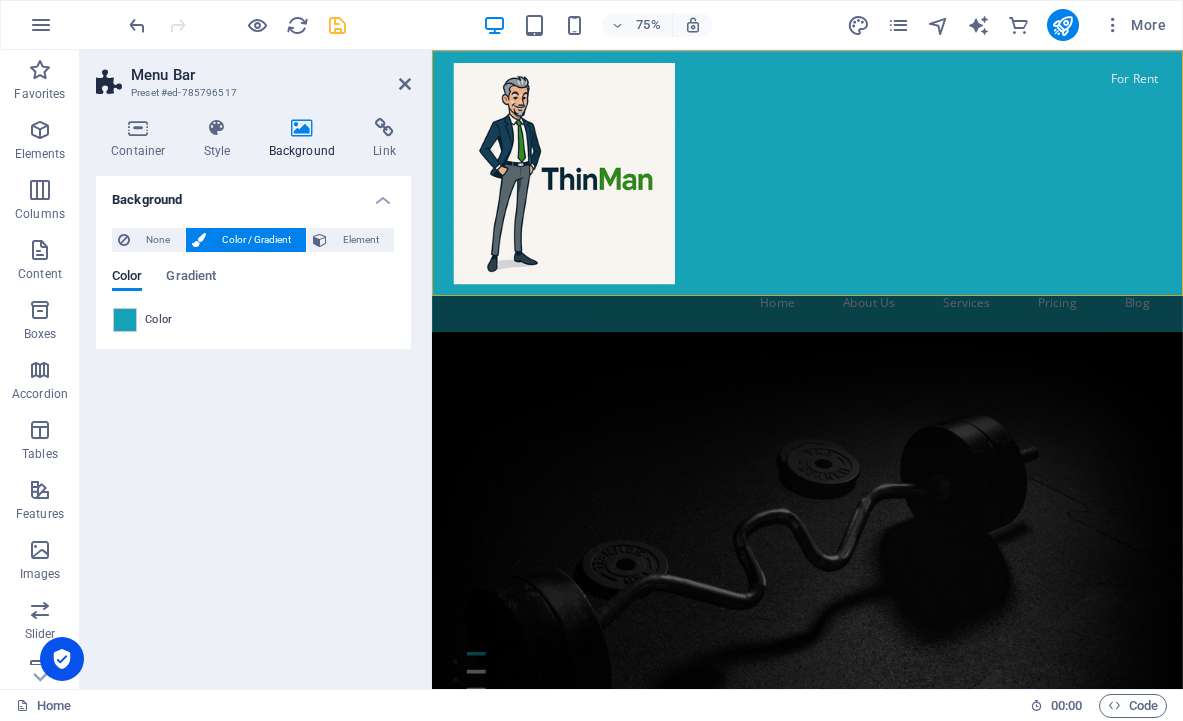 click at bounding box center (932, 806) 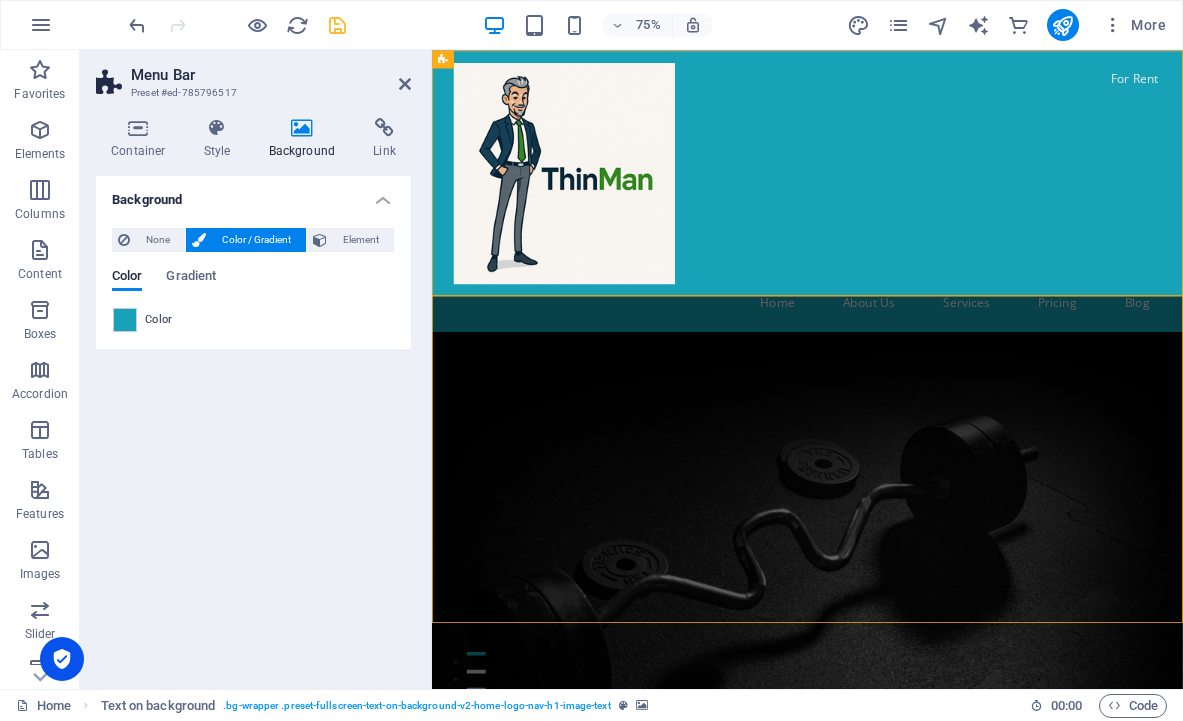 drag, startPoint x: 907, startPoint y: 379, endPoint x: 1140, endPoint y: 294, distance: 248.02016 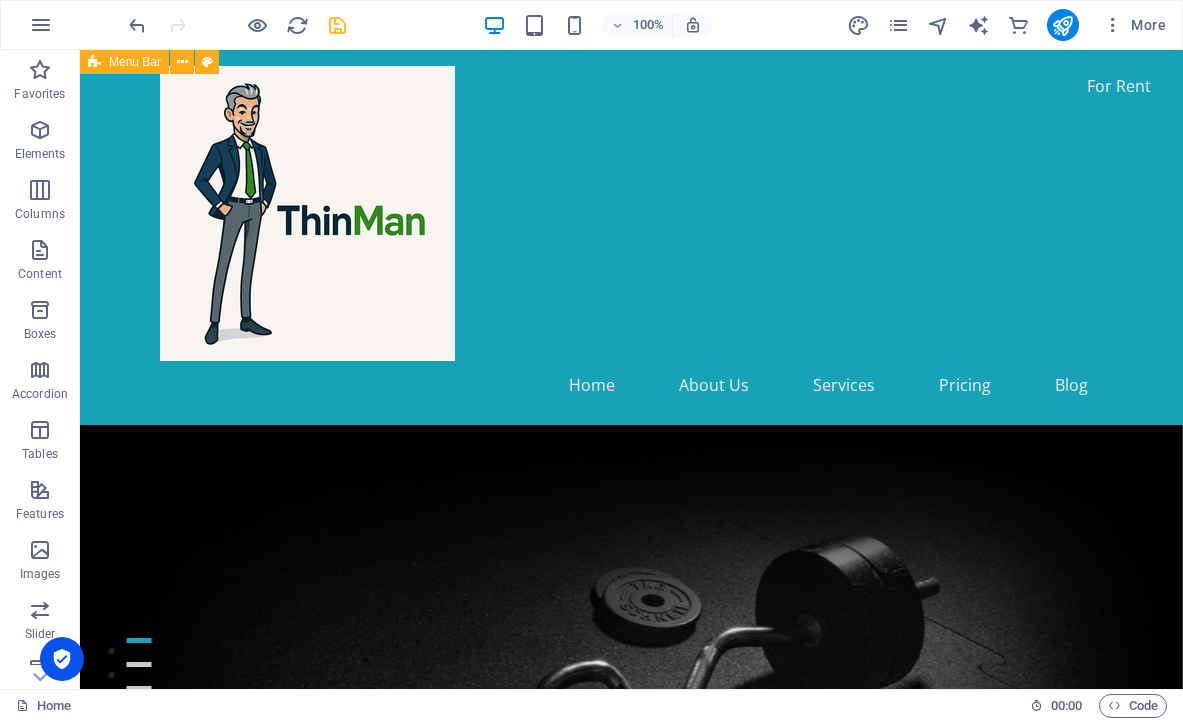 click on "Home About Us Services Pricing Blog" at bounding box center (631, 237) 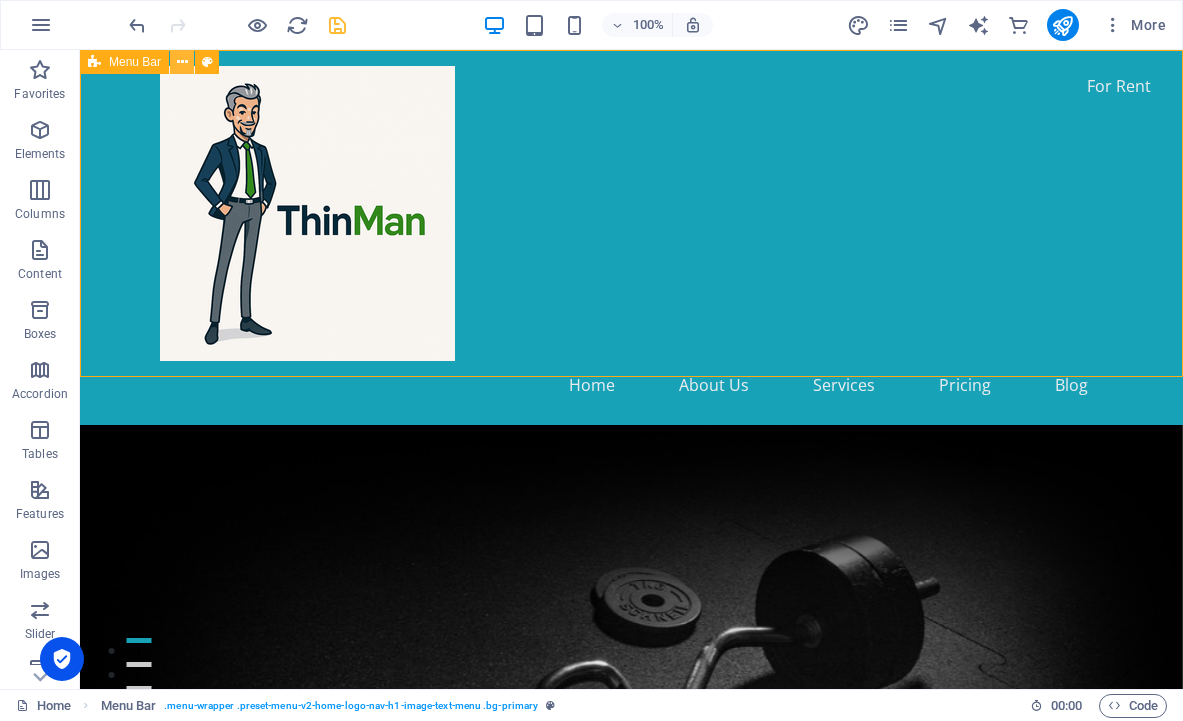 click at bounding box center (182, 62) 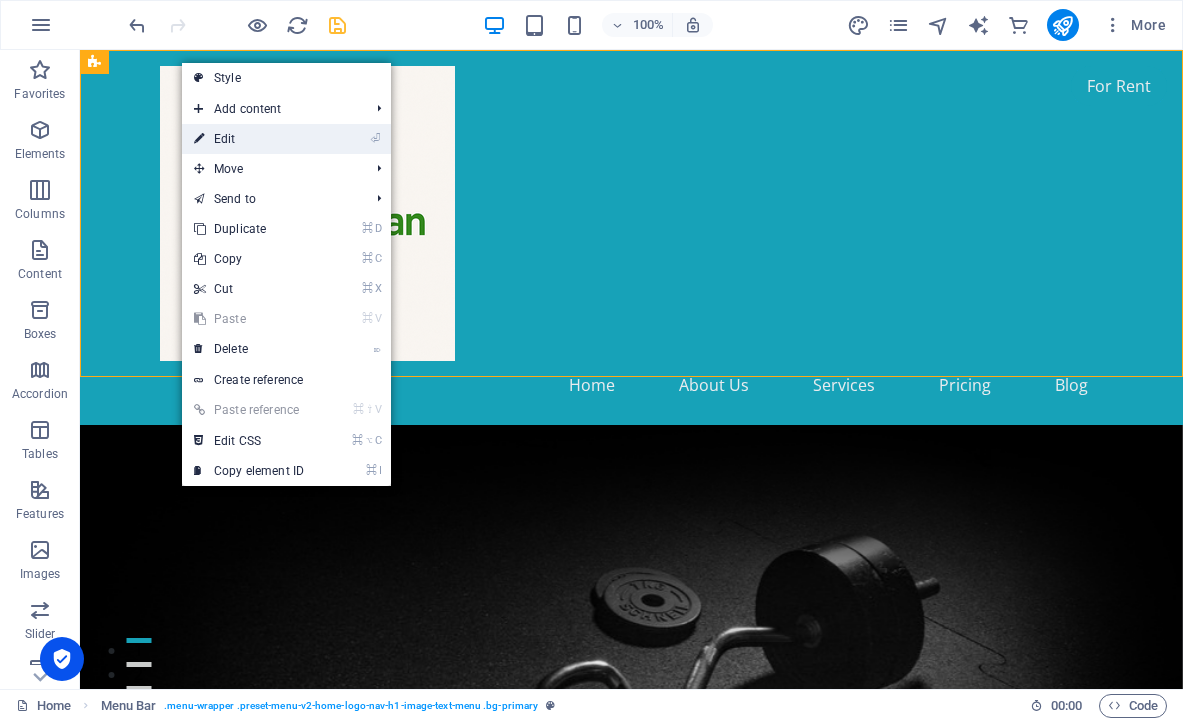 click on "⏎  Edit" at bounding box center [249, 139] 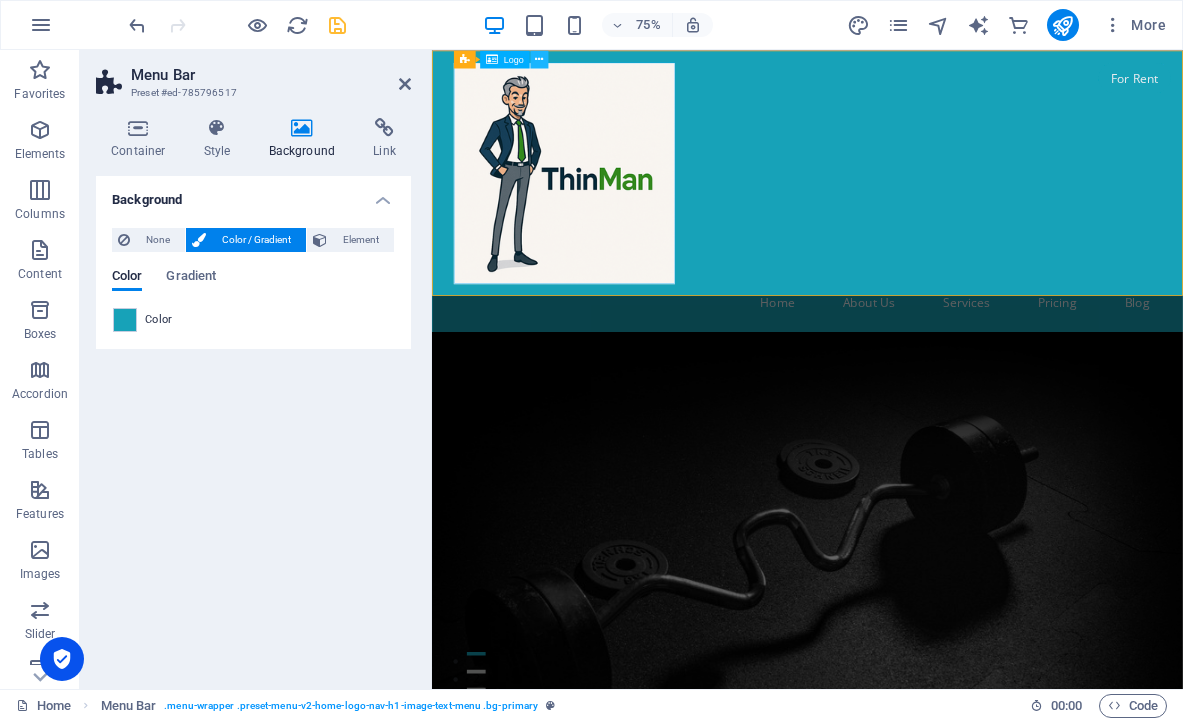 click at bounding box center [539, 59] 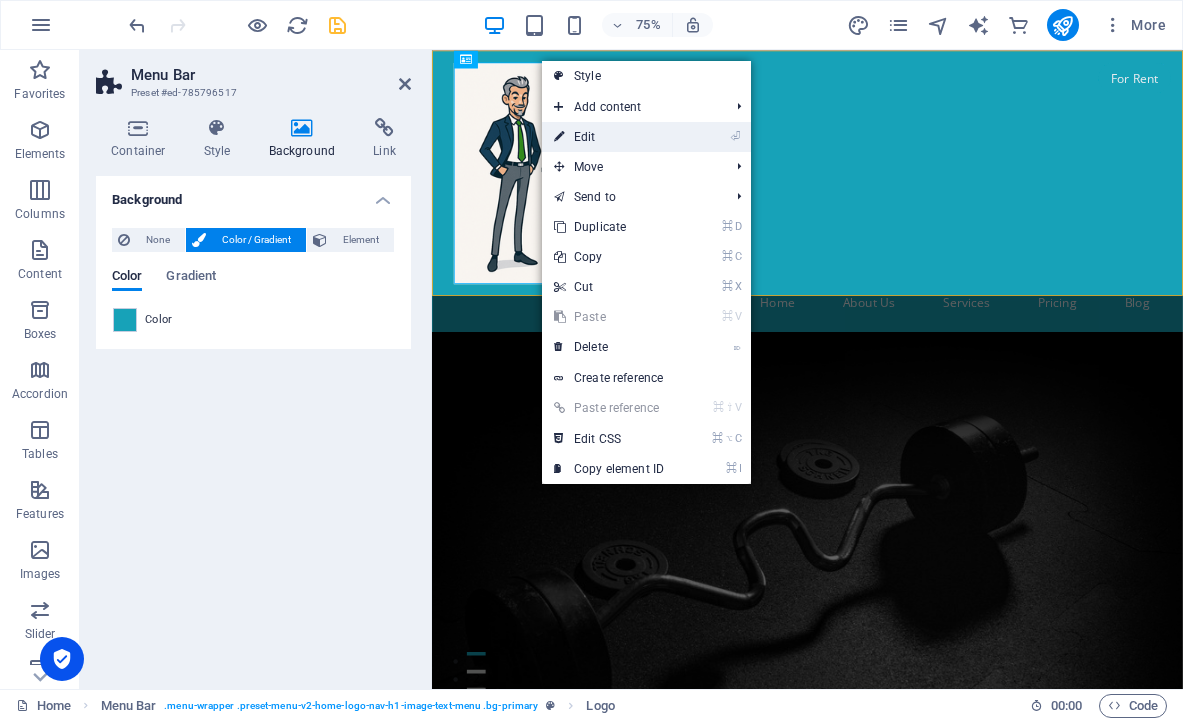 click on "⏎  Edit" at bounding box center [609, 137] 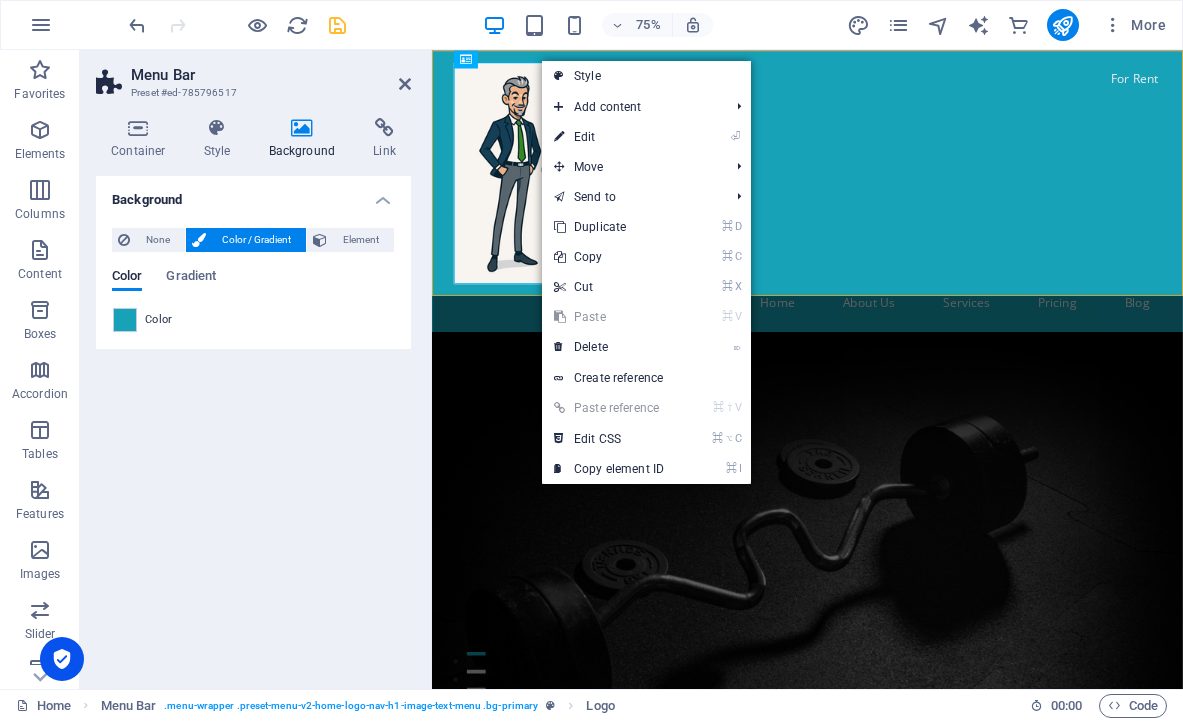 select on "px" 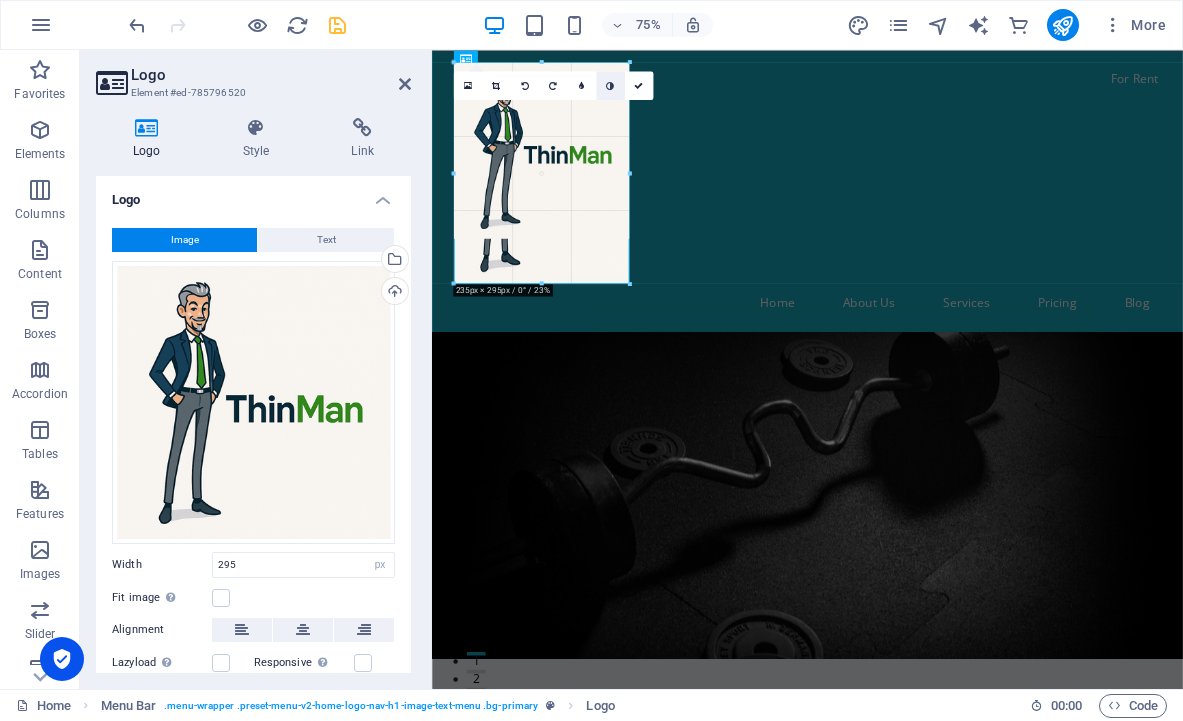 drag, startPoint x: 673, startPoint y: 281, endPoint x: 608, endPoint y: 95, distance: 197.03046 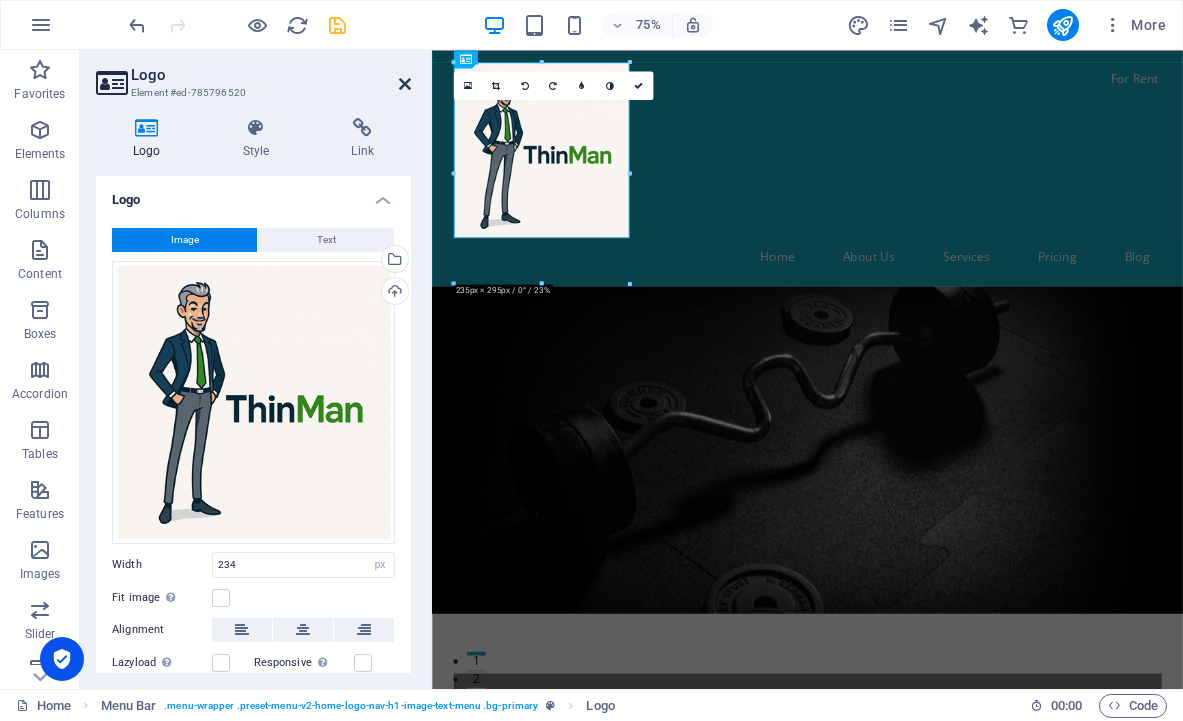 click at bounding box center [405, 84] 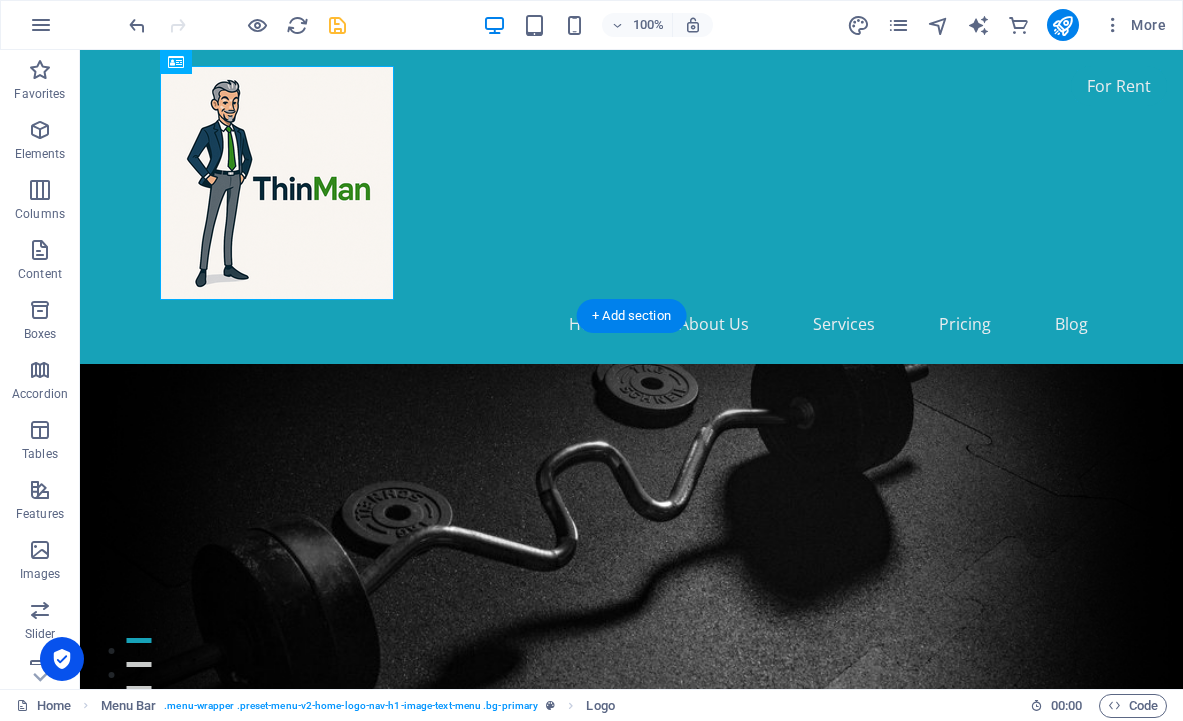 click at bounding box center (631, 582) 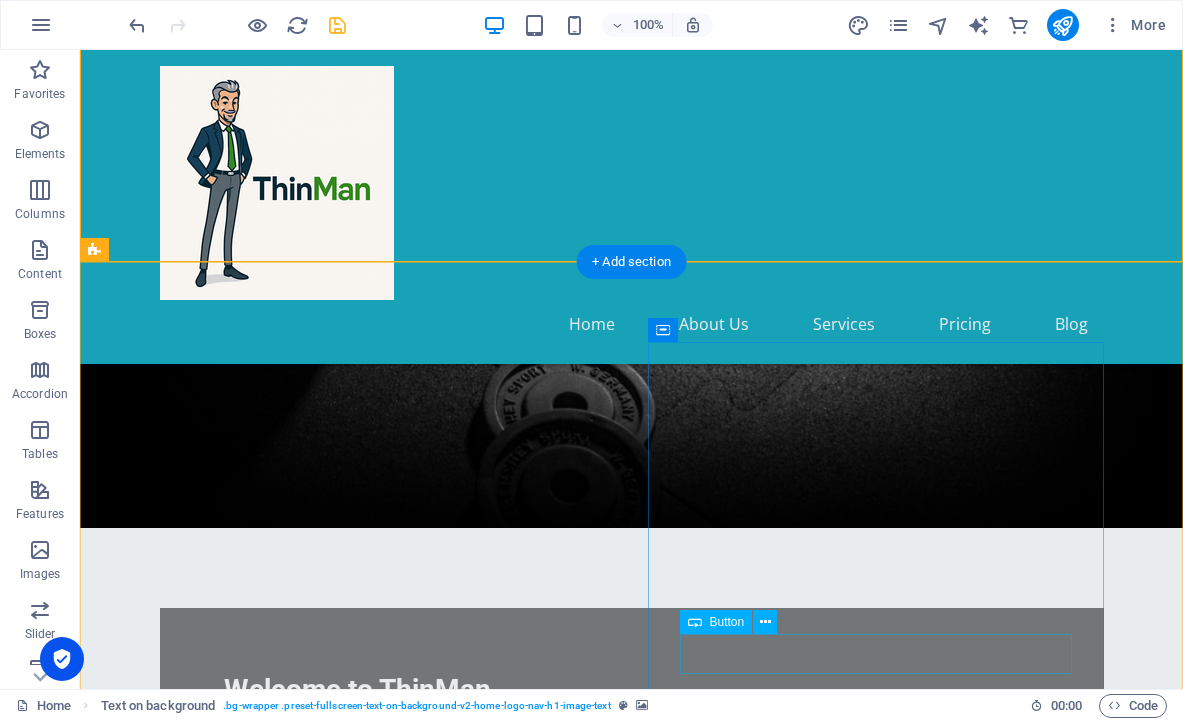 scroll, scrollTop: 494, scrollLeft: 0, axis: vertical 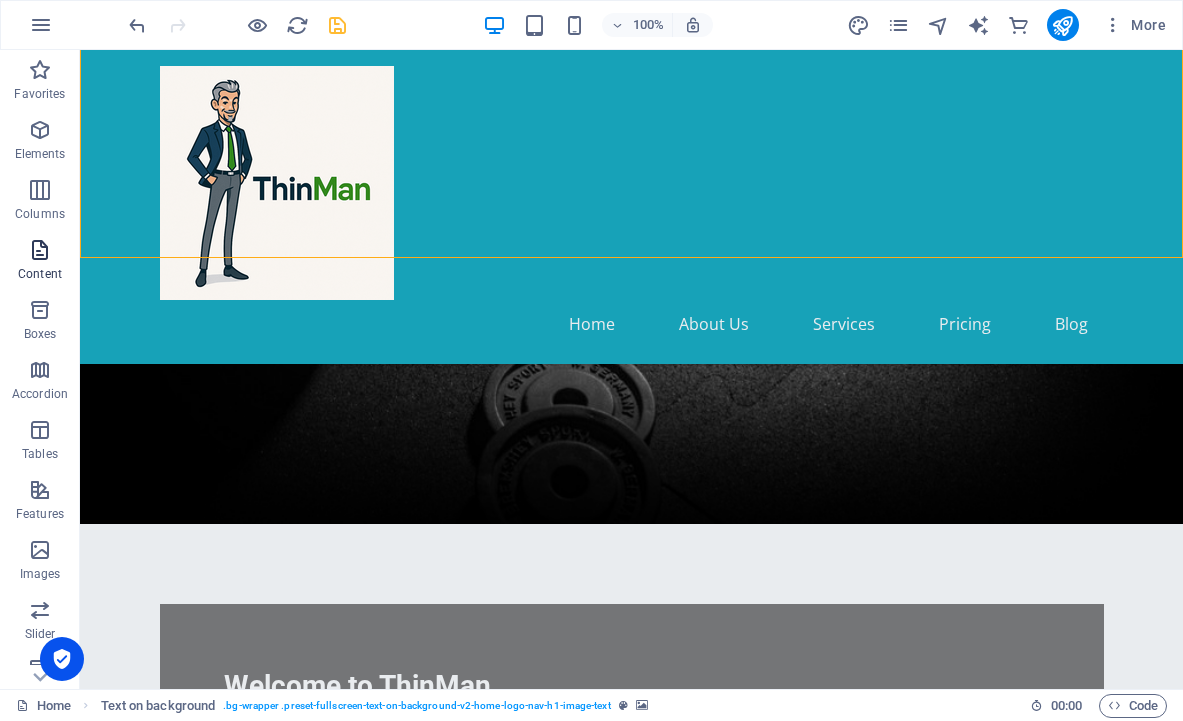 click at bounding box center (40, 250) 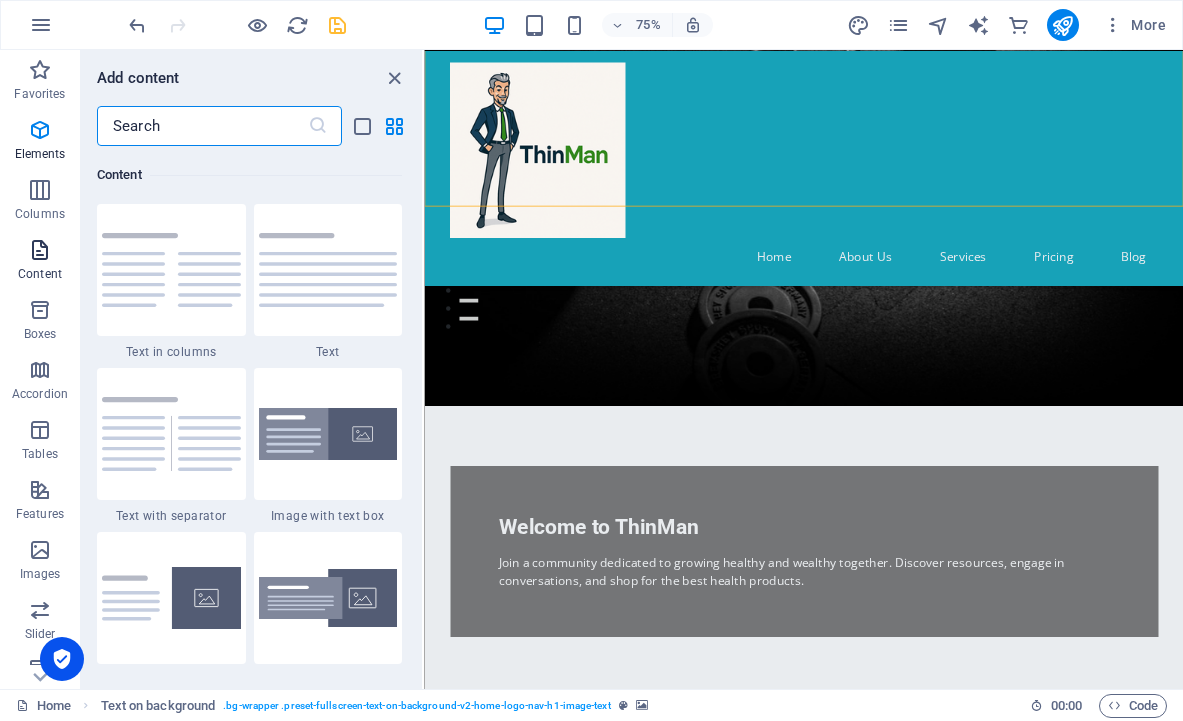 scroll, scrollTop: 3499, scrollLeft: 0, axis: vertical 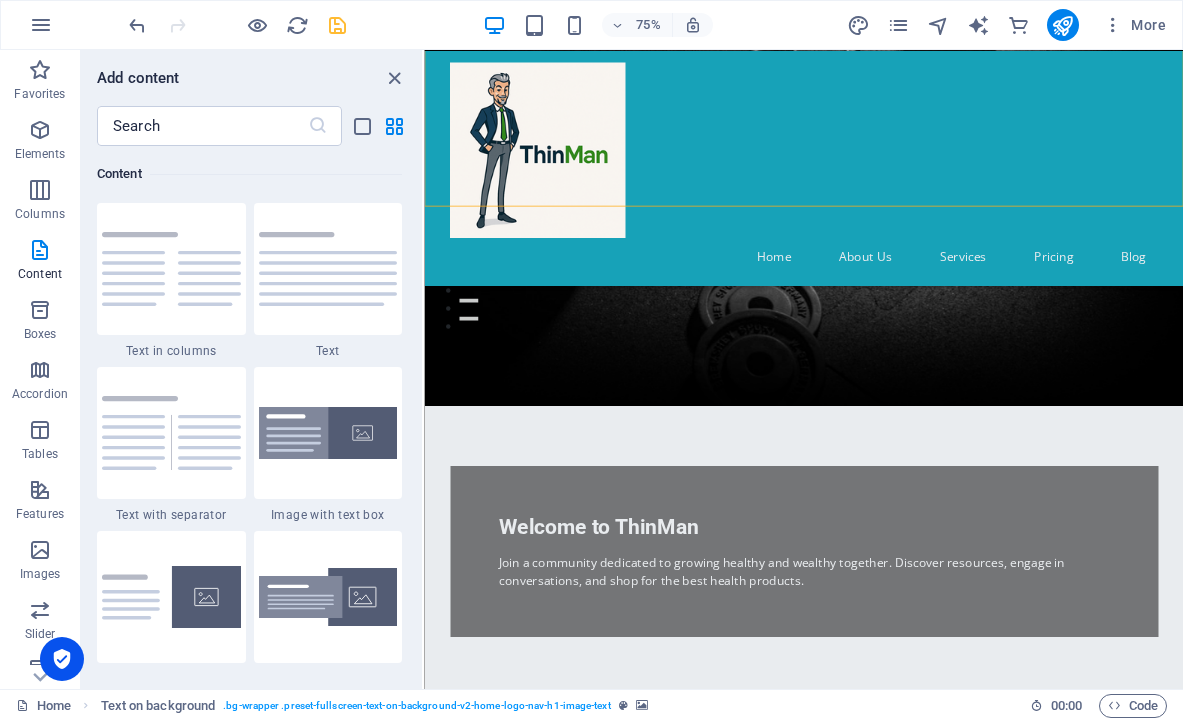 click on "Add content" at bounding box center (138, 78) 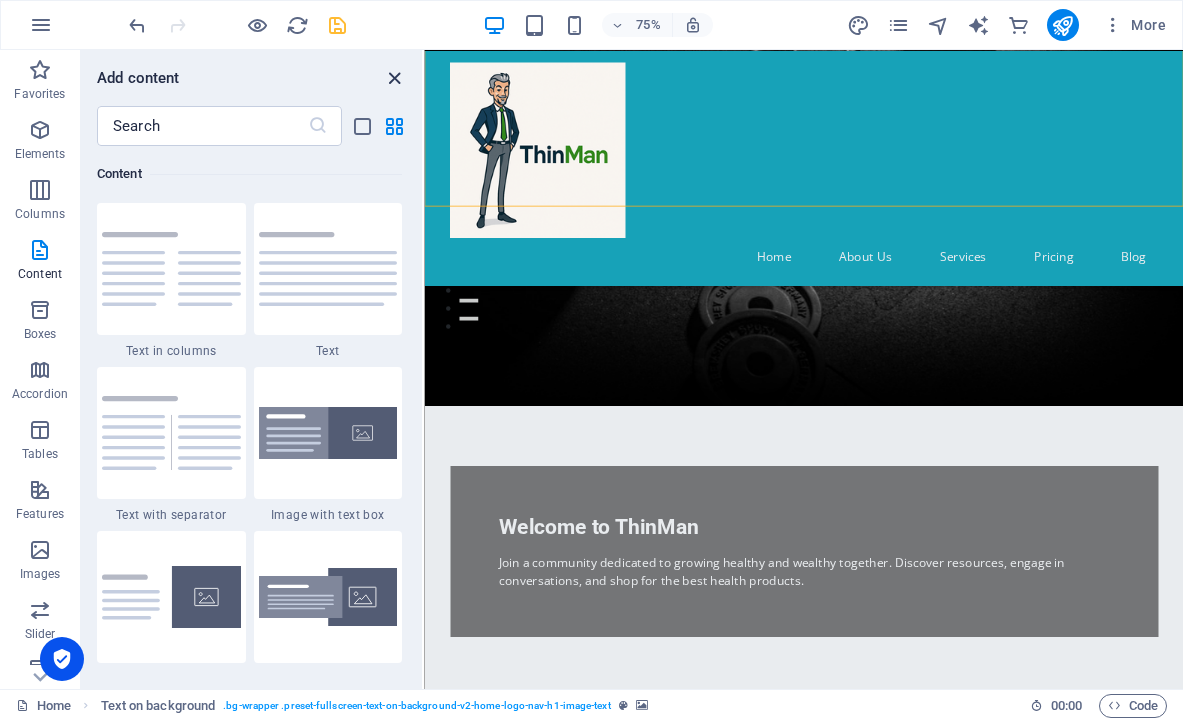 click at bounding box center (394, 78) 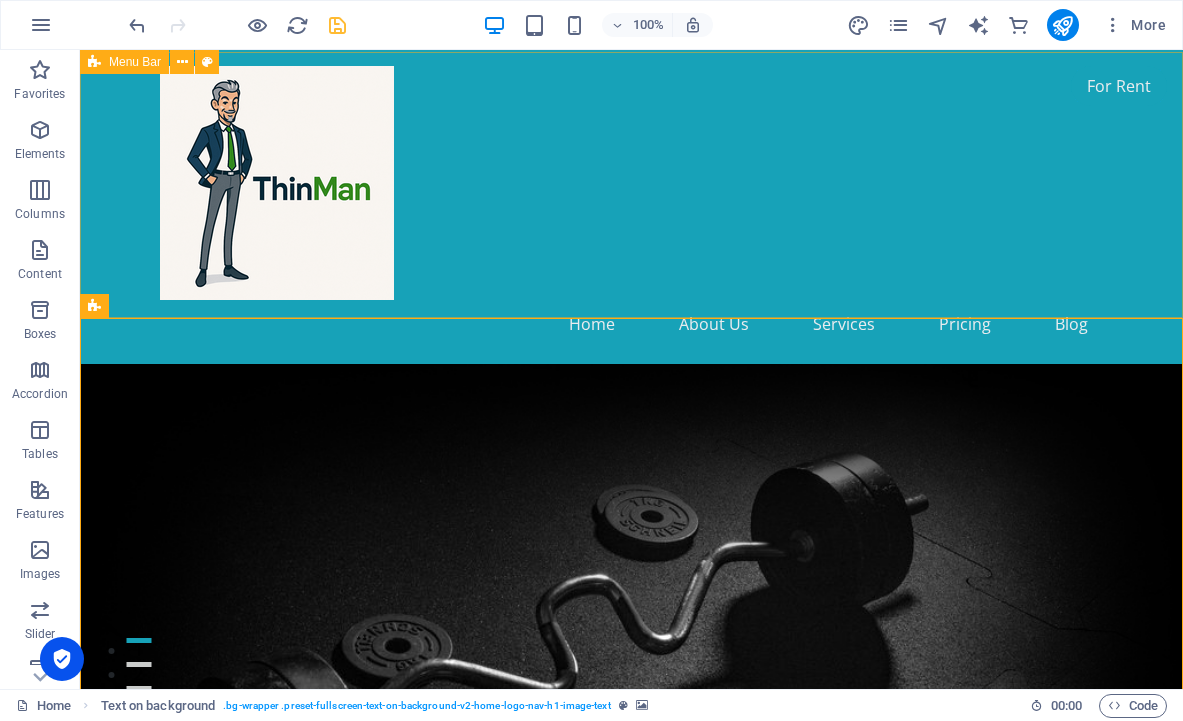 scroll, scrollTop: 0, scrollLeft: 0, axis: both 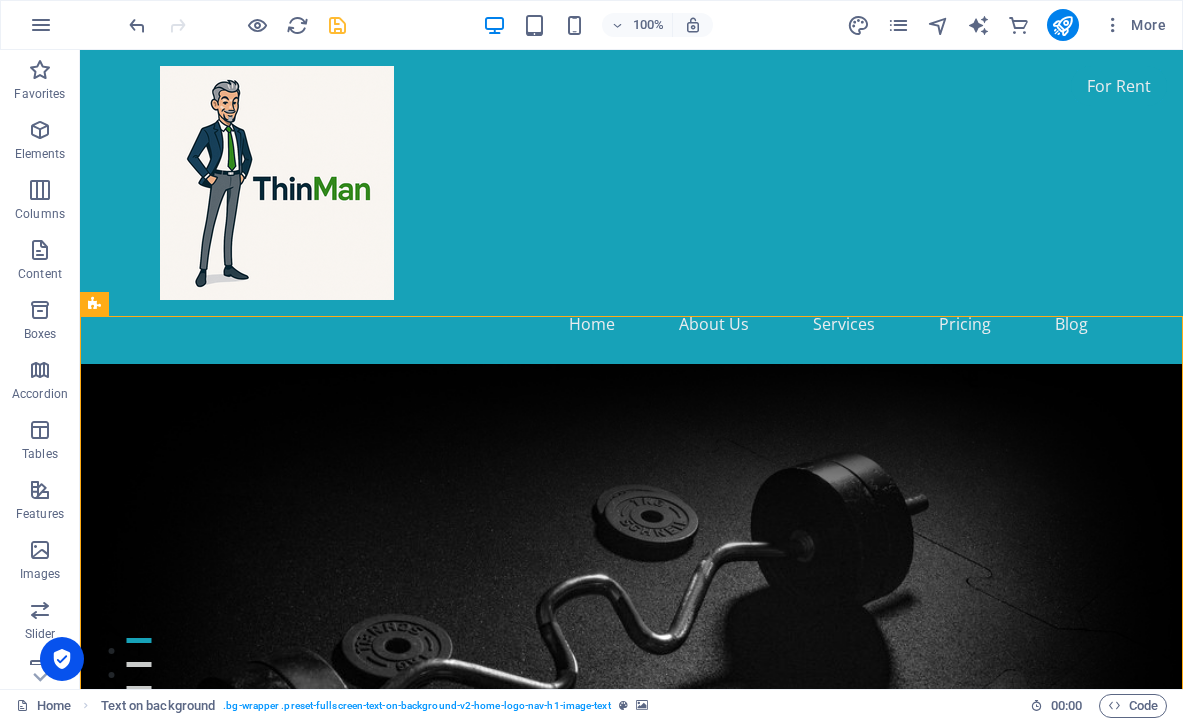 click on "100%" at bounding box center (597, 25) 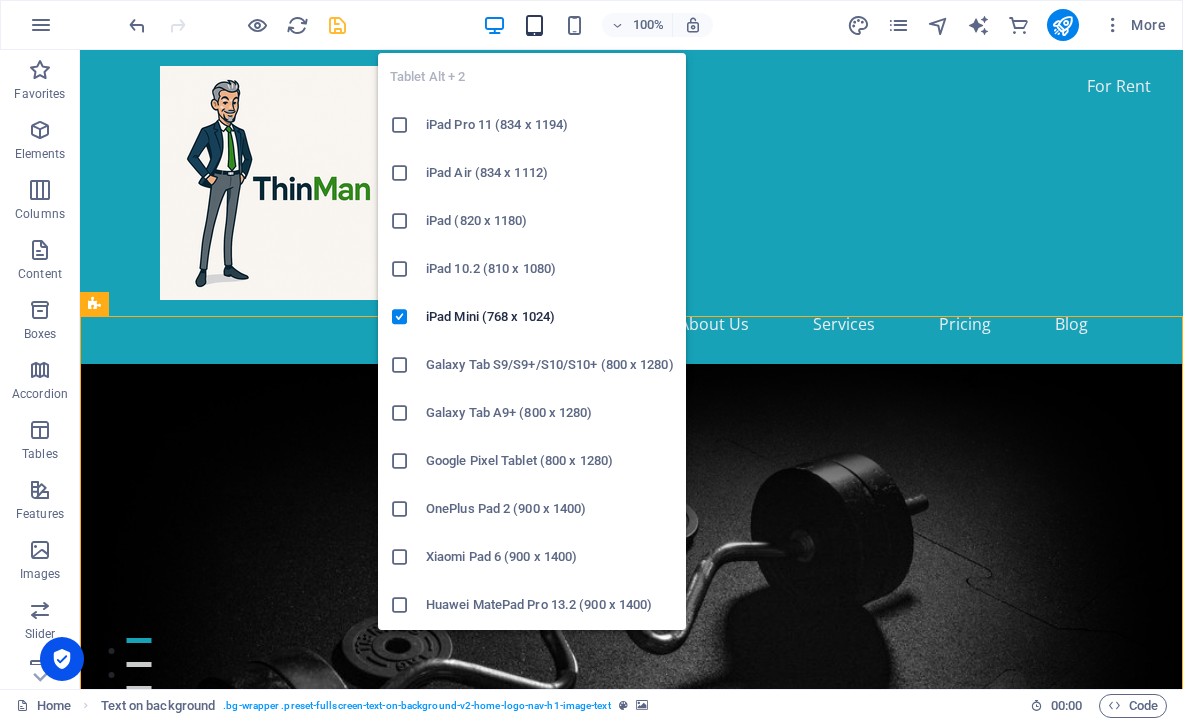 click at bounding box center (534, 25) 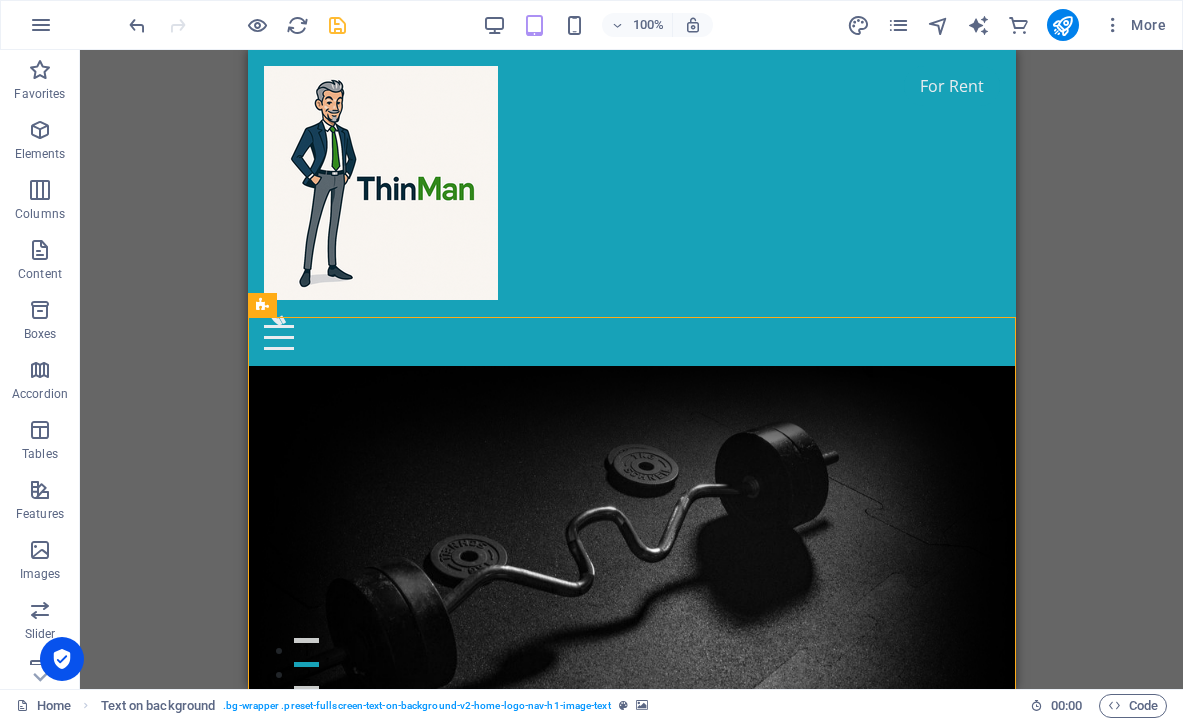 scroll, scrollTop: 0, scrollLeft: 0, axis: both 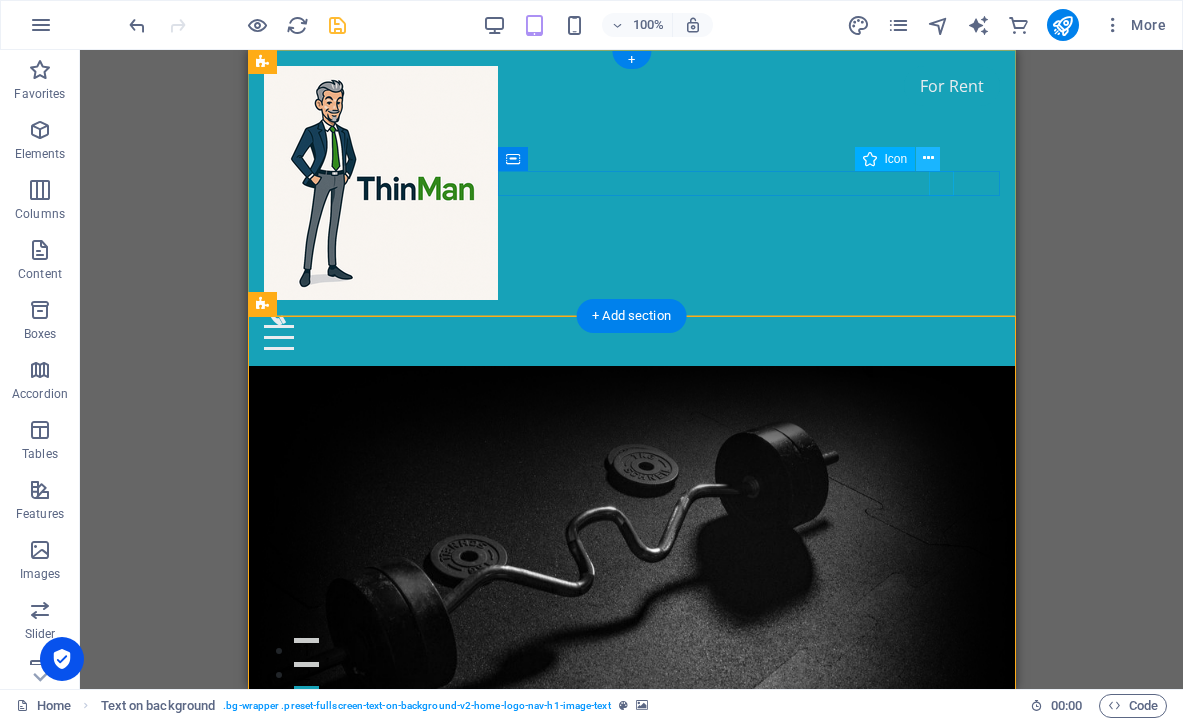 click at bounding box center [928, 158] 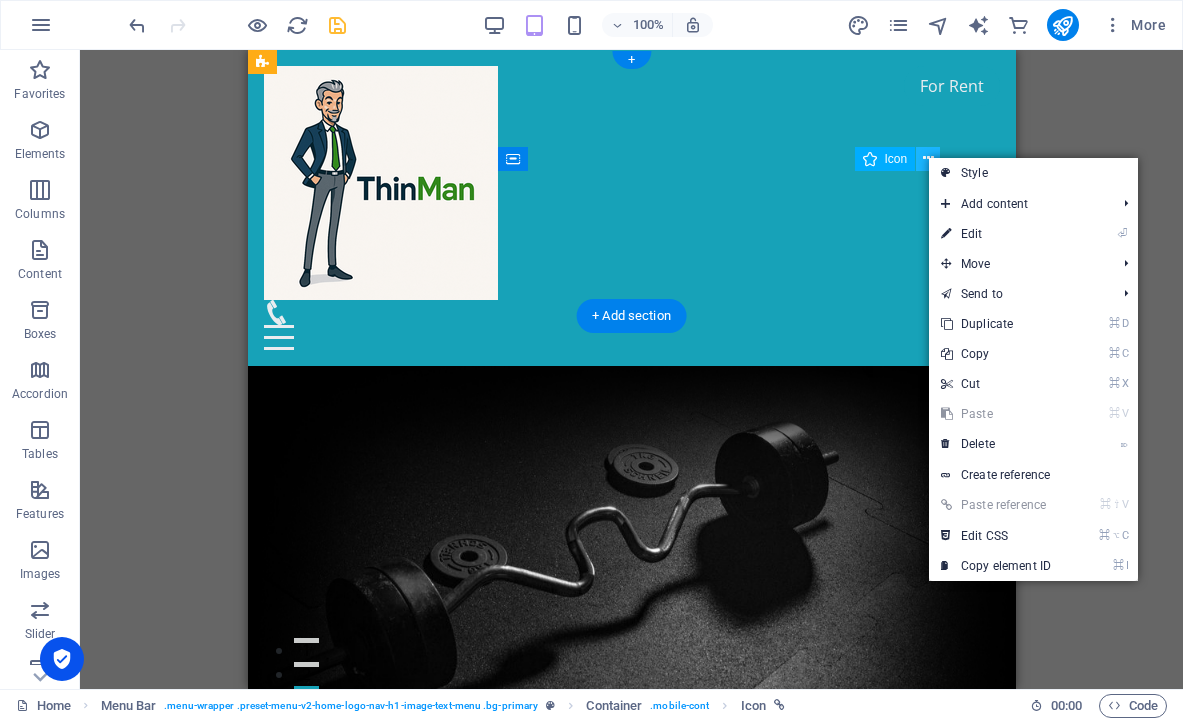 click at bounding box center [928, 158] 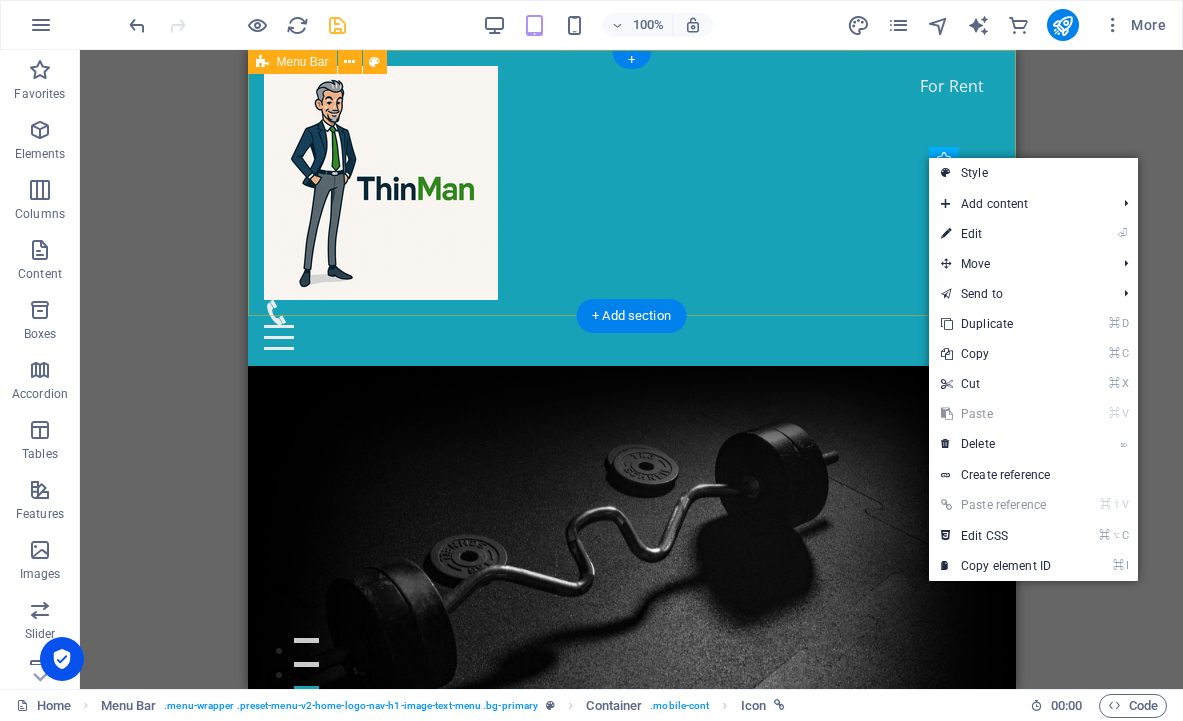 click on "Home About Us Services Pricing Blog" at bounding box center (631, 208) 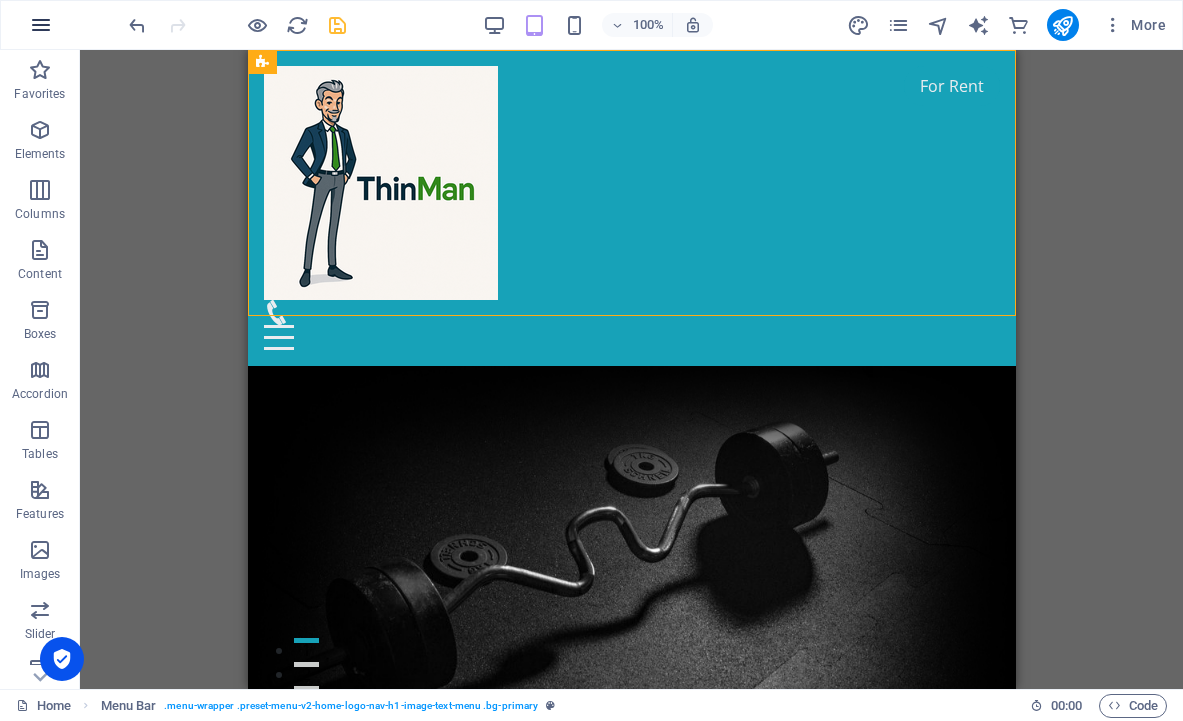 click at bounding box center (41, 25) 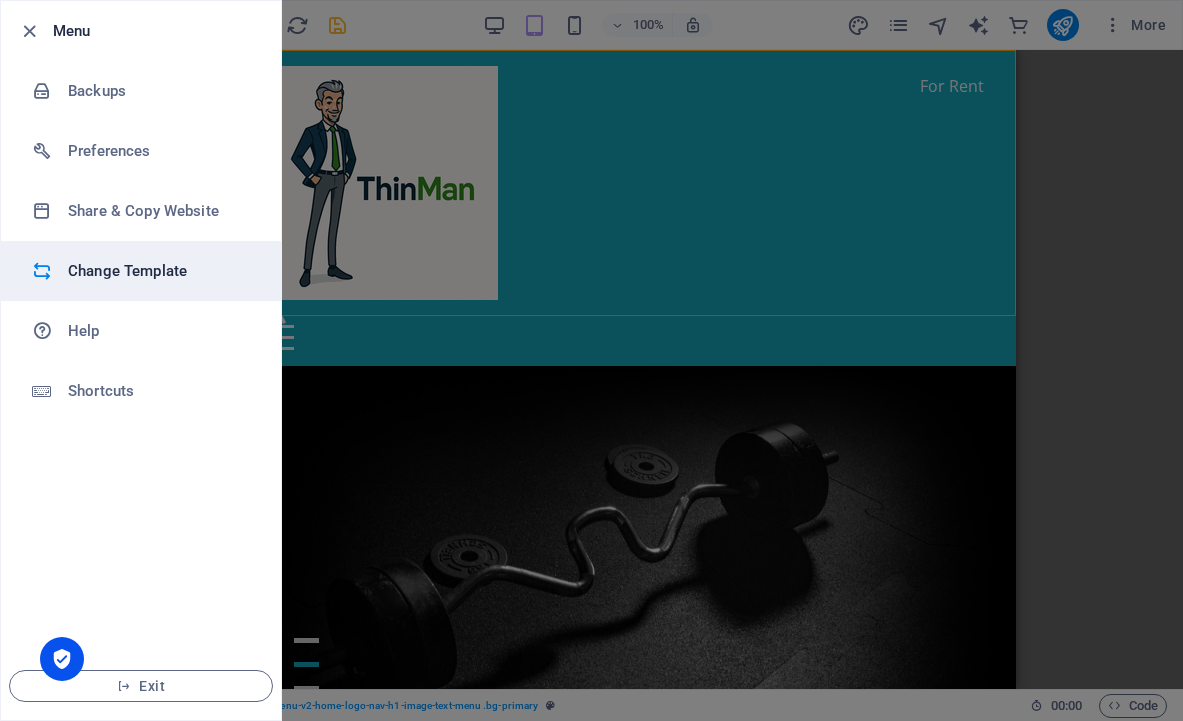 click on "Change Template" at bounding box center (160, 271) 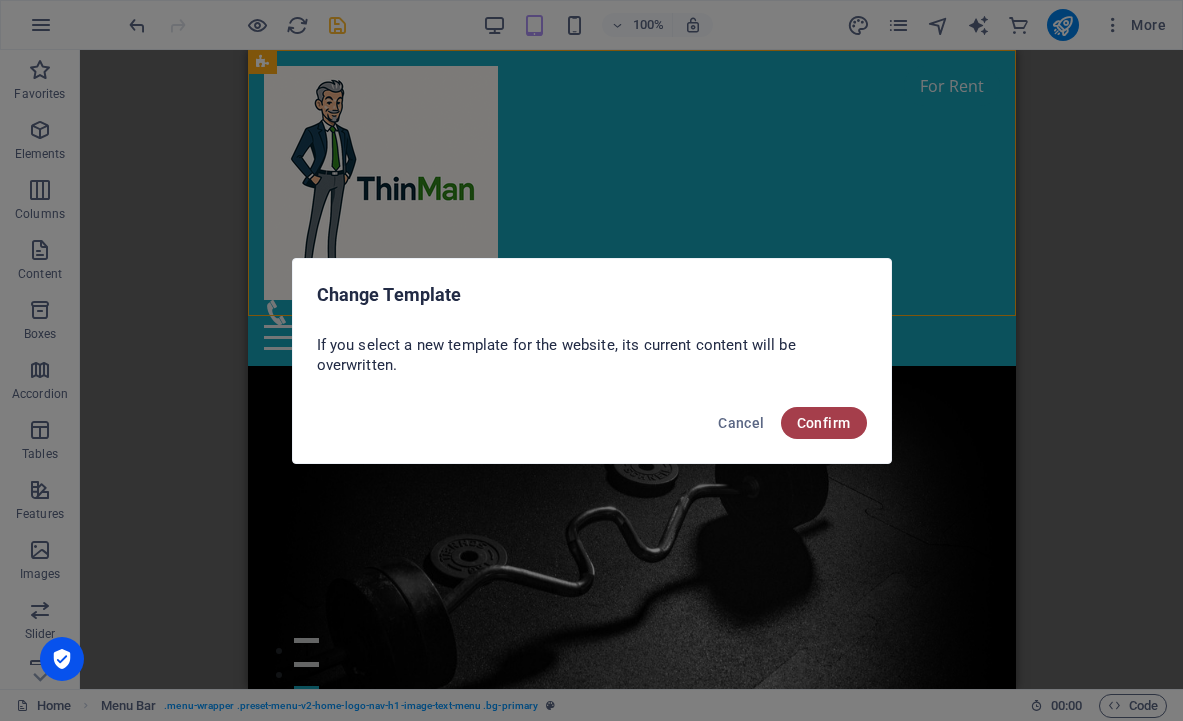 click on "Confirm" at bounding box center (824, 423) 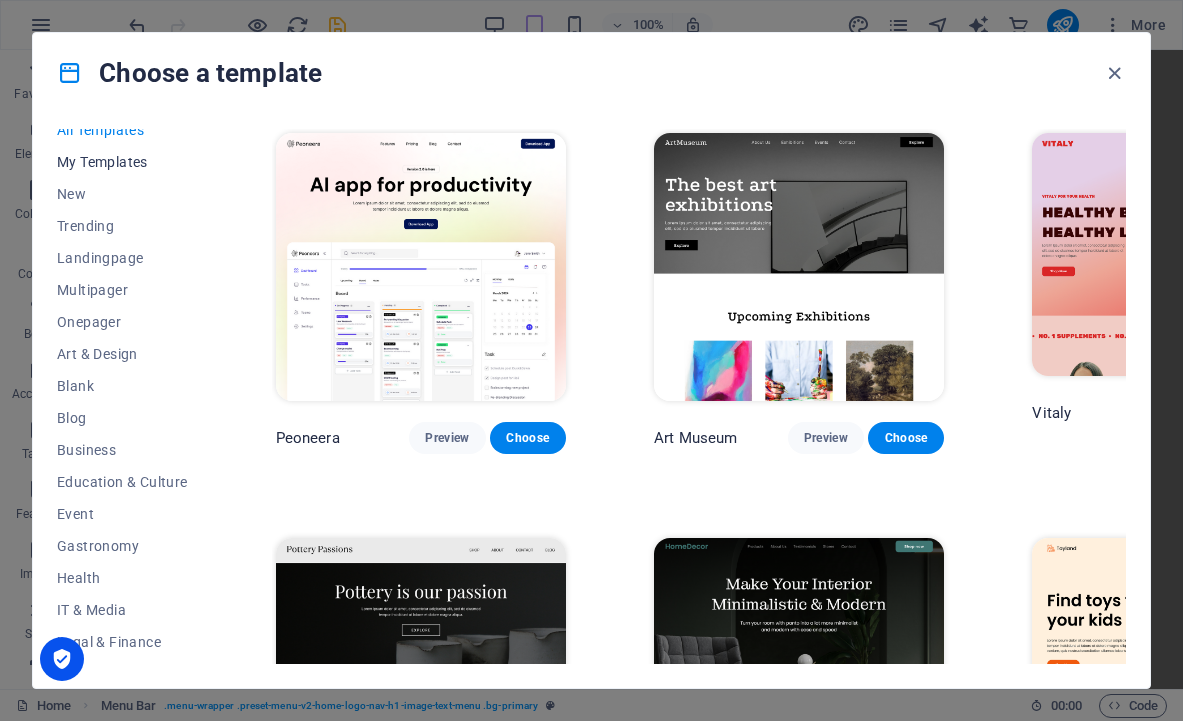 scroll, scrollTop: 17, scrollLeft: 0, axis: vertical 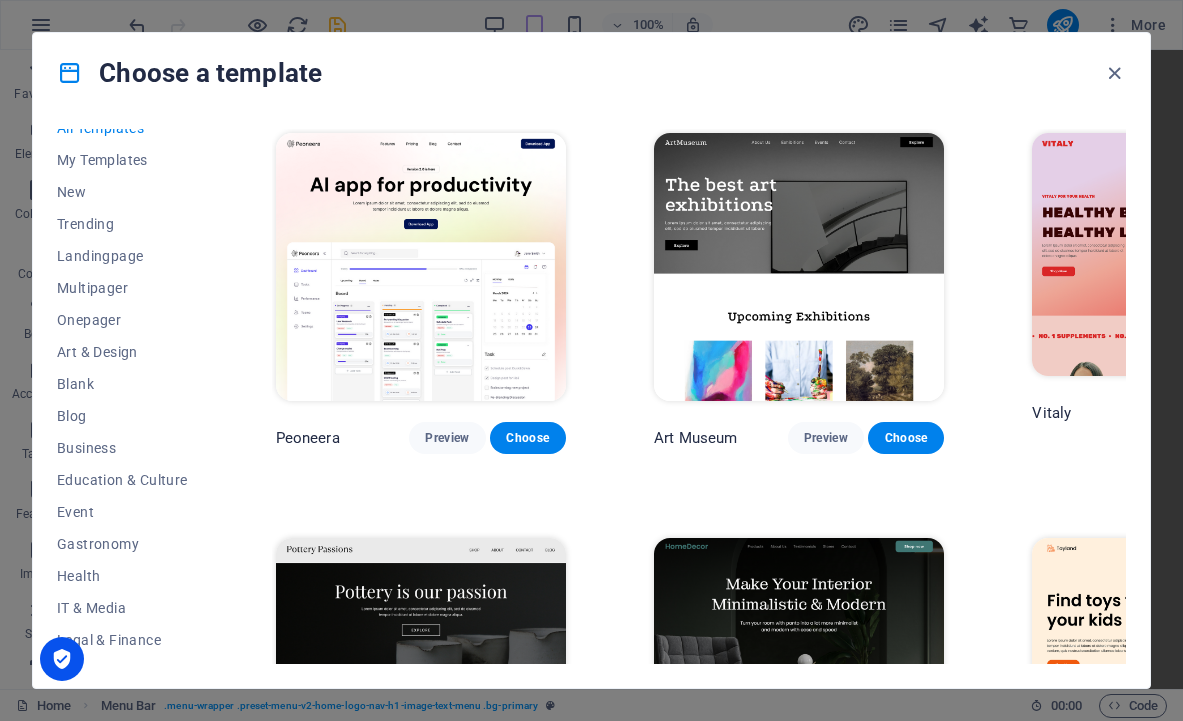 click on "All Templates" at bounding box center (122, 128) 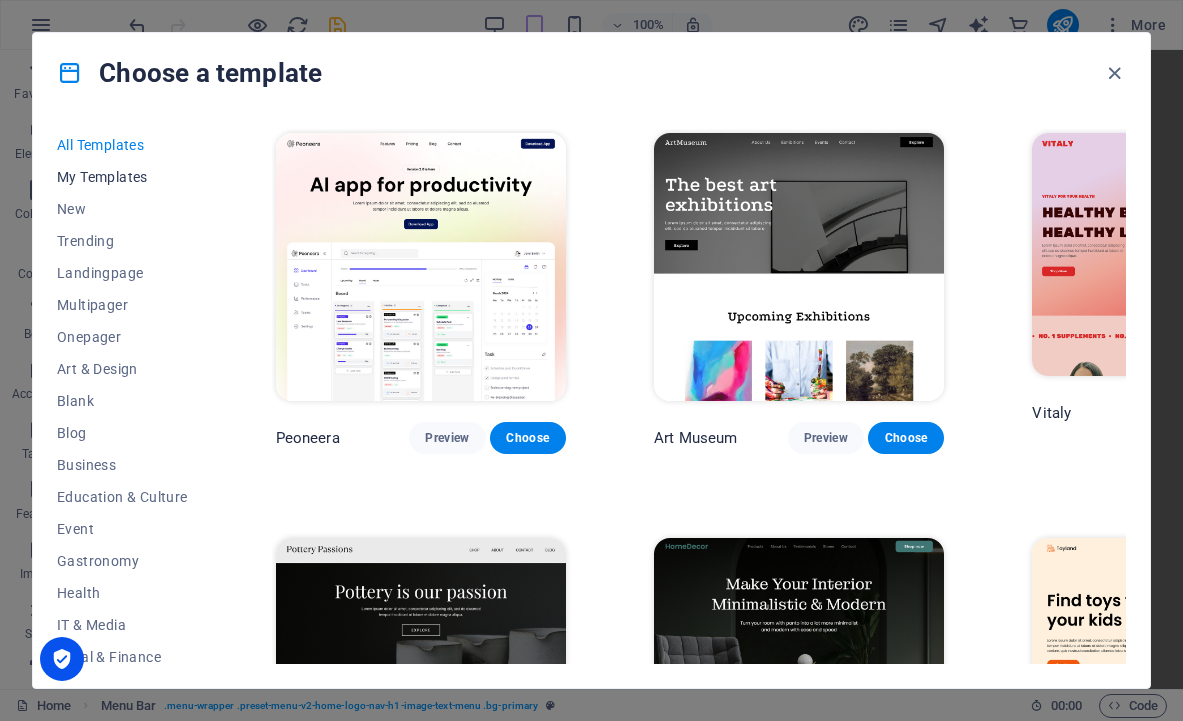 scroll, scrollTop: 0, scrollLeft: 0, axis: both 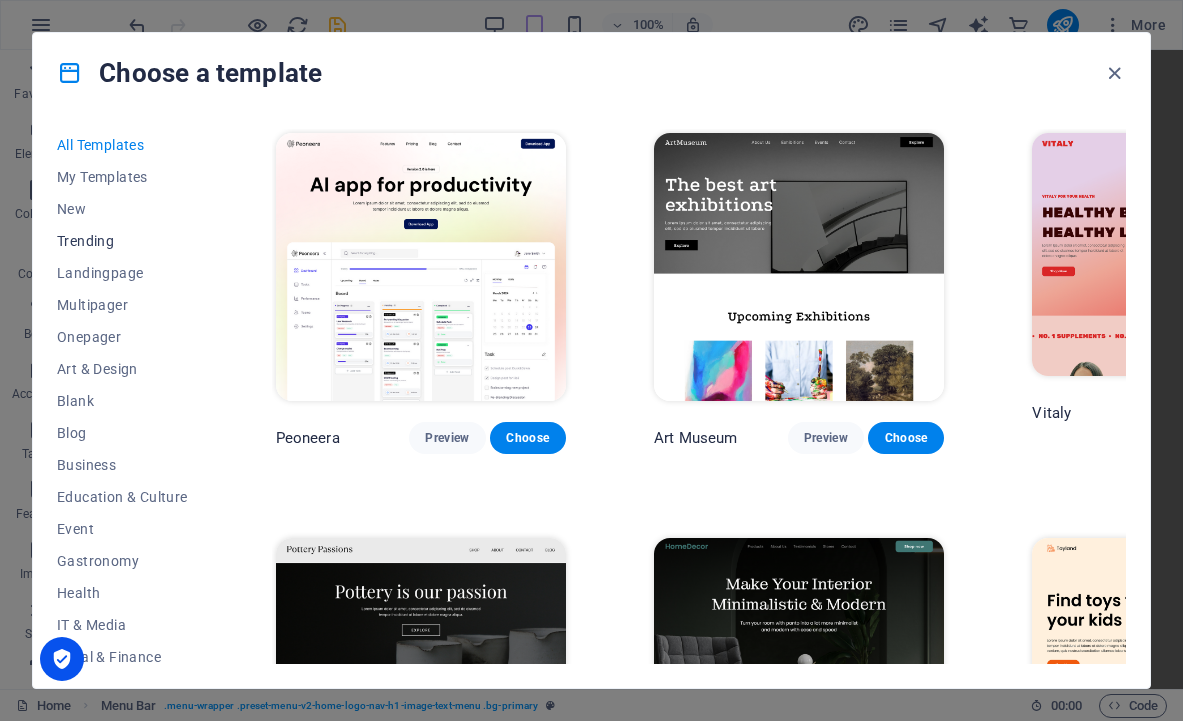 click on "Trending" at bounding box center [122, 241] 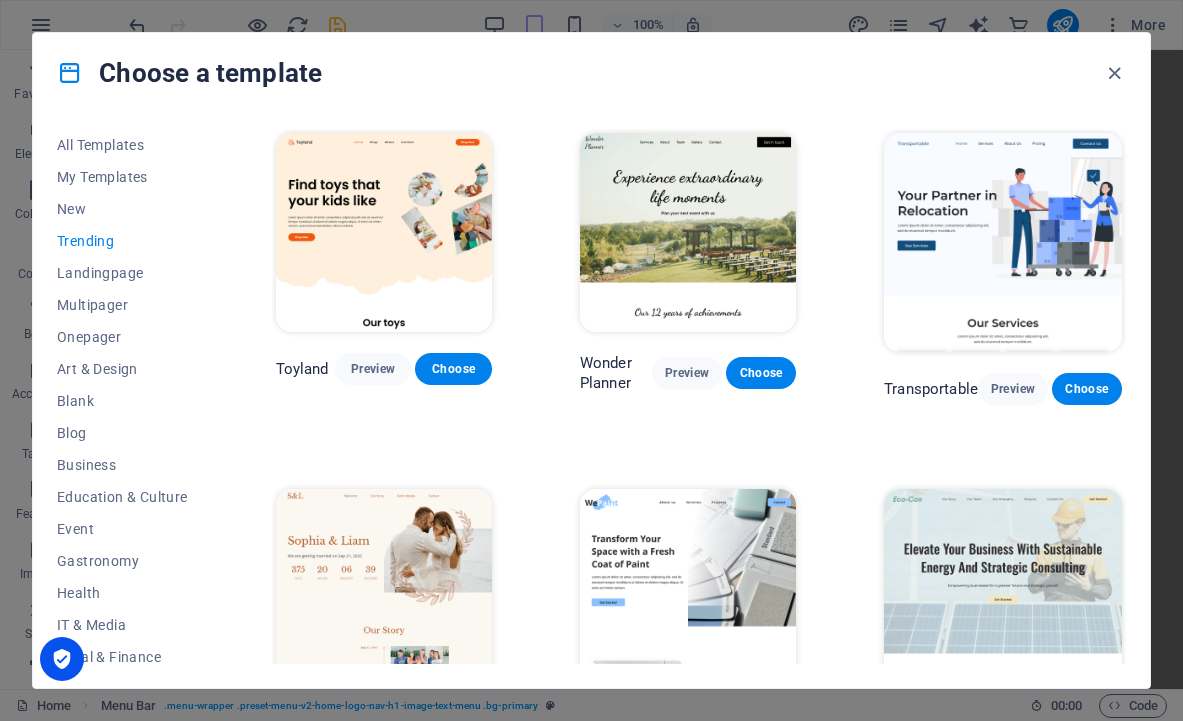scroll, scrollTop: 0, scrollLeft: 0, axis: both 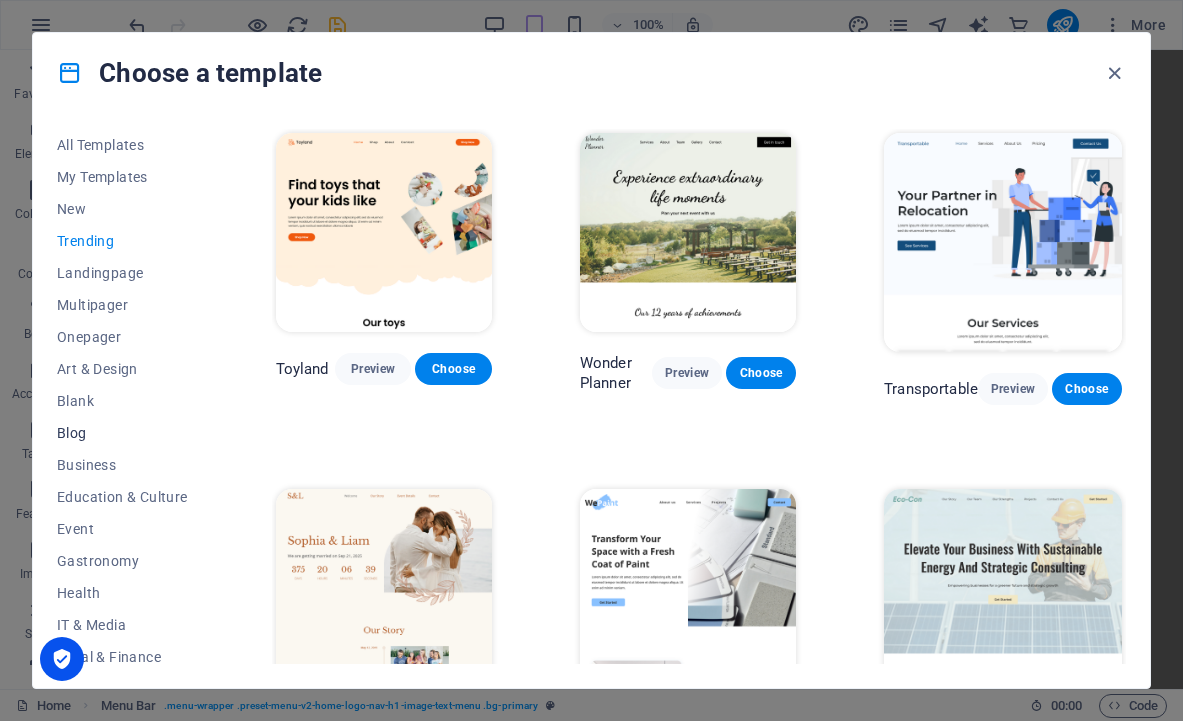 click on "Blog" at bounding box center [122, 433] 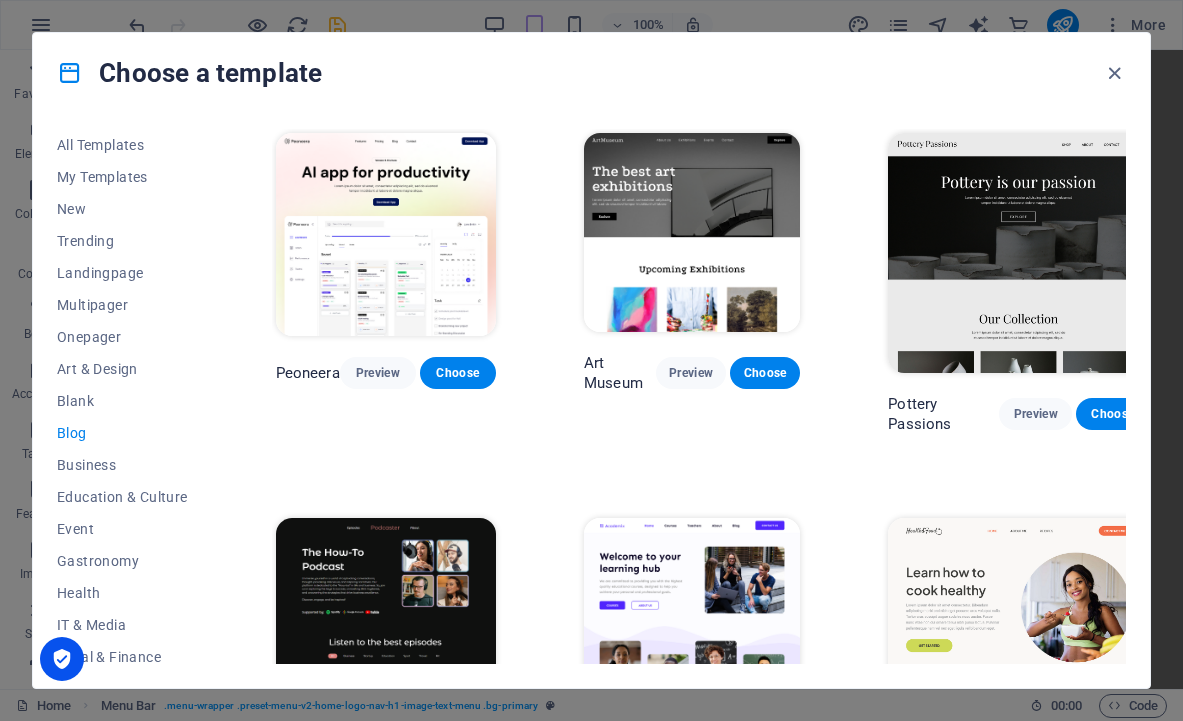 click at bounding box center (70, 73) 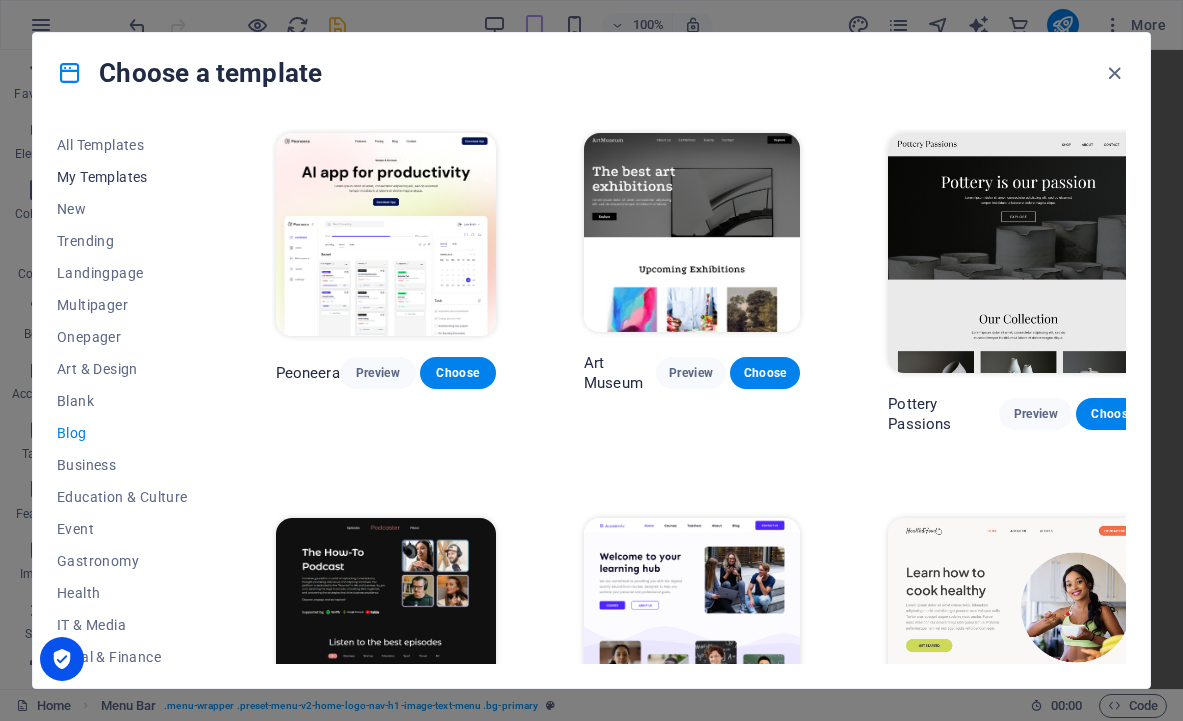 click on "My Templates" at bounding box center (122, 177) 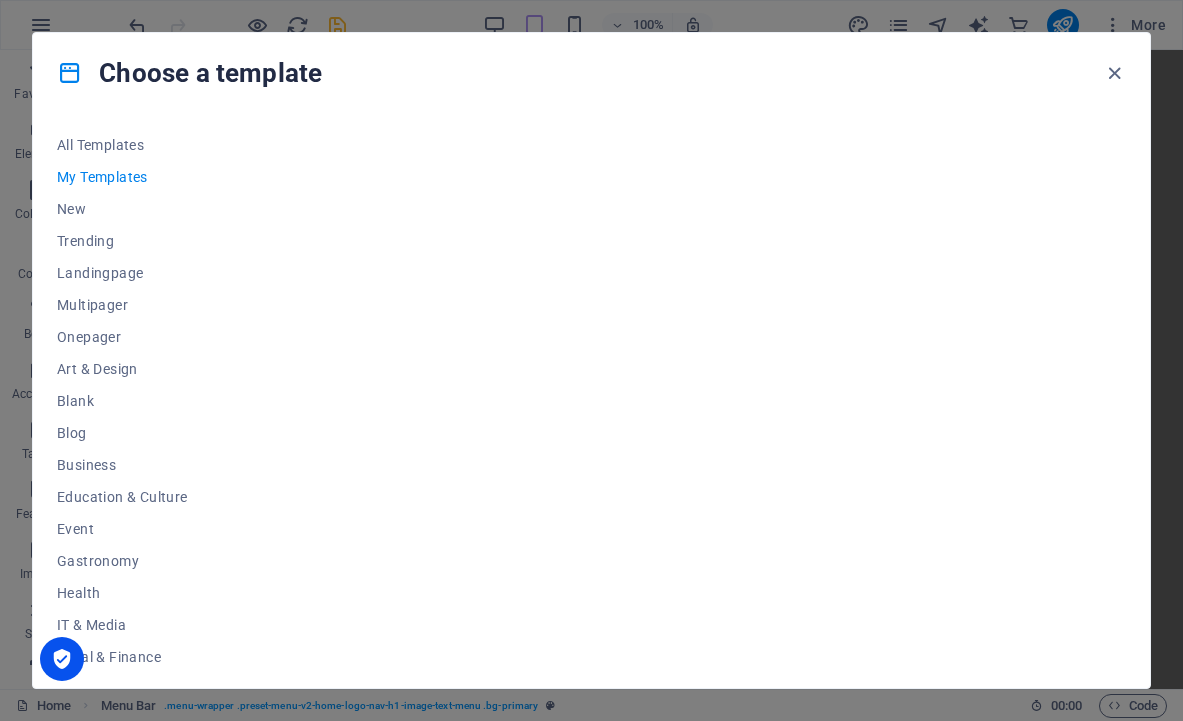 click on "My Templates" at bounding box center (122, 177) 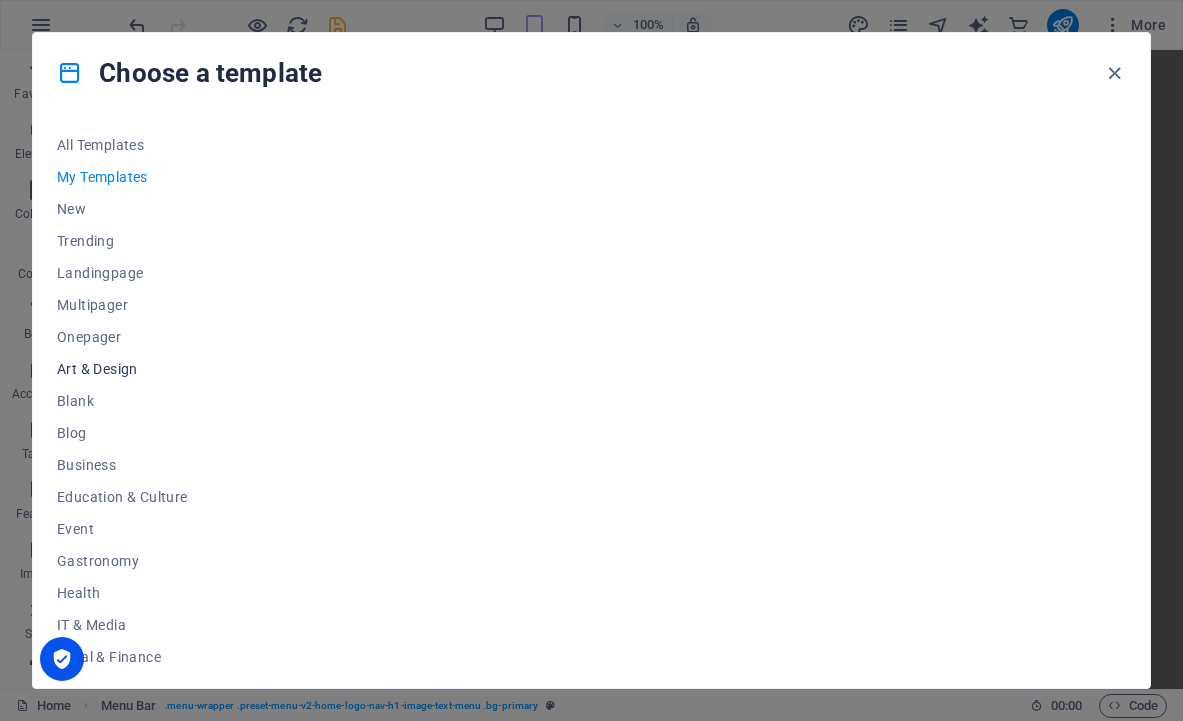 click on "Art & Design" at bounding box center (122, 369) 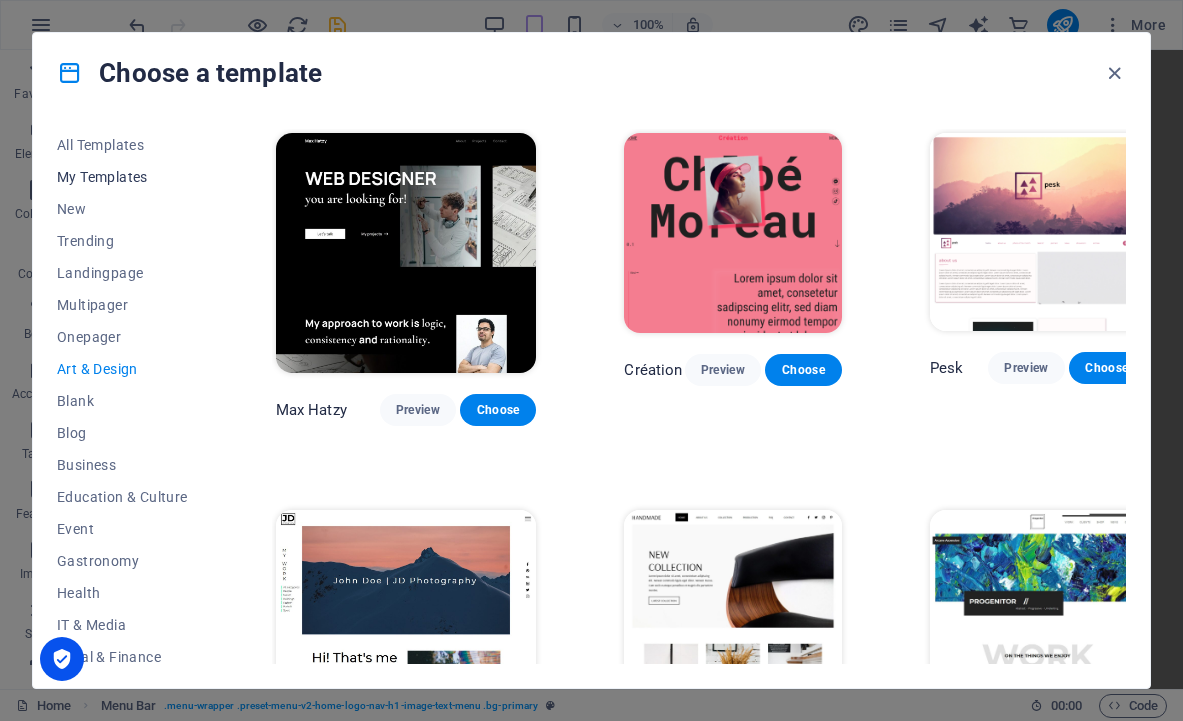 click on "My Templates" at bounding box center [122, 177] 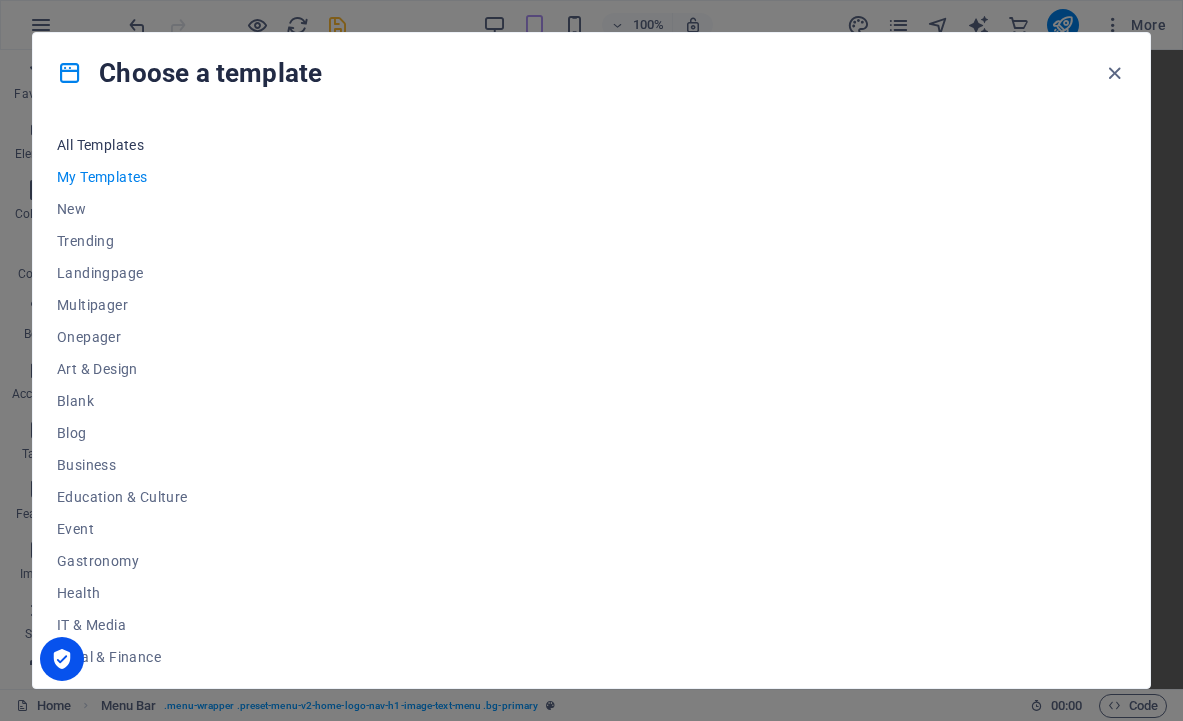 click on "All Templates" at bounding box center [122, 145] 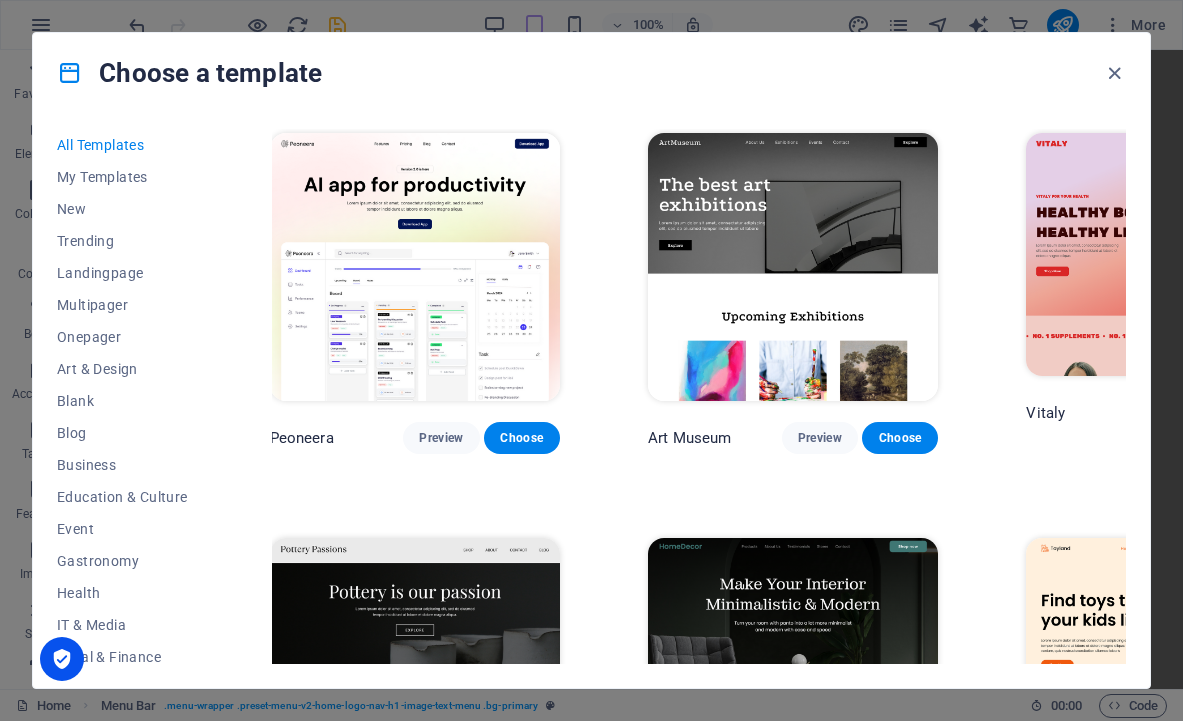 scroll, scrollTop: 0, scrollLeft: 4, axis: horizontal 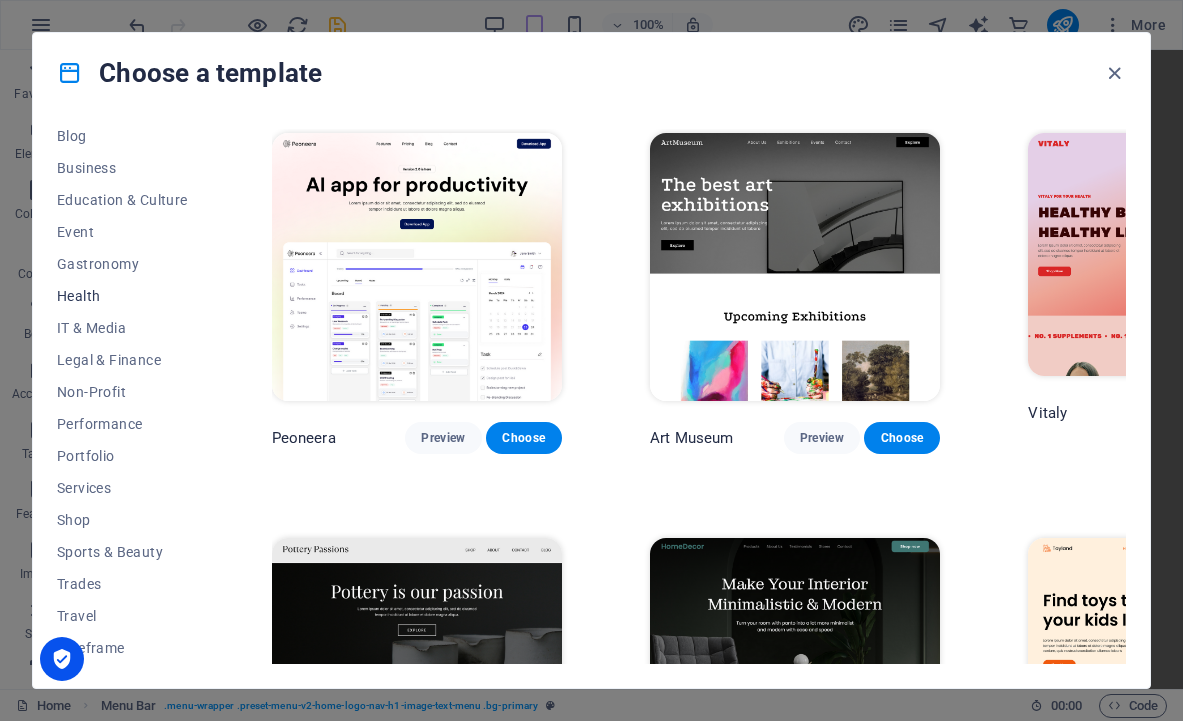 click on "Health" at bounding box center [122, 296] 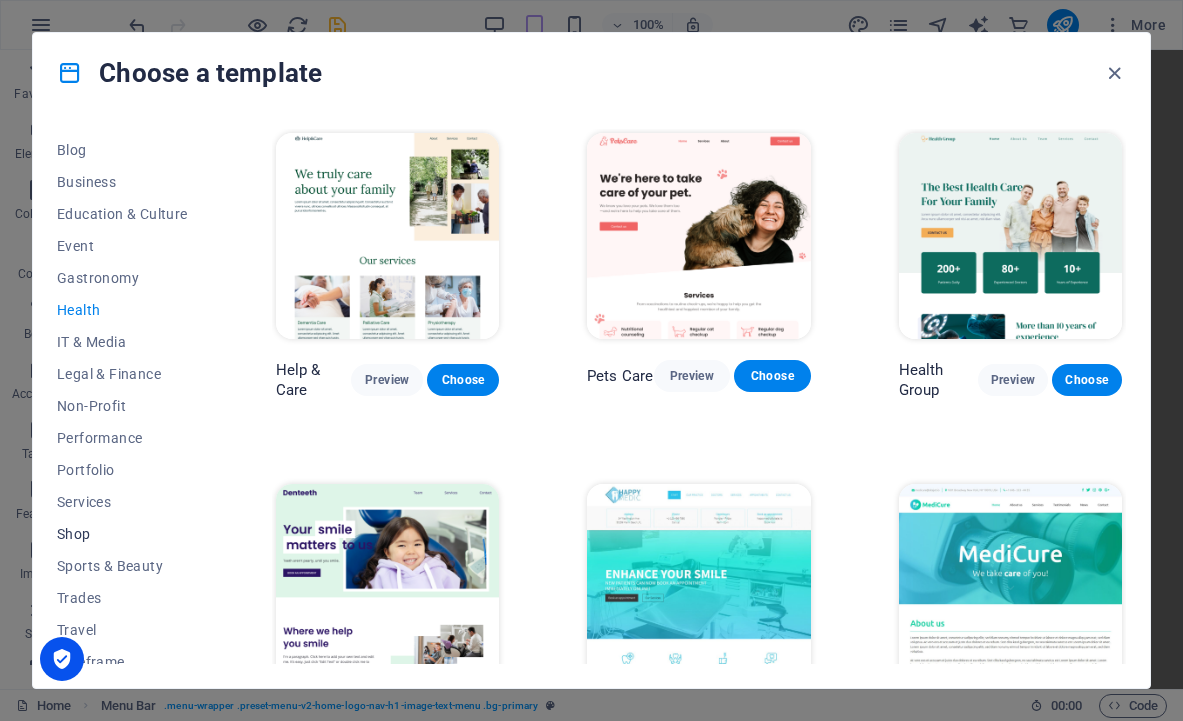scroll, scrollTop: 297, scrollLeft: 0, axis: vertical 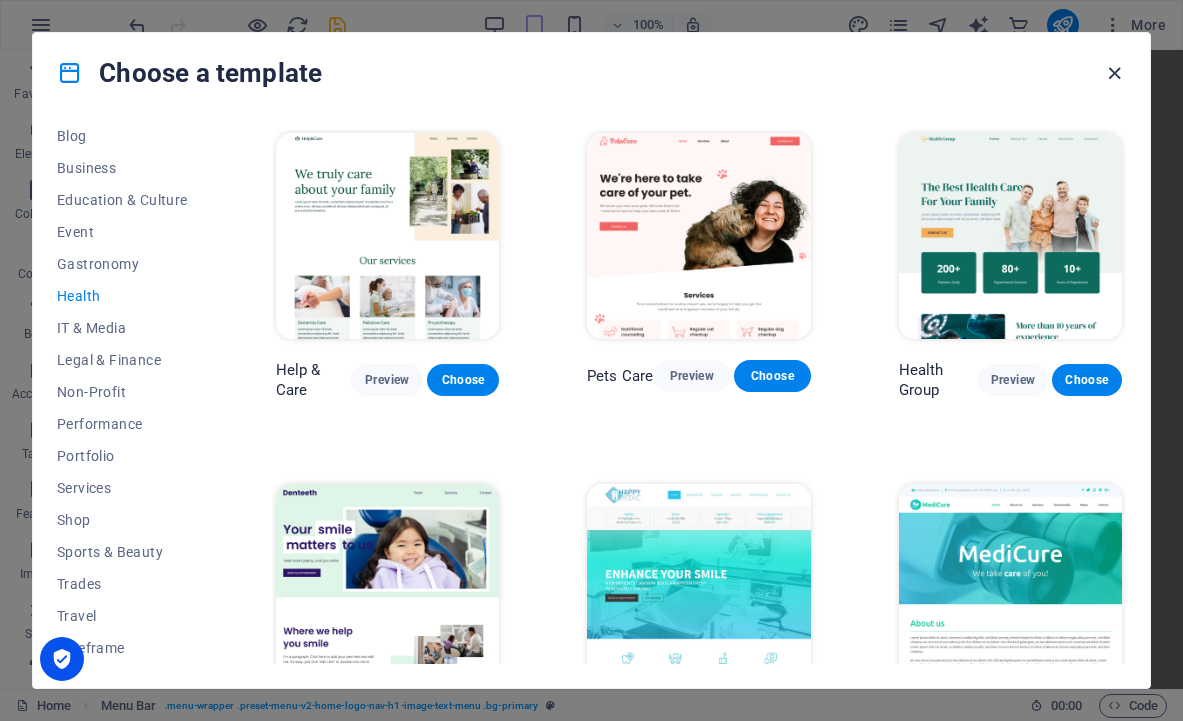 click at bounding box center [1114, 73] 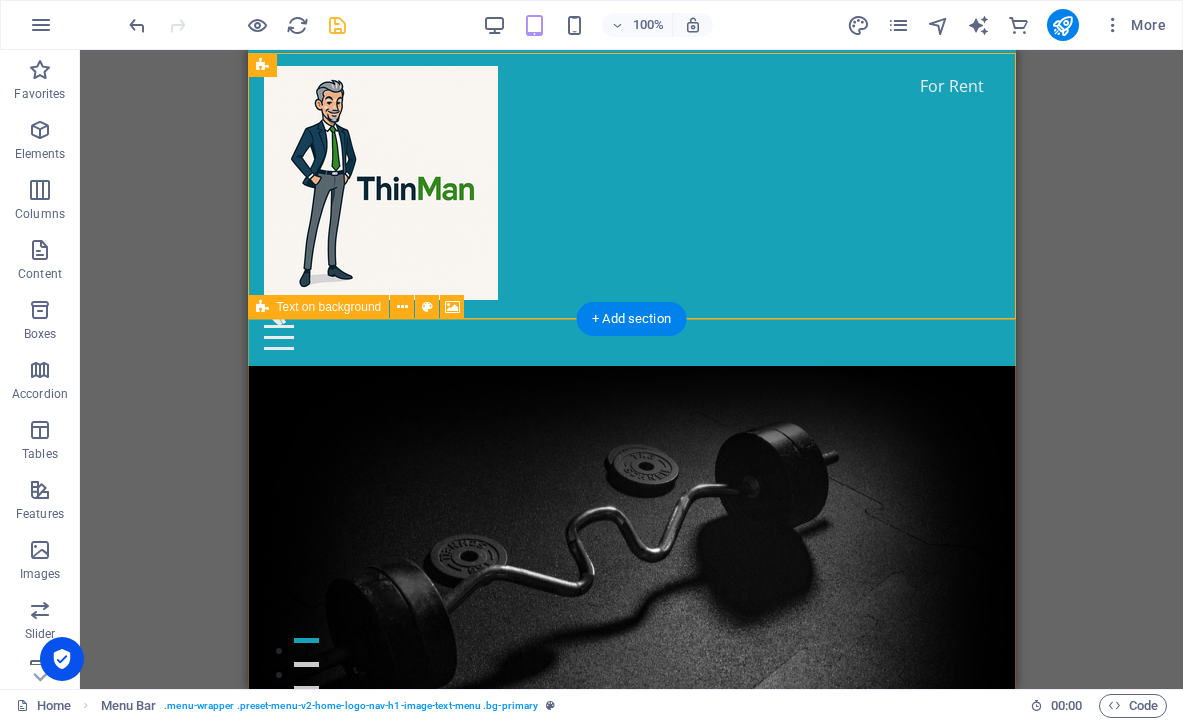 scroll, scrollTop: 0, scrollLeft: 0, axis: both 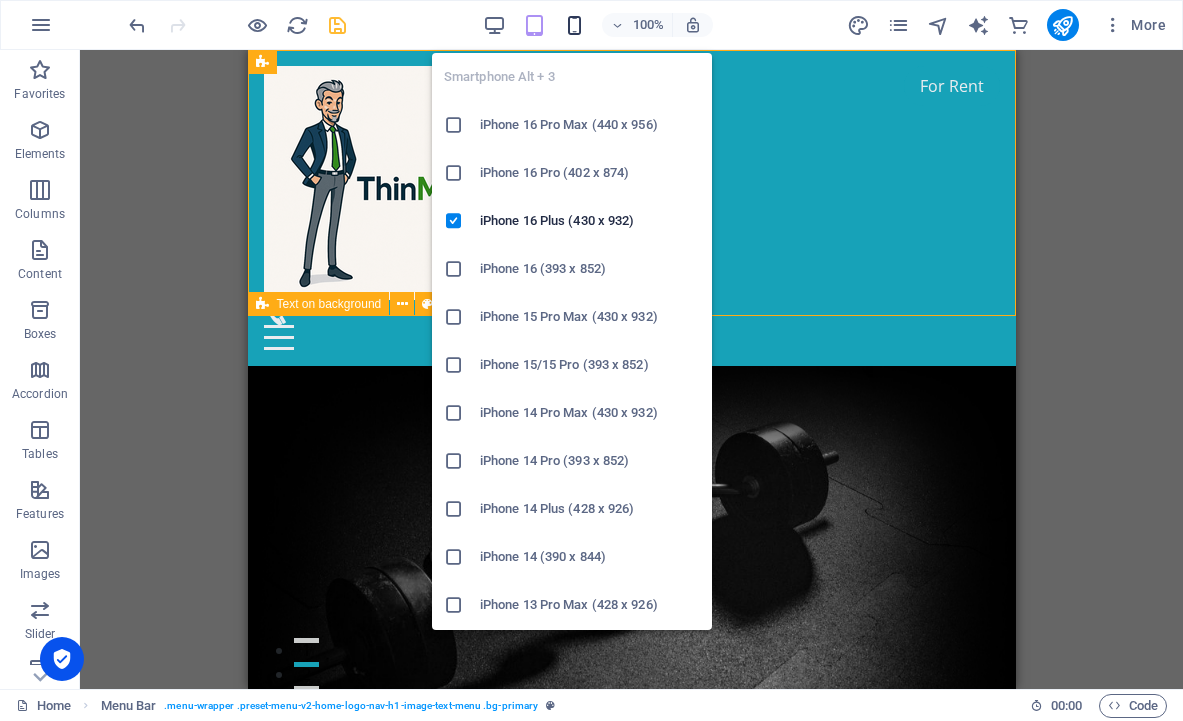 click at bounding box center [574, 25] 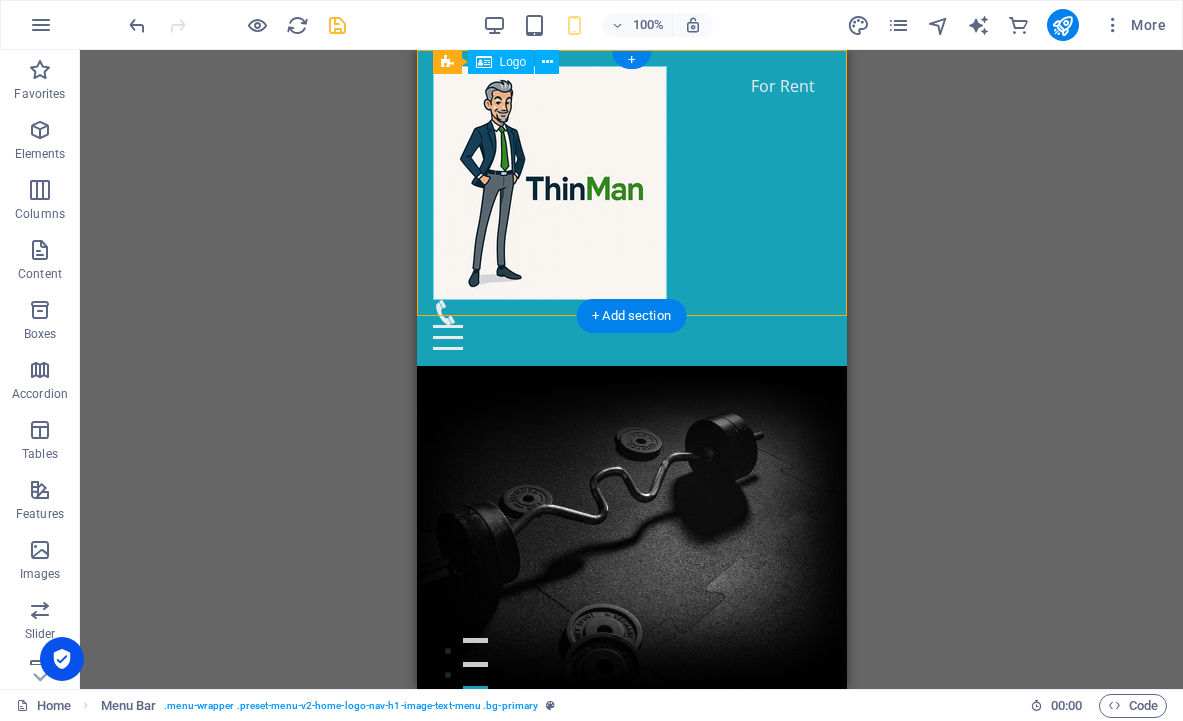 scroll, scrollTop: 0, scrollLeft: 0, axis: both 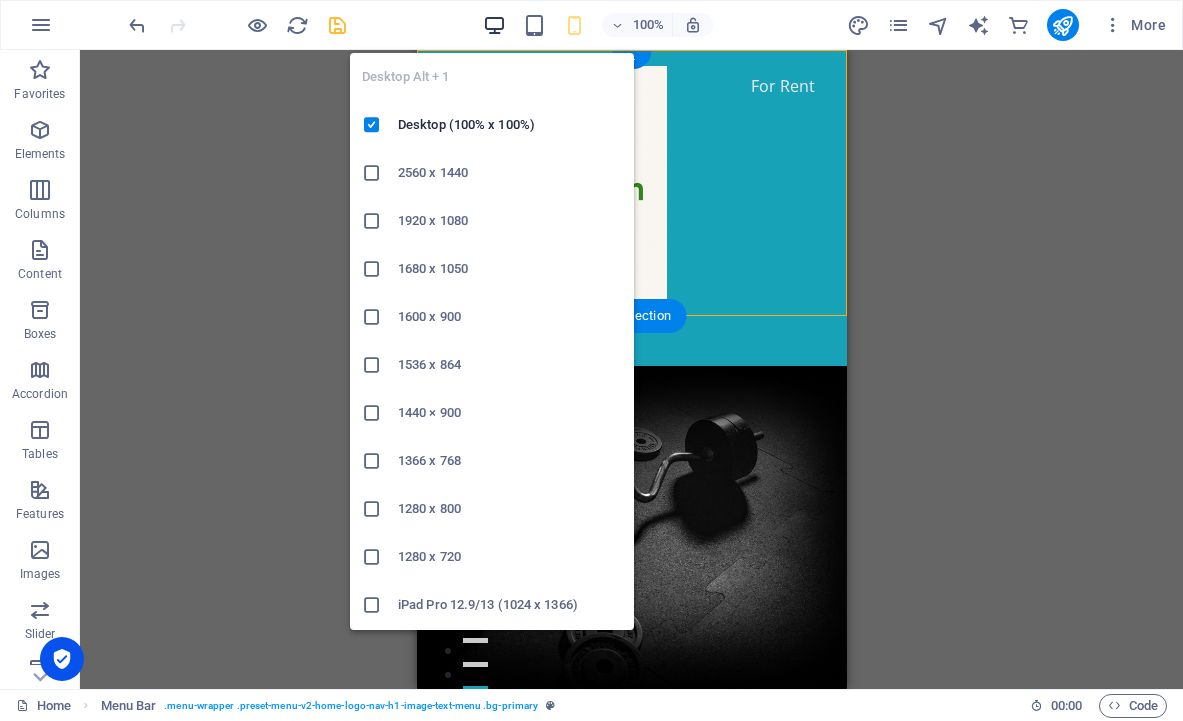 click at bounding box center (494, 25) 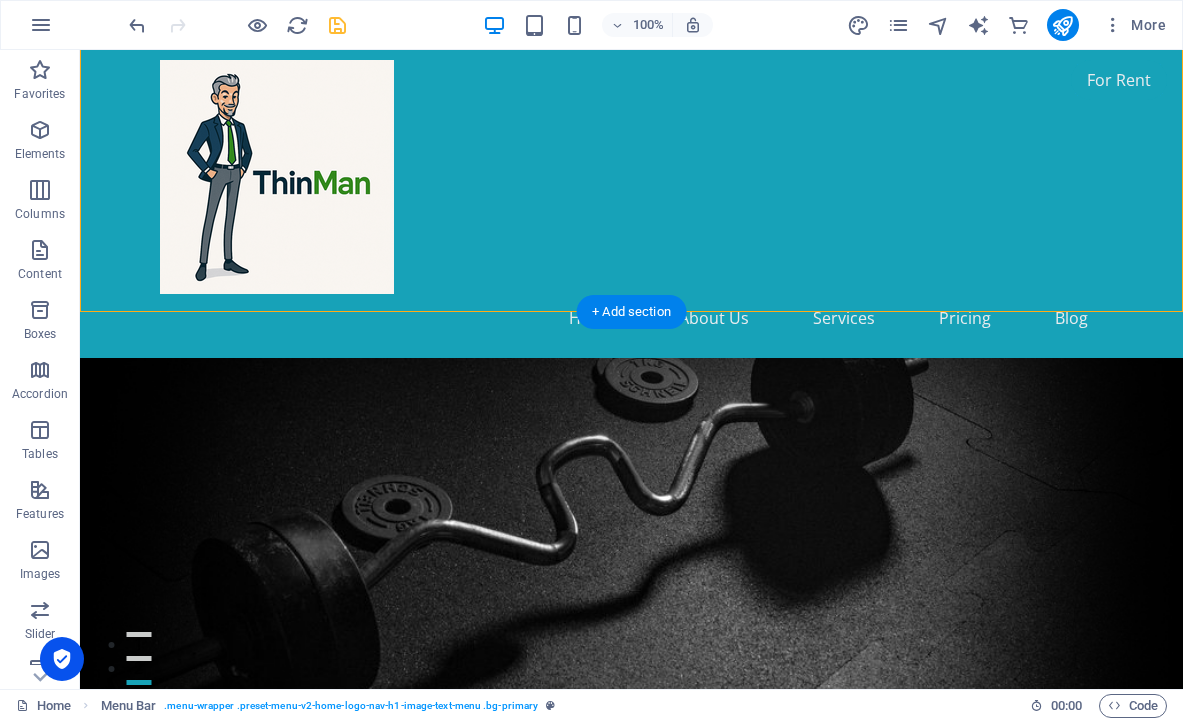 scroll, scrollTop: 10, scrollLeft: 0, axis: vertical 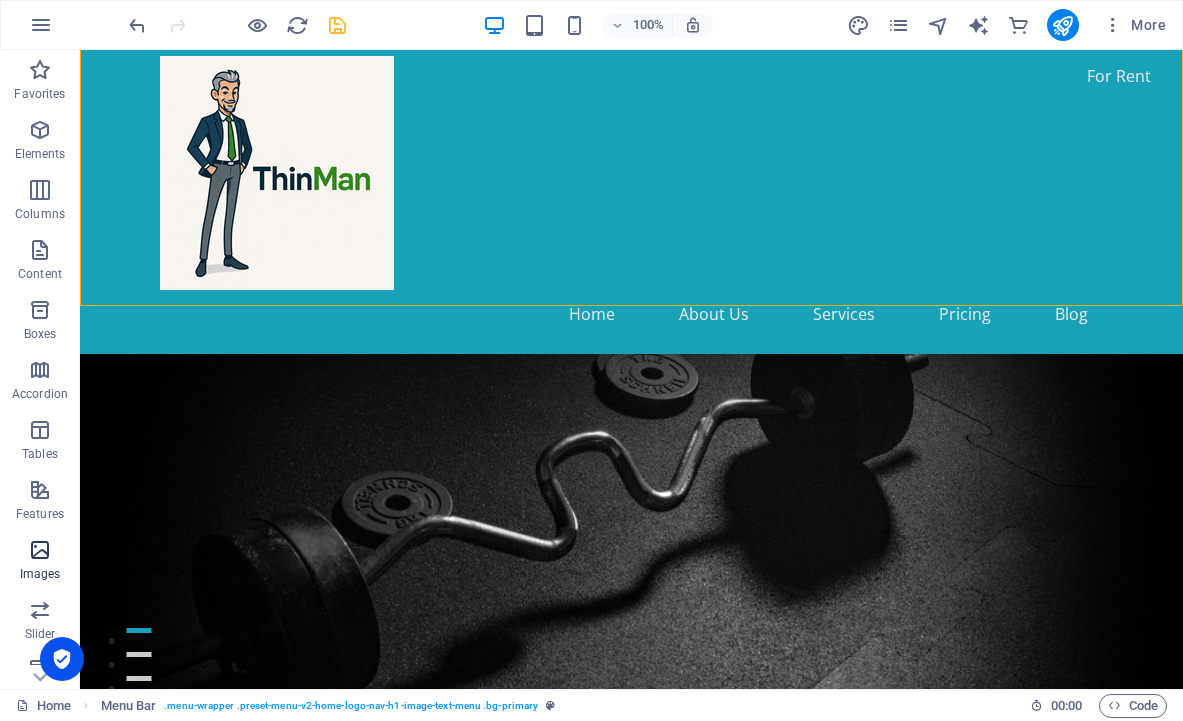 click at bounding box center (40, 550) 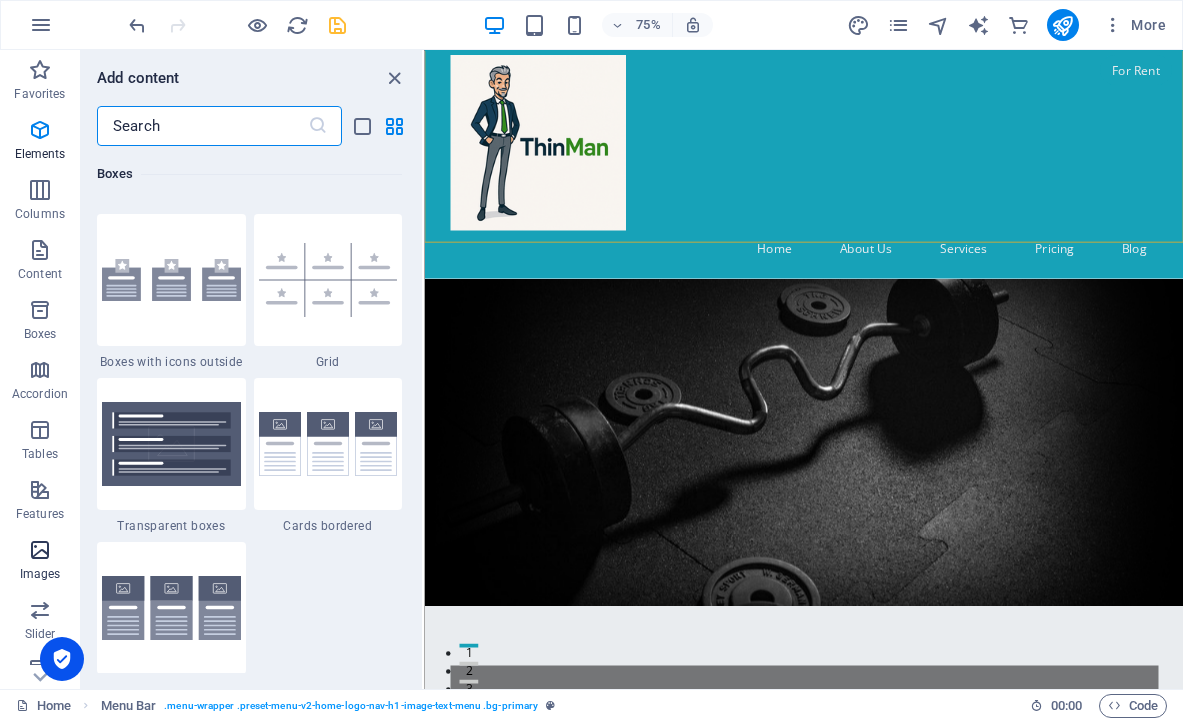 scroll, scrollTop: 9976, scrollLeft: 0, axis: vertical 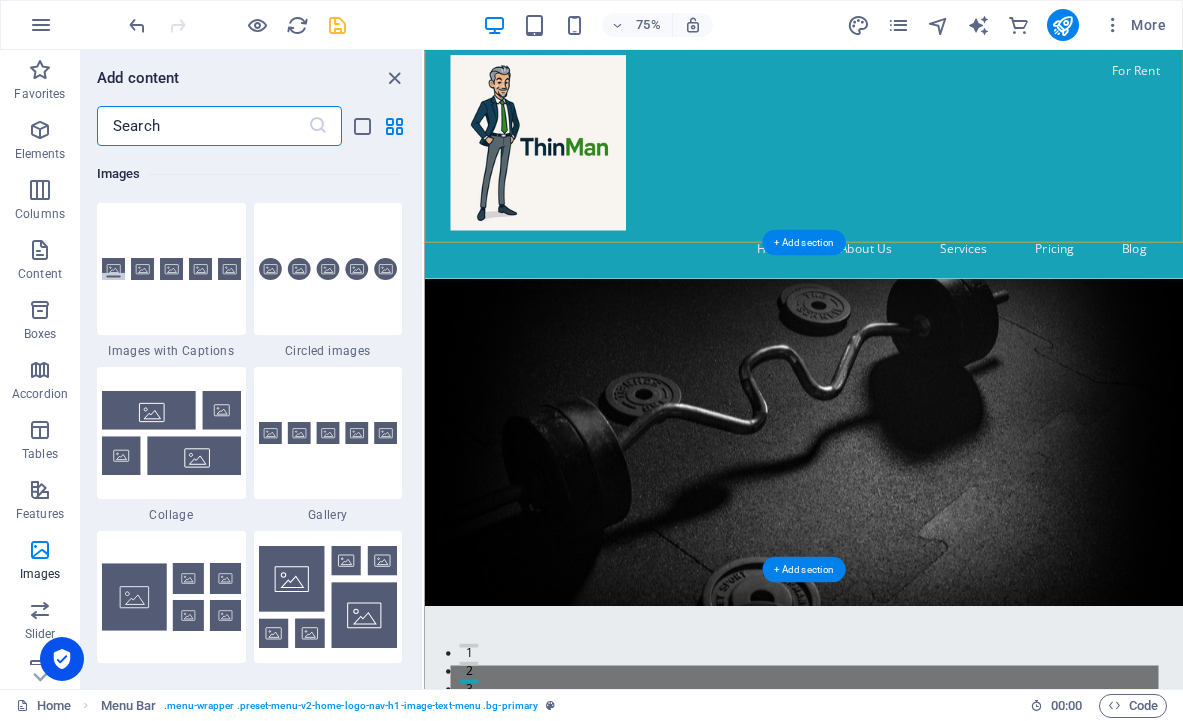 click at bounding box center [930, 572] 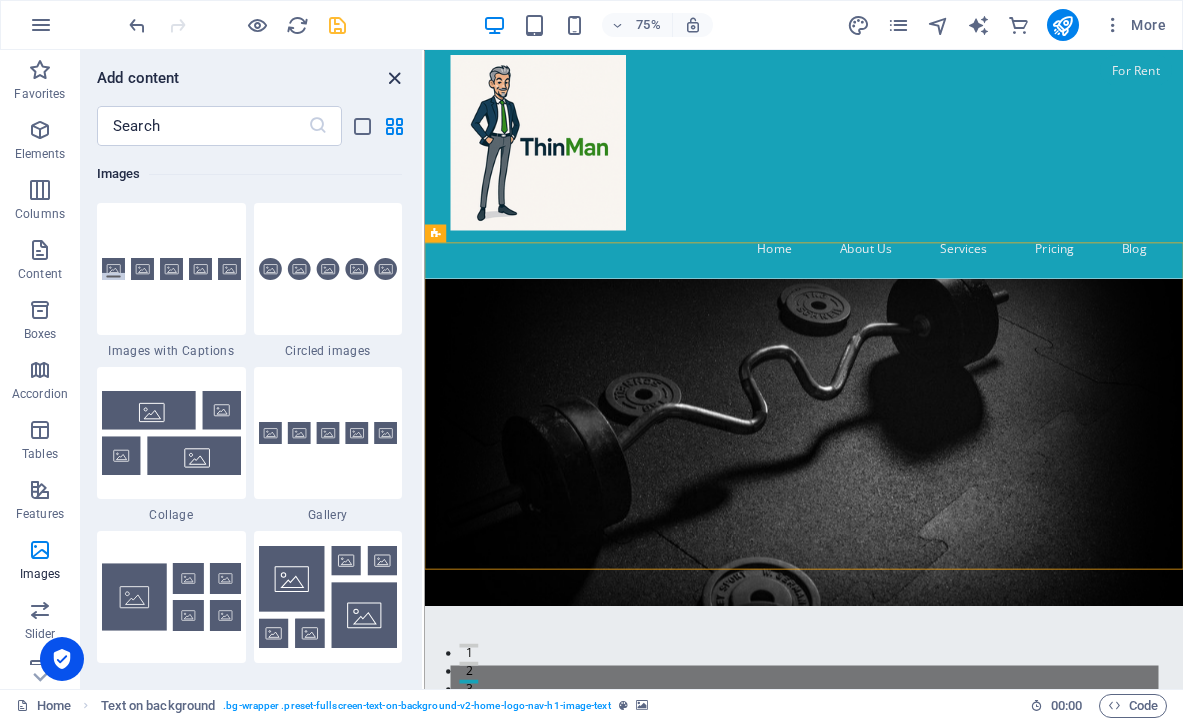 click at bounding box center [394, 78] 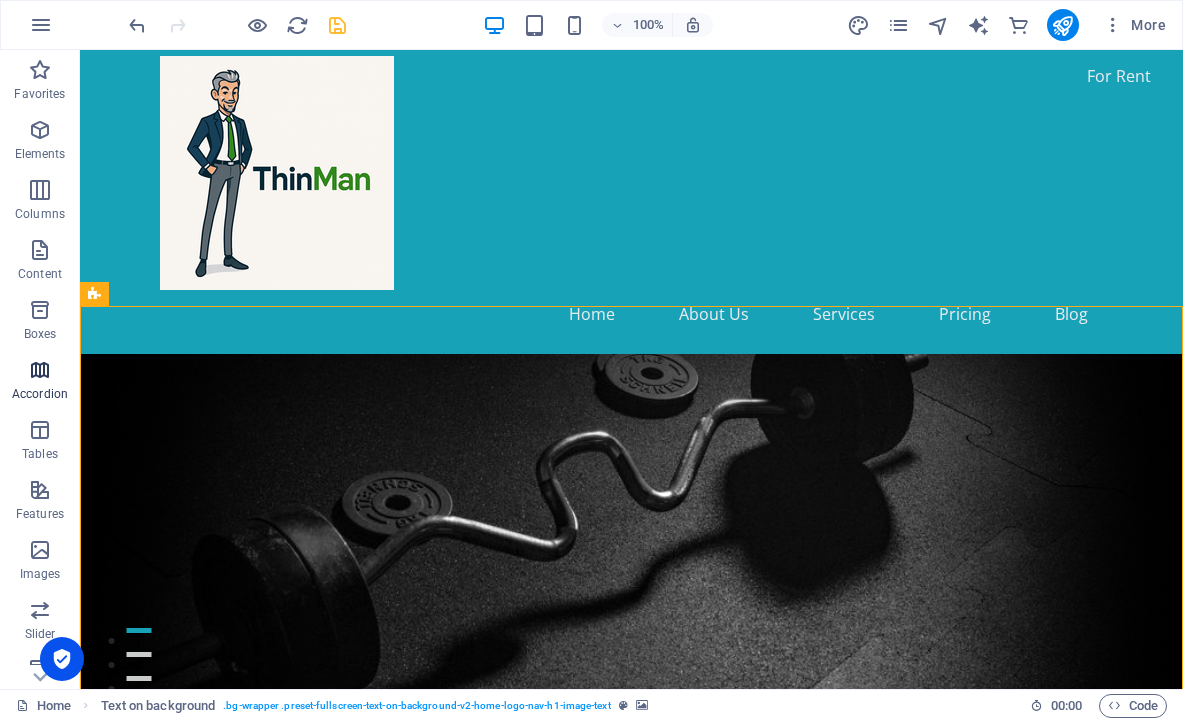 click at bounding box center [40, 370] 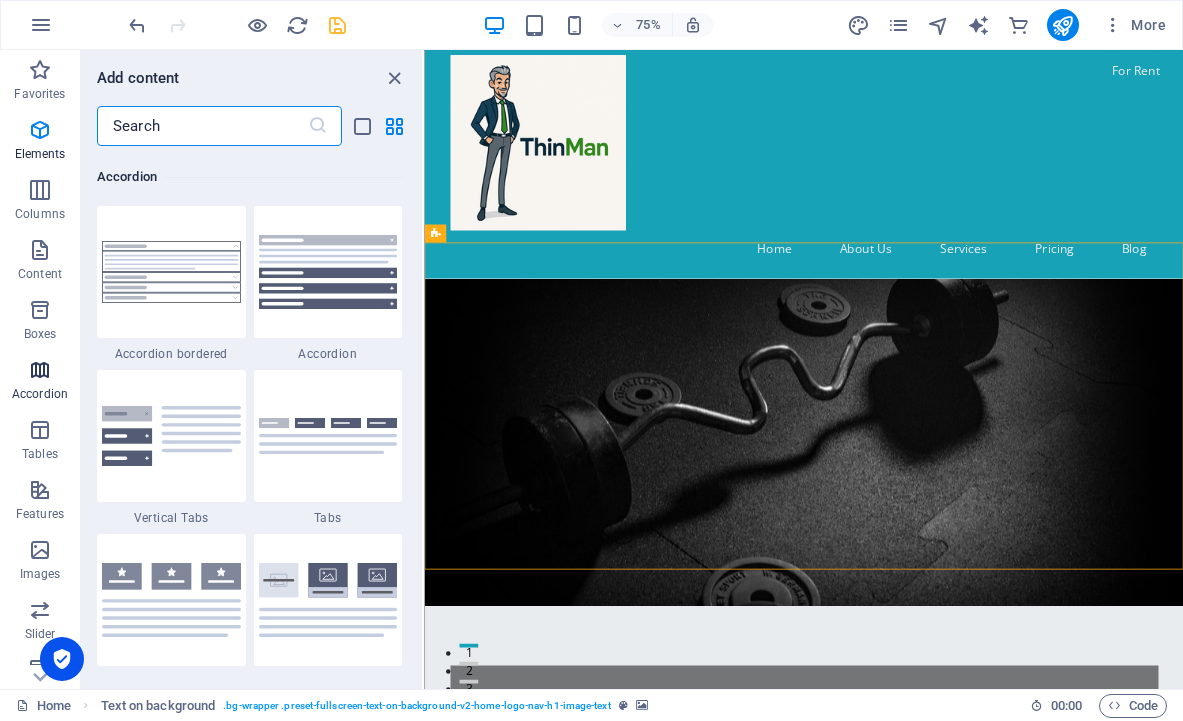 scroll, scrollTop: 6221, scrollLeft: 0, axis: vertical 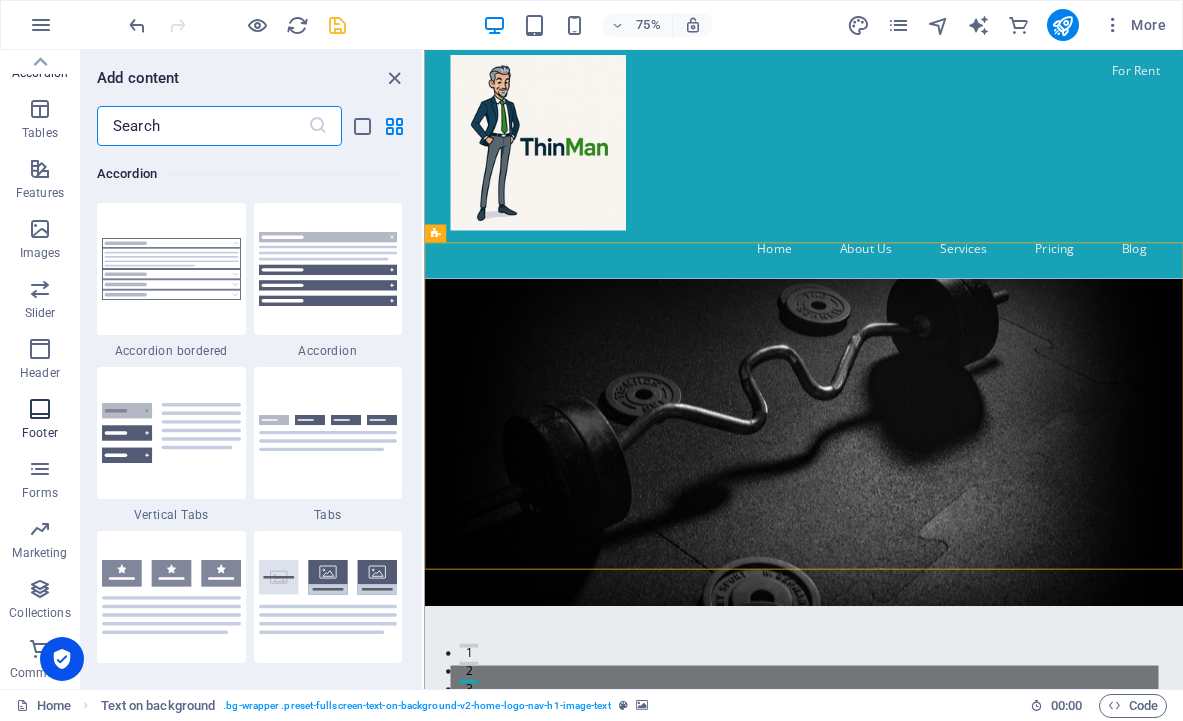 click at bounding box center (40, 409) 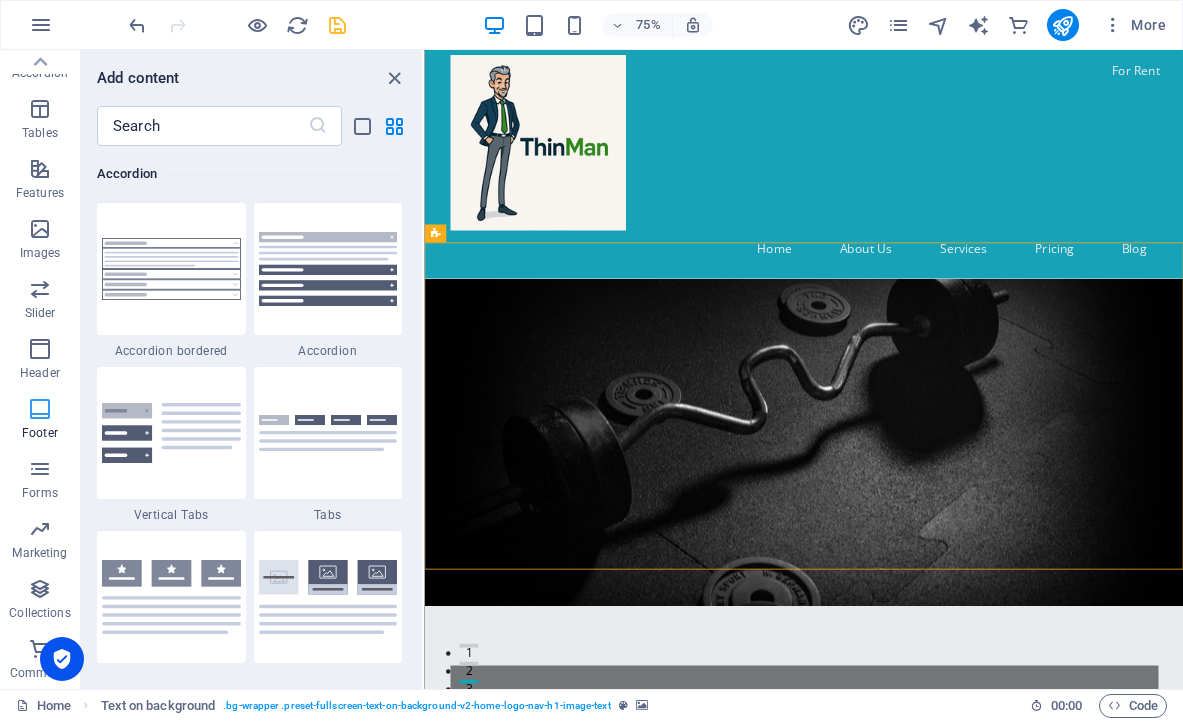 scroll, scrollTop: 6254, scrollLeft: 0, axis: vertical 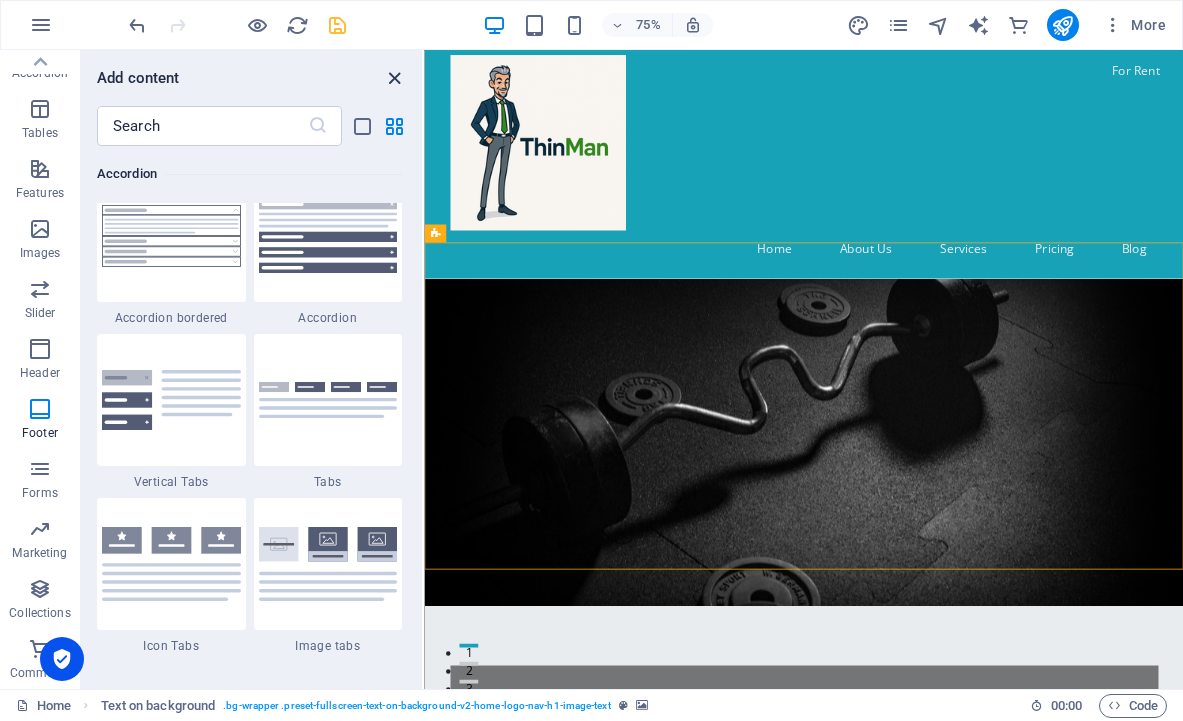 click at bounding box center [394, 78] 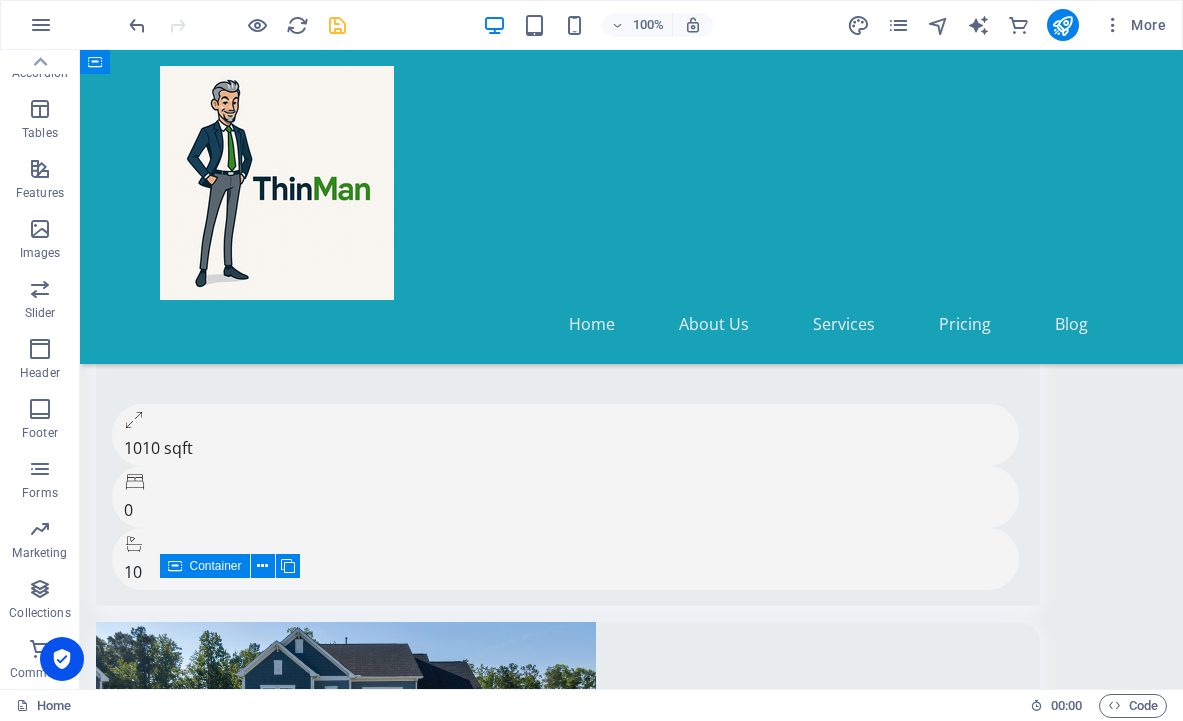 scroll, scrollTop: 14558, scrollLeft: 0, axis: vertical 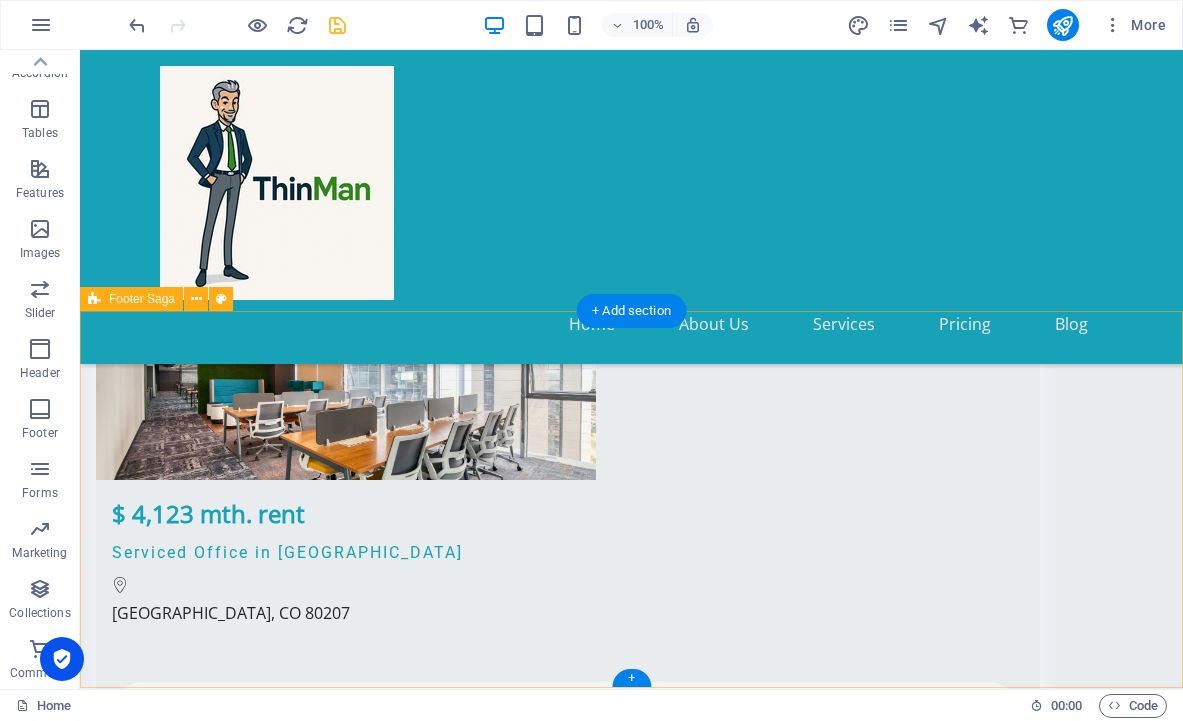 click on "[DOMAIN_NAME] ThinMan - Your partner in achieving health and wealth. Join us [DATE]! Contact [STREET_ADDRESS] Phone:  [PHONE_NUMBER] Mobile:  Email:  [EMAIL_ADDRESS][DOMAIN_NAME] Navigation Home About Us Services Pricing Blog Legal Notice Privacy Policy Social media Facebook X Instagram" at bounding box center (631, 10691) 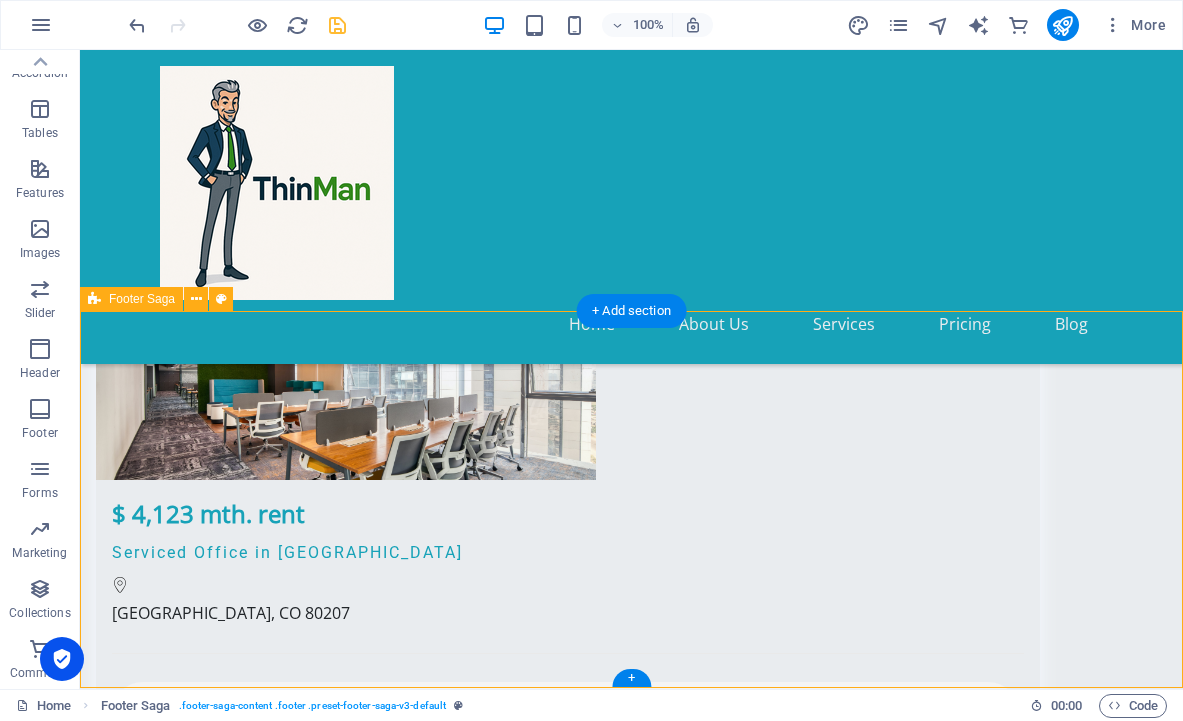 scroll, scrollTop: 14558, scrollLeft: 0, axis: vertical 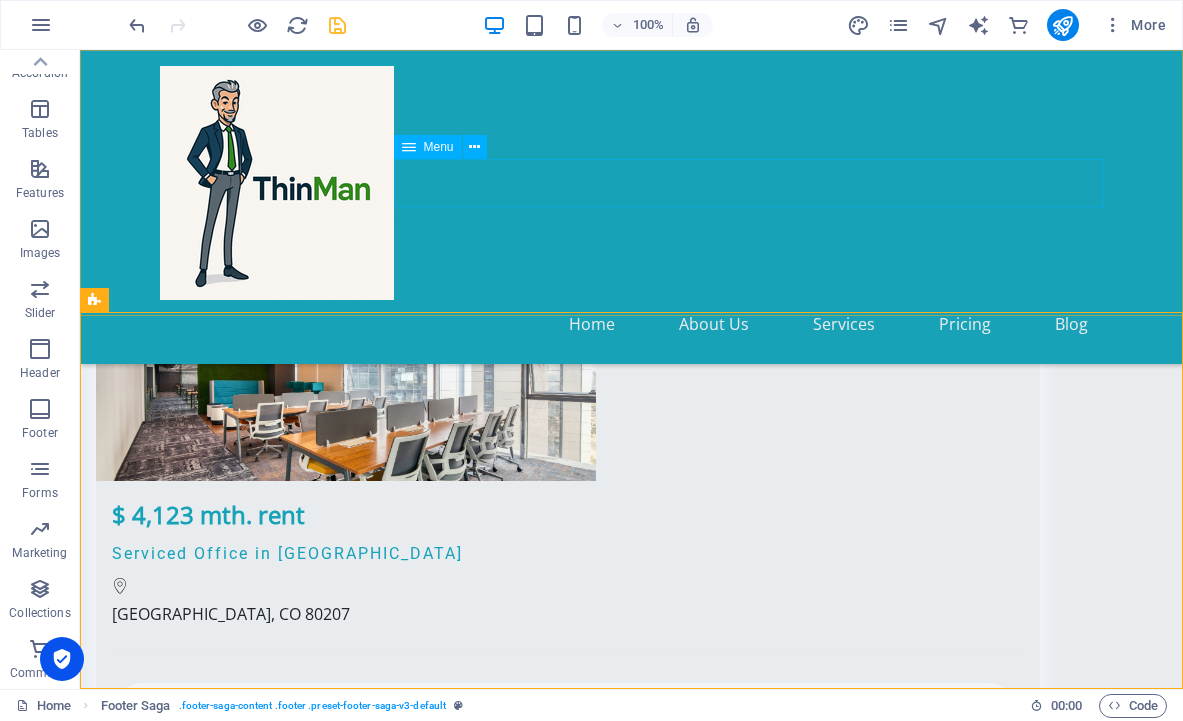 click on "Home About Us Services Pricing Blog" at bounding box center [632, 324] 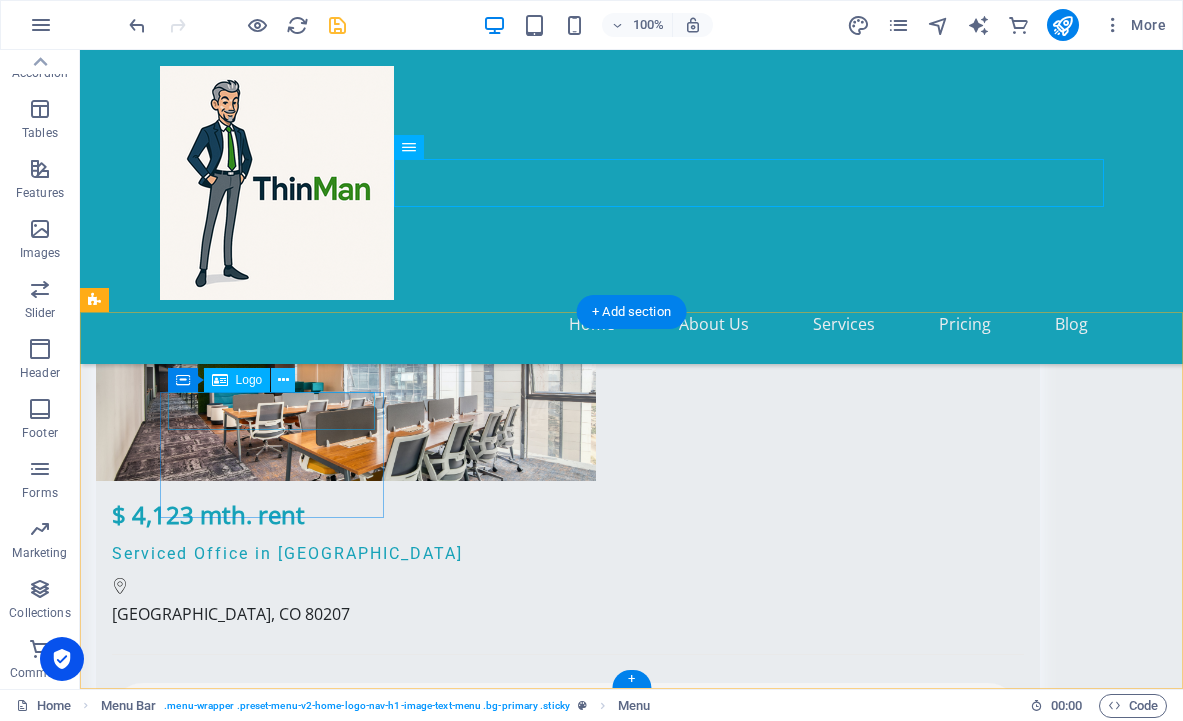 click at bounding box center [283, 380] 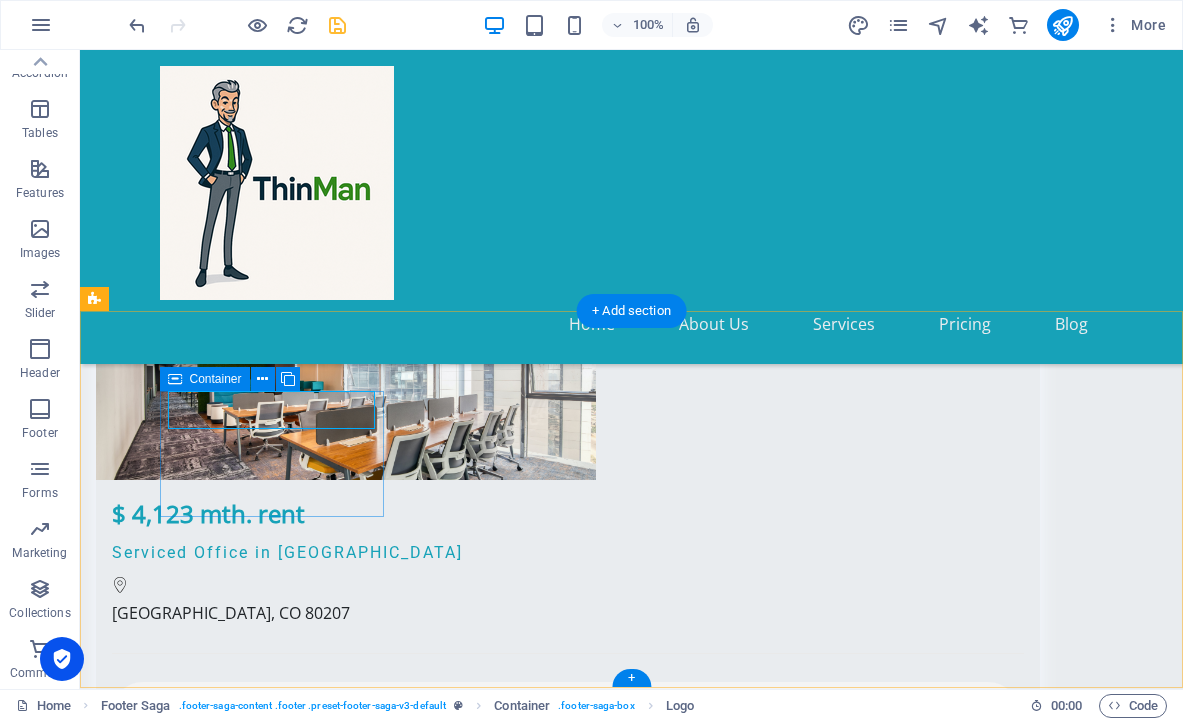 scroll, scrollTop: 14560, scrollLeft: 0, axis: vertical 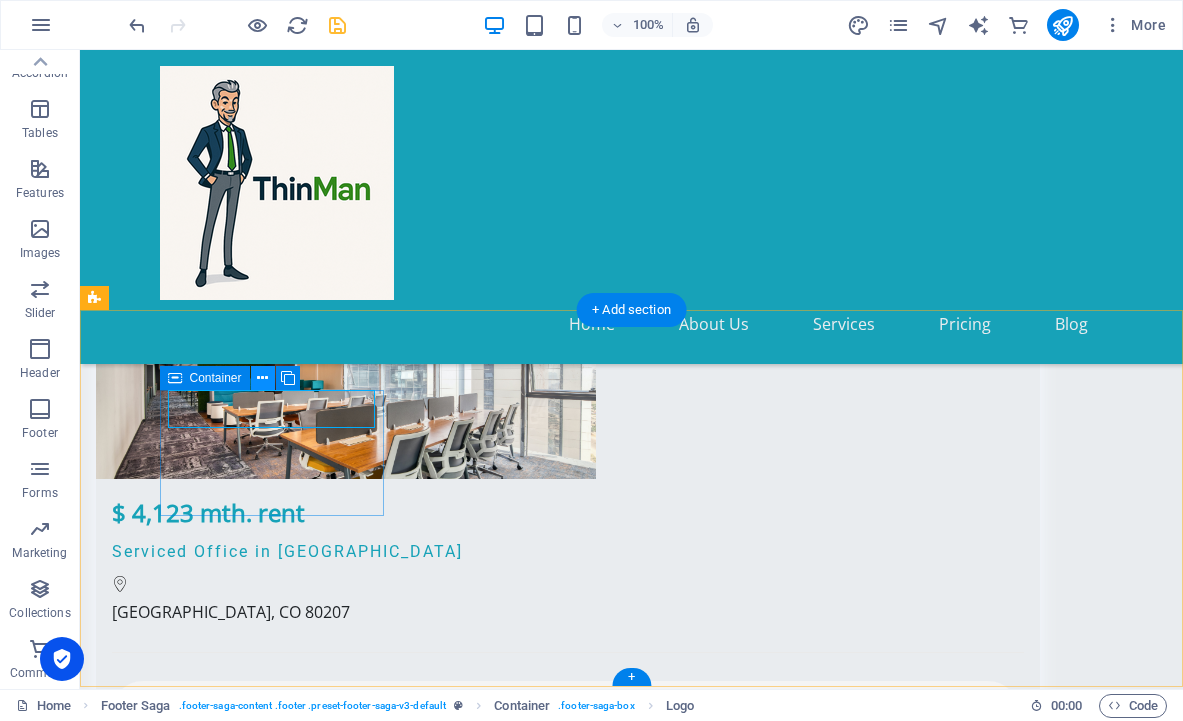 click at bounding box center [262, 378] 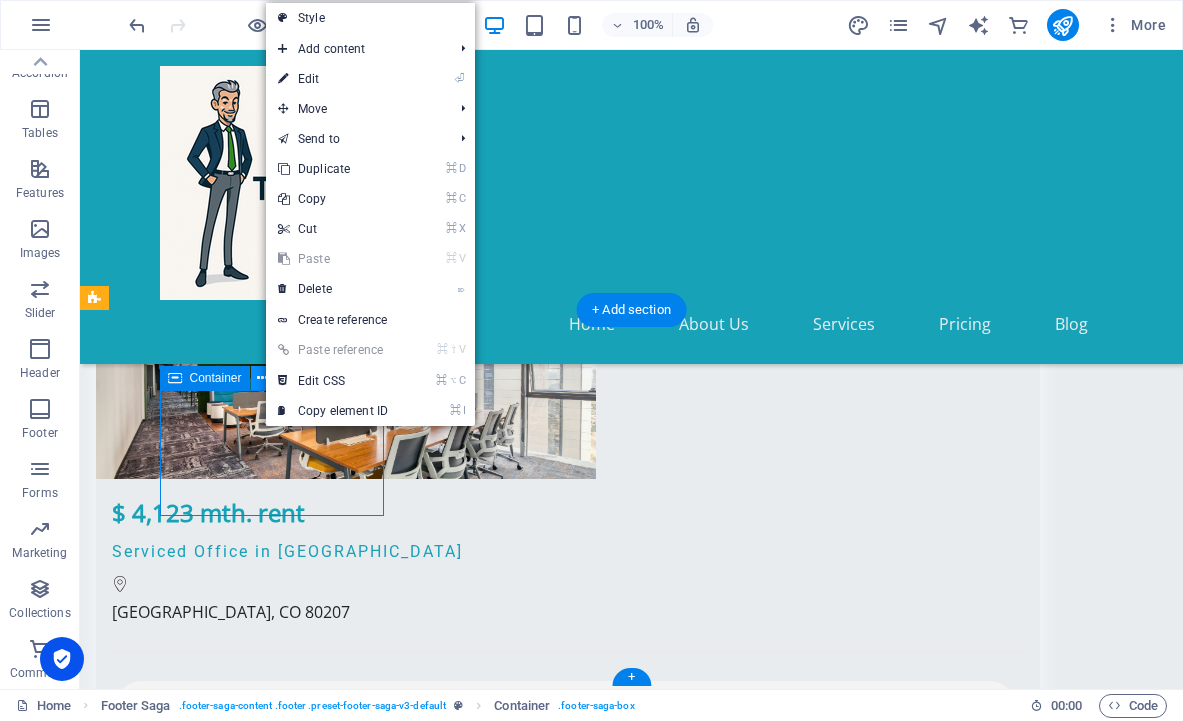 scroll, scrollTop: 14558, scrollLeft: 0, axis: vertical 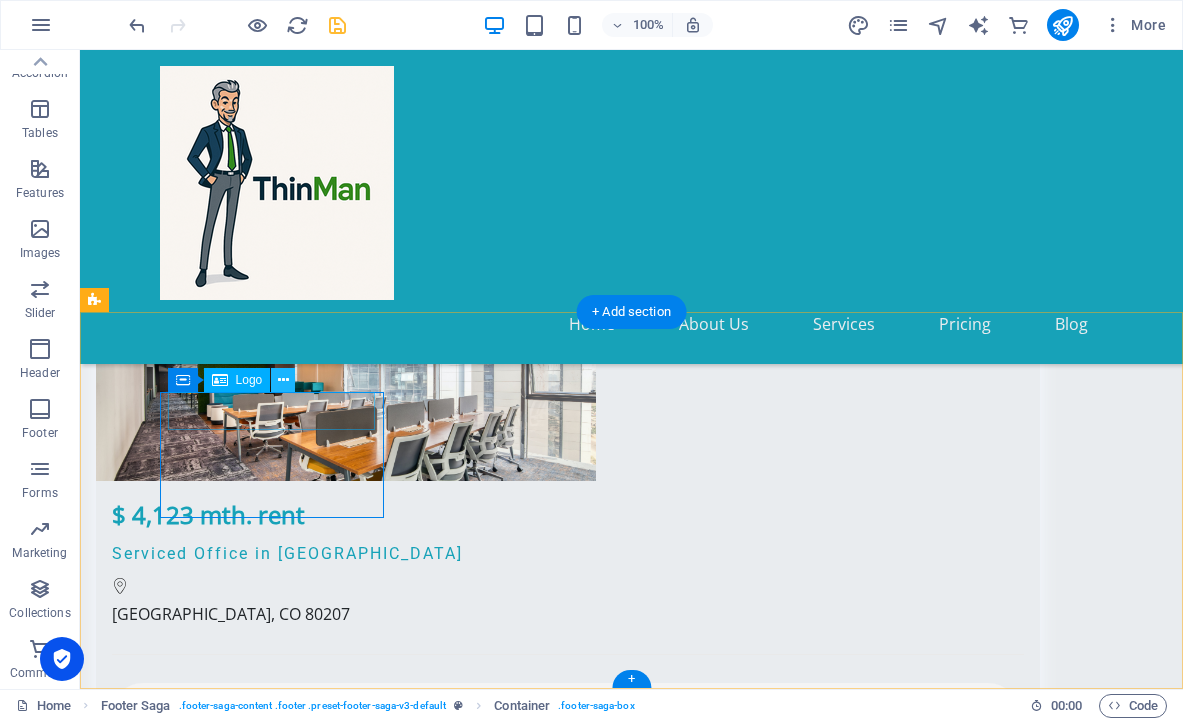 click at bounding box center [283, 380] 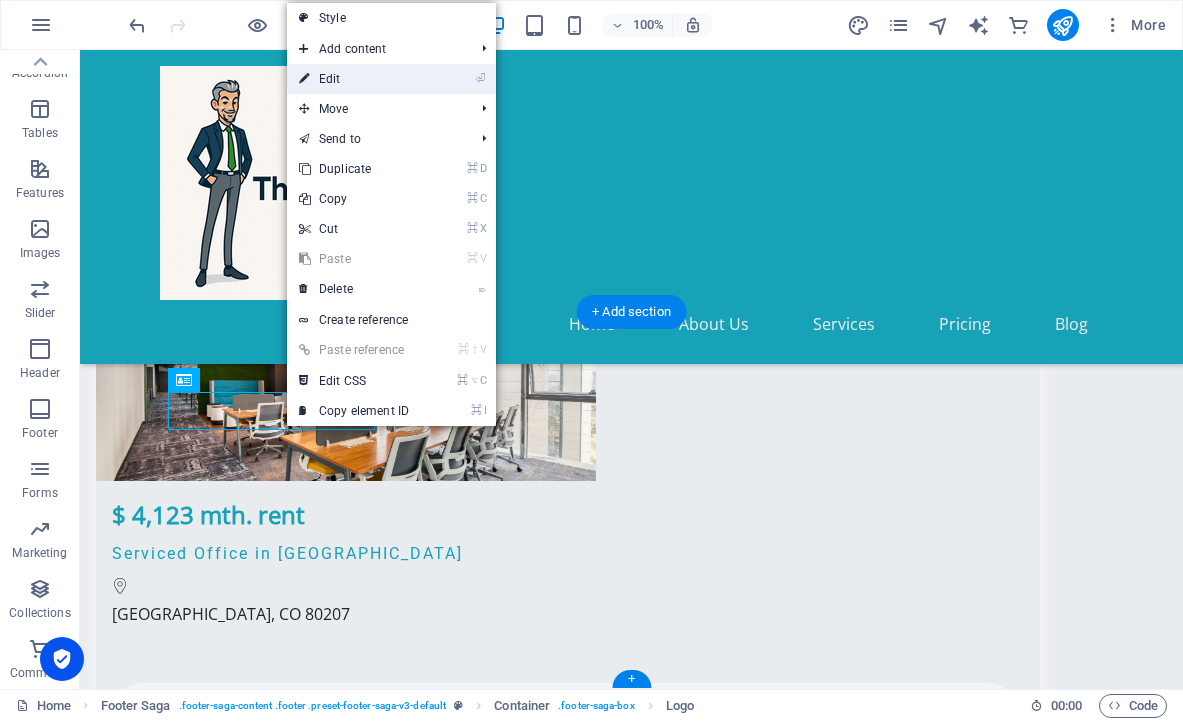 click on "⏎  Edit" at bounding box center (354, 79) 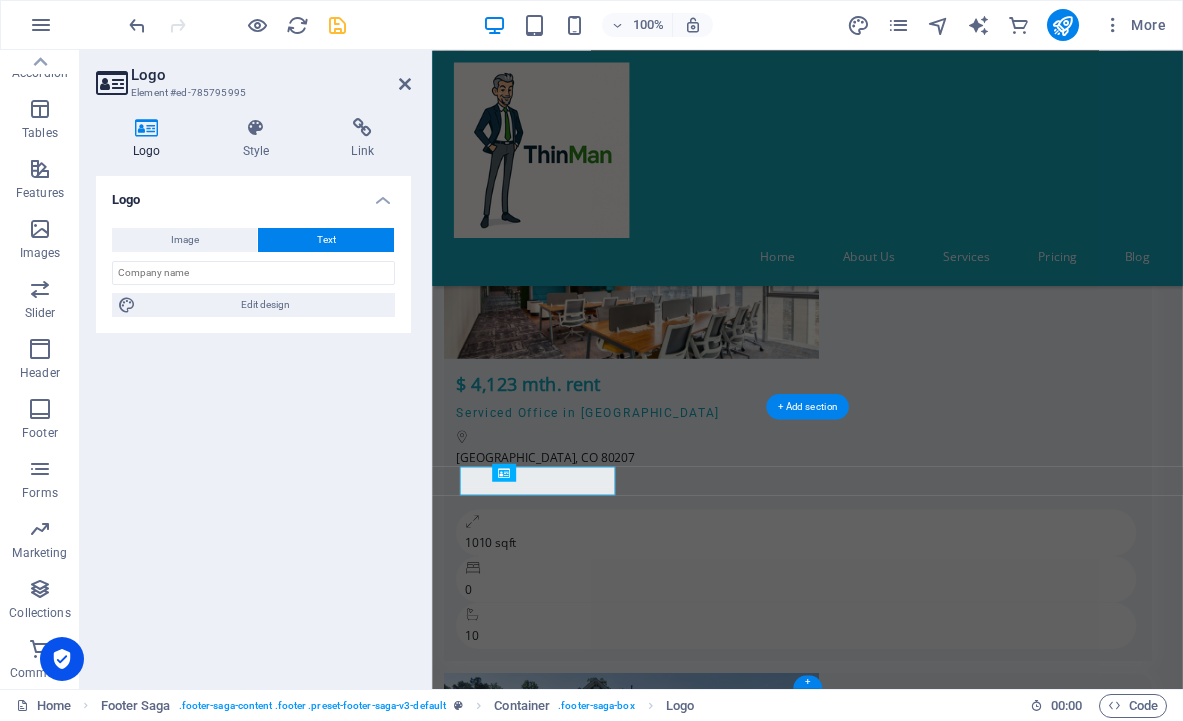 scroll, scrollTop: 14325, scrollLeft: 0, axis: vertical 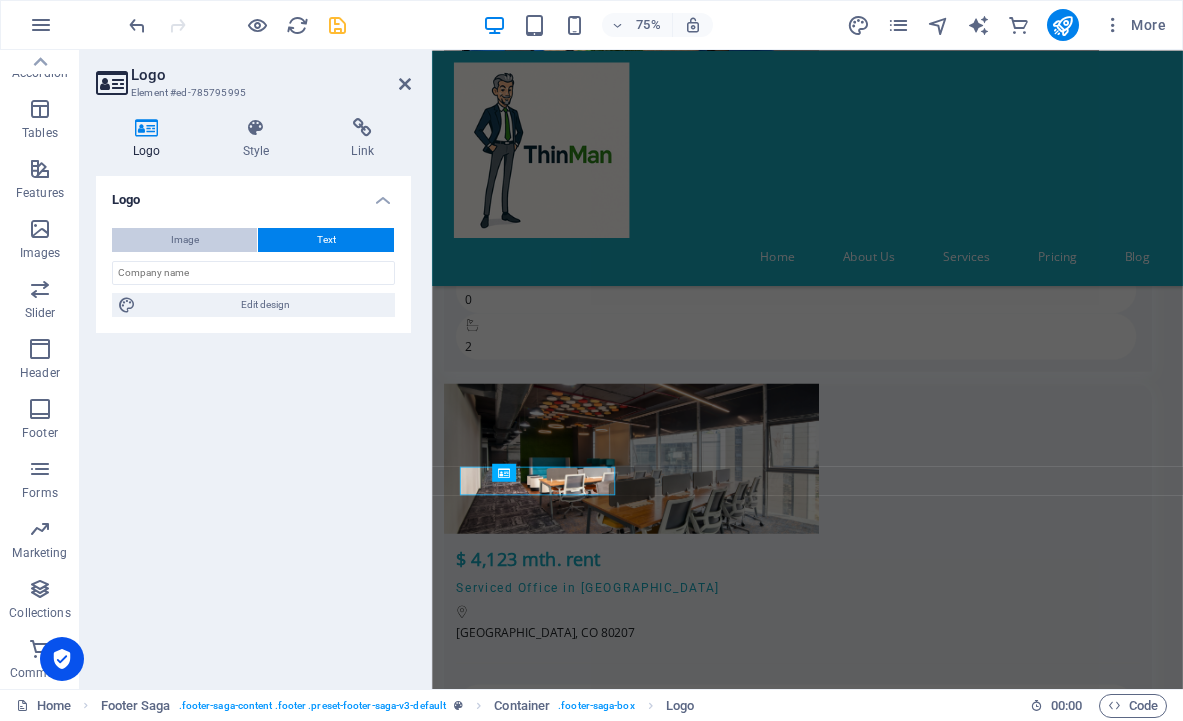 click on "Image" at bounding box center [184, 240] 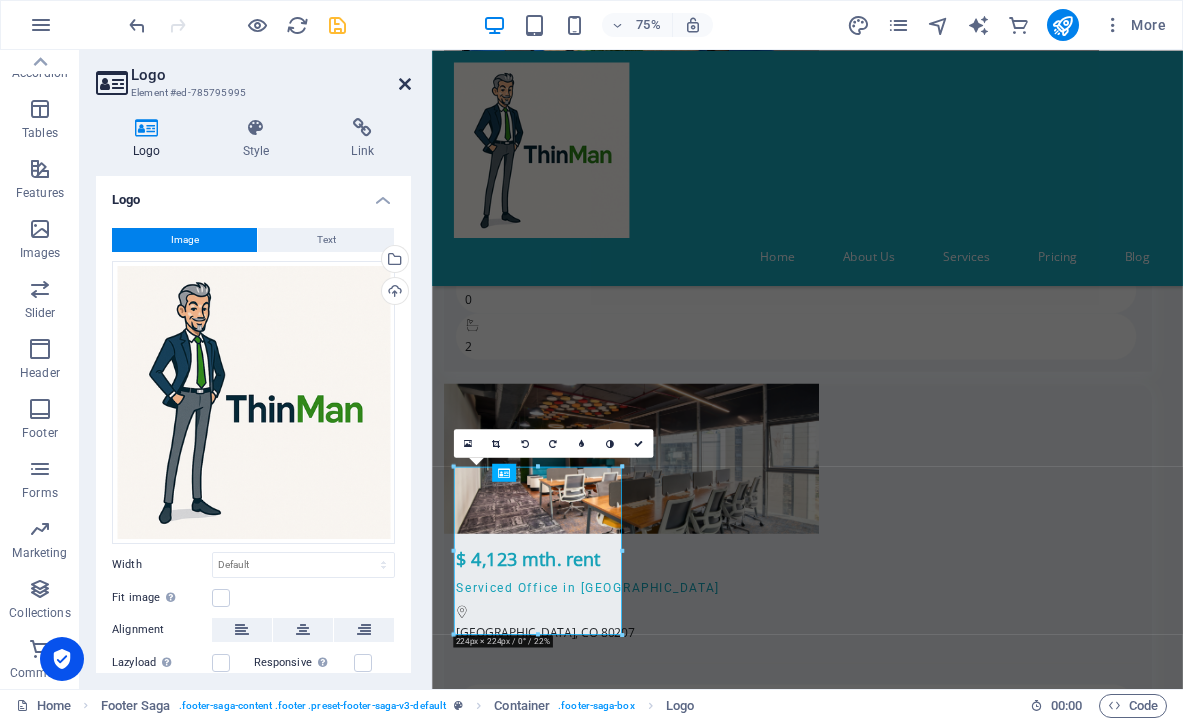 click at bounding box center [405, 84] 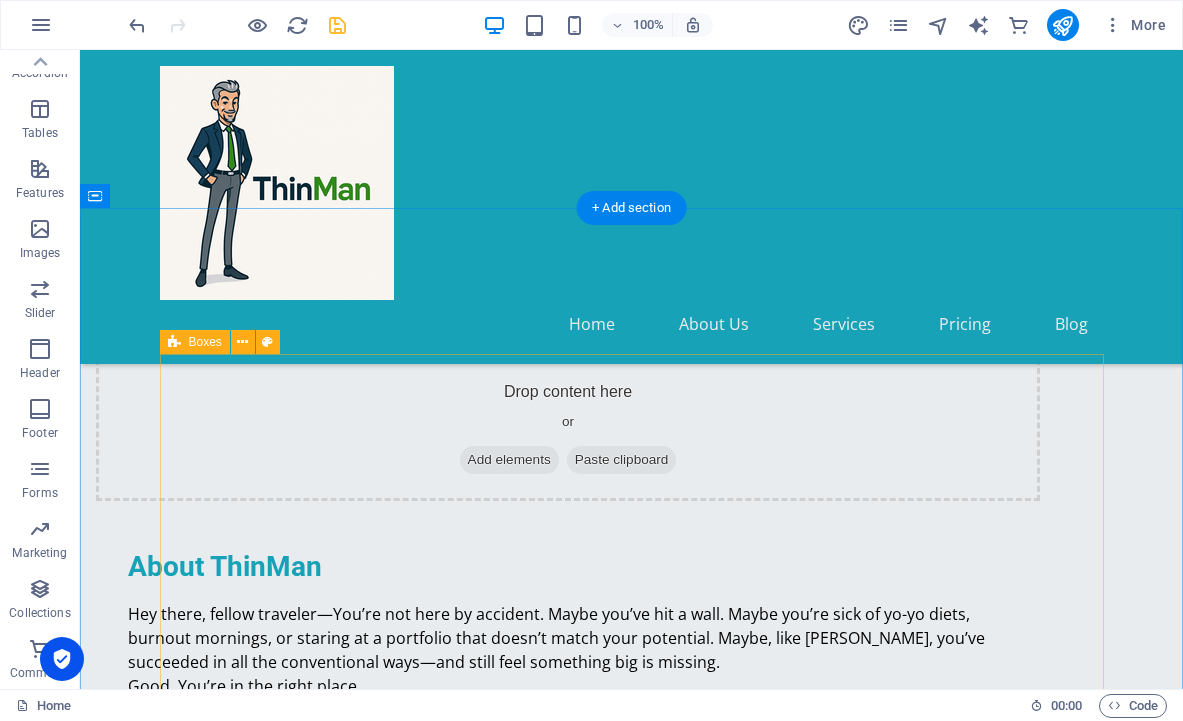 scroll, scrollTop: 1492, scrollLeft: 0, axis: vertical 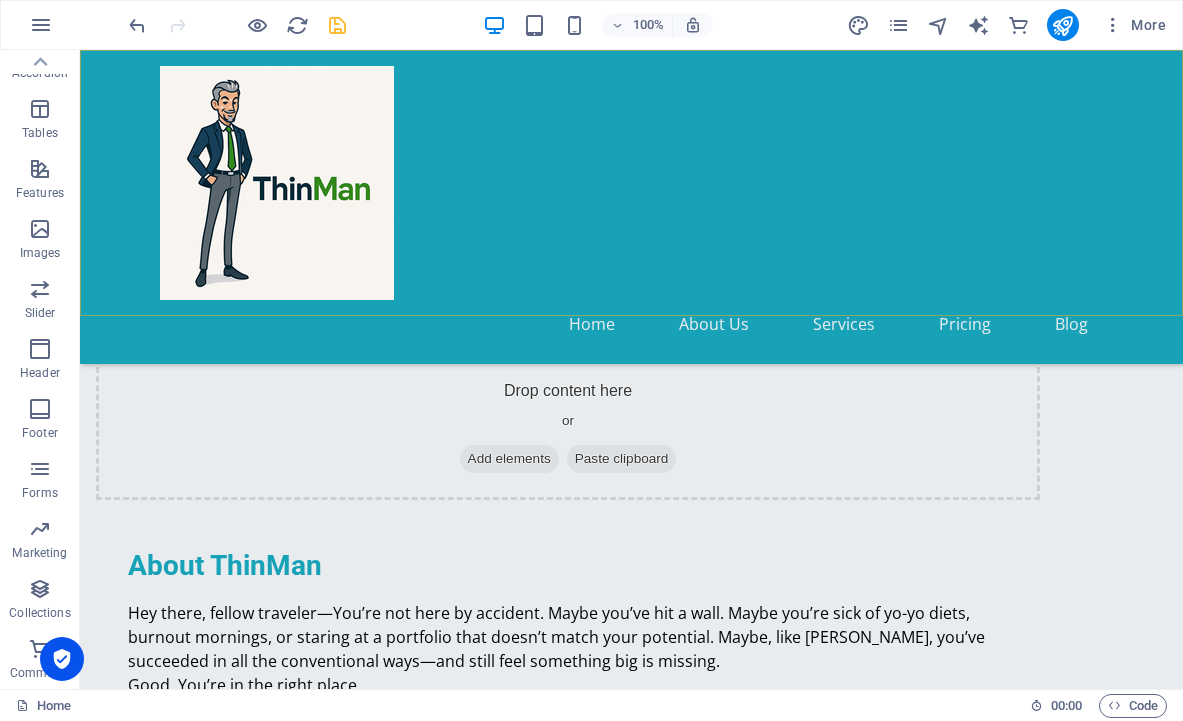 click on "Home About Us Services Pricing Blog" at bounding box center (631, 207) 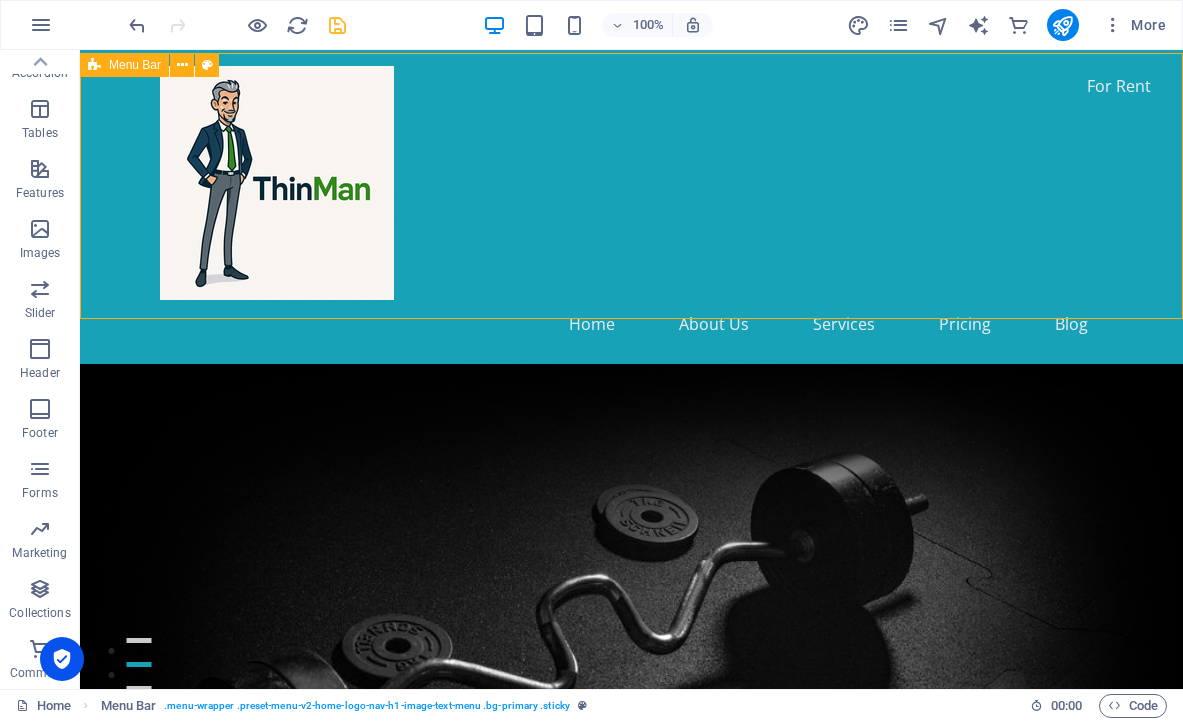scroll, scrollTop: 0, scrollLeft: 0, axis: both 